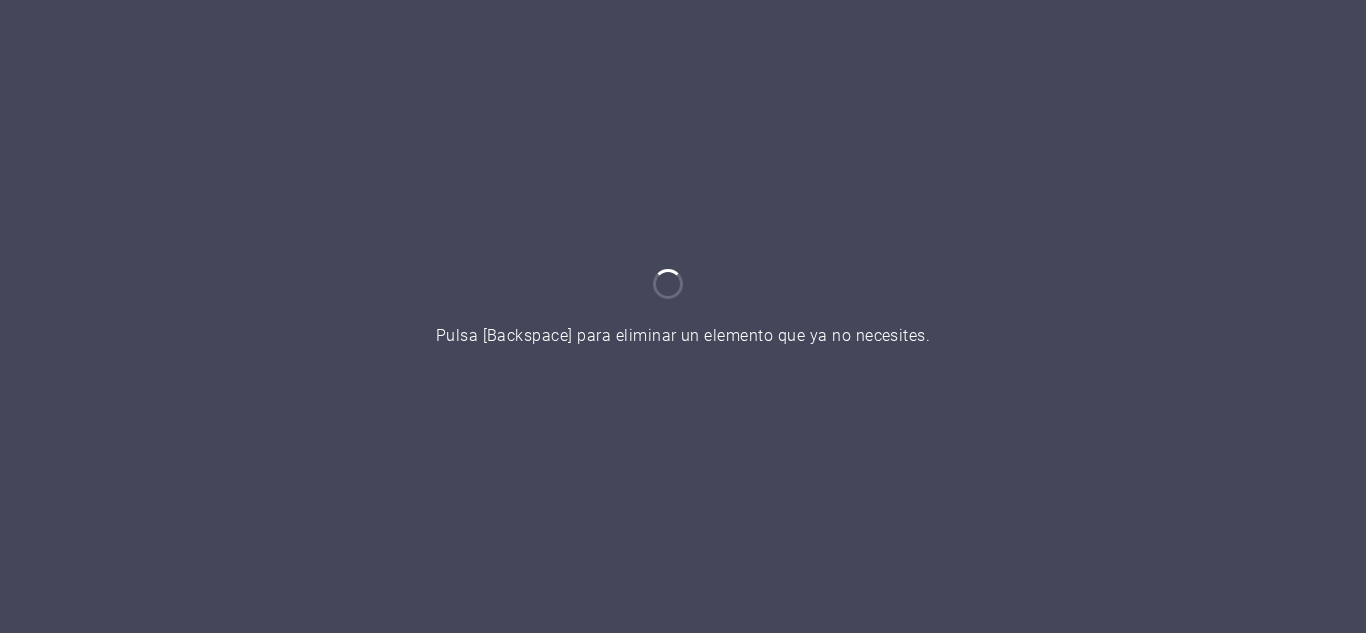 scroll, scrollTop: 0, scrollLeft: 0, axis: both 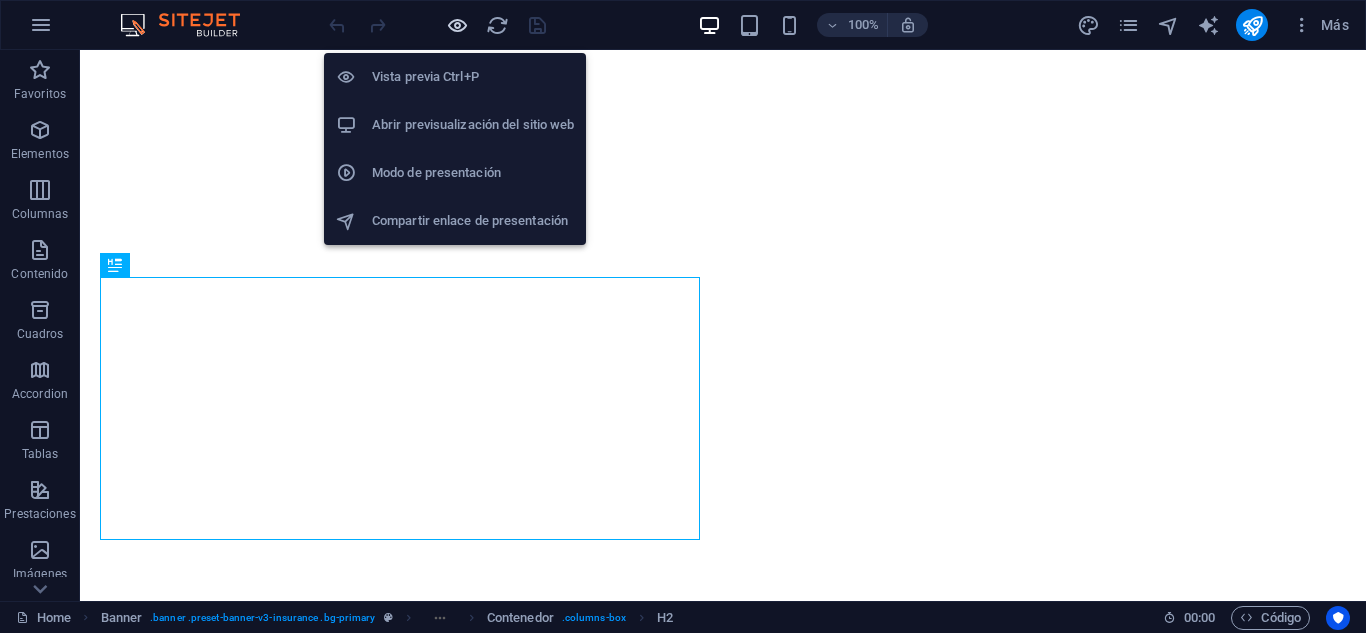 click at bounding box center [457, 25] 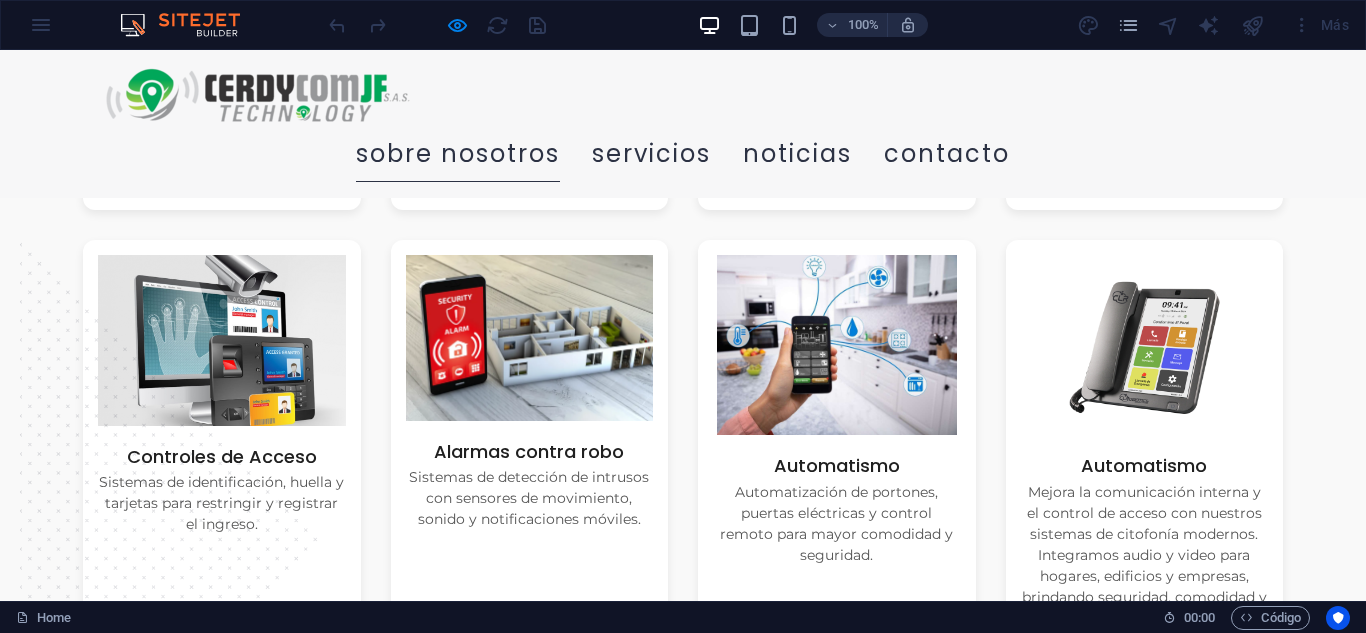 scroll, scrollTop: 4248, scrollLeft: 0, axis: vertical 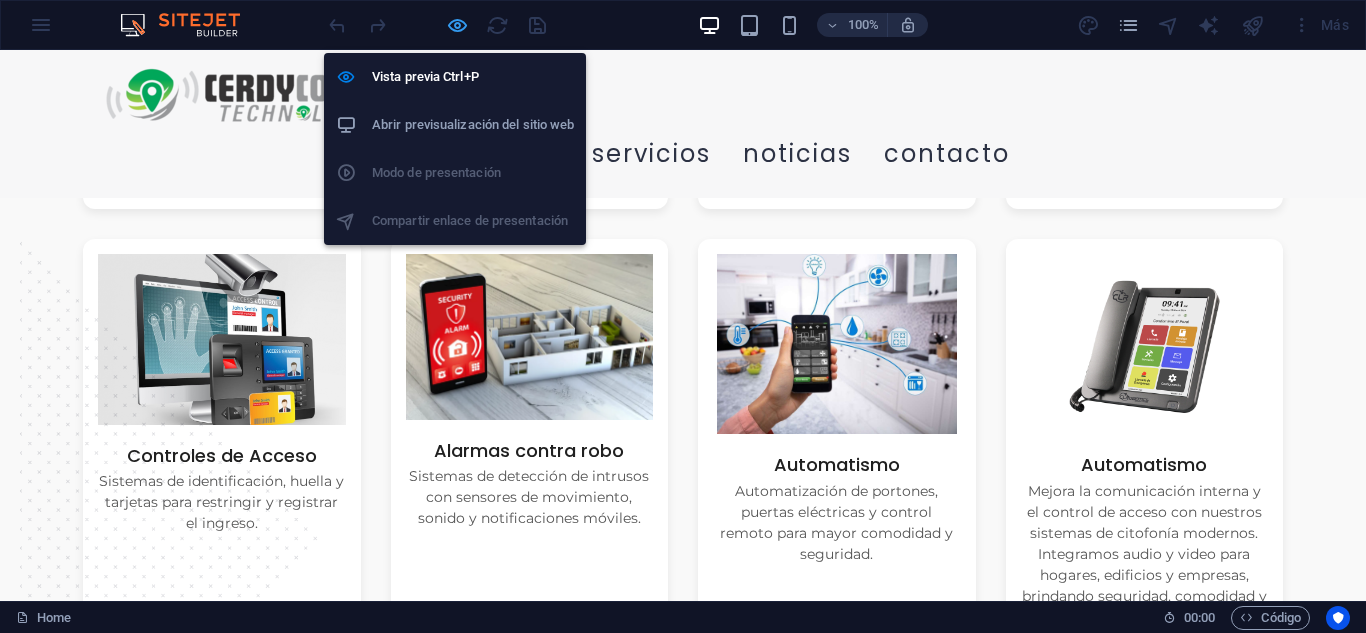 click at bounding box center [457, 25] 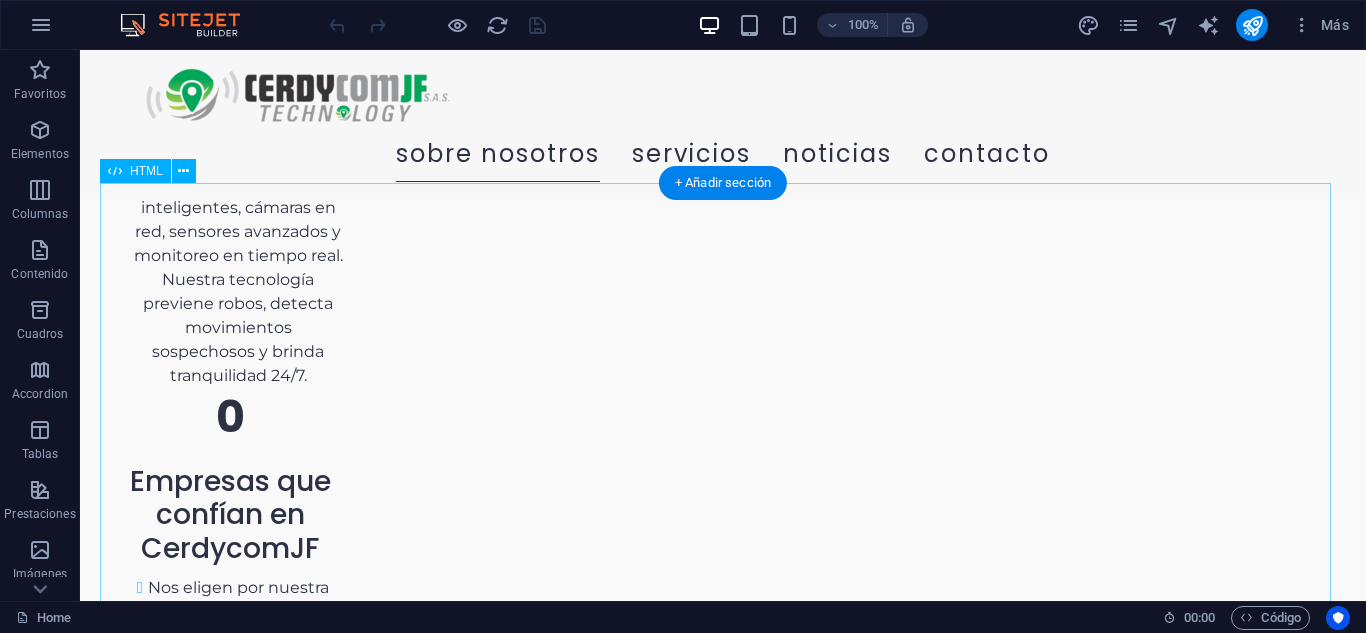 scroll, scrollTop: 2022, scrollLeft: 0, axis: vertical 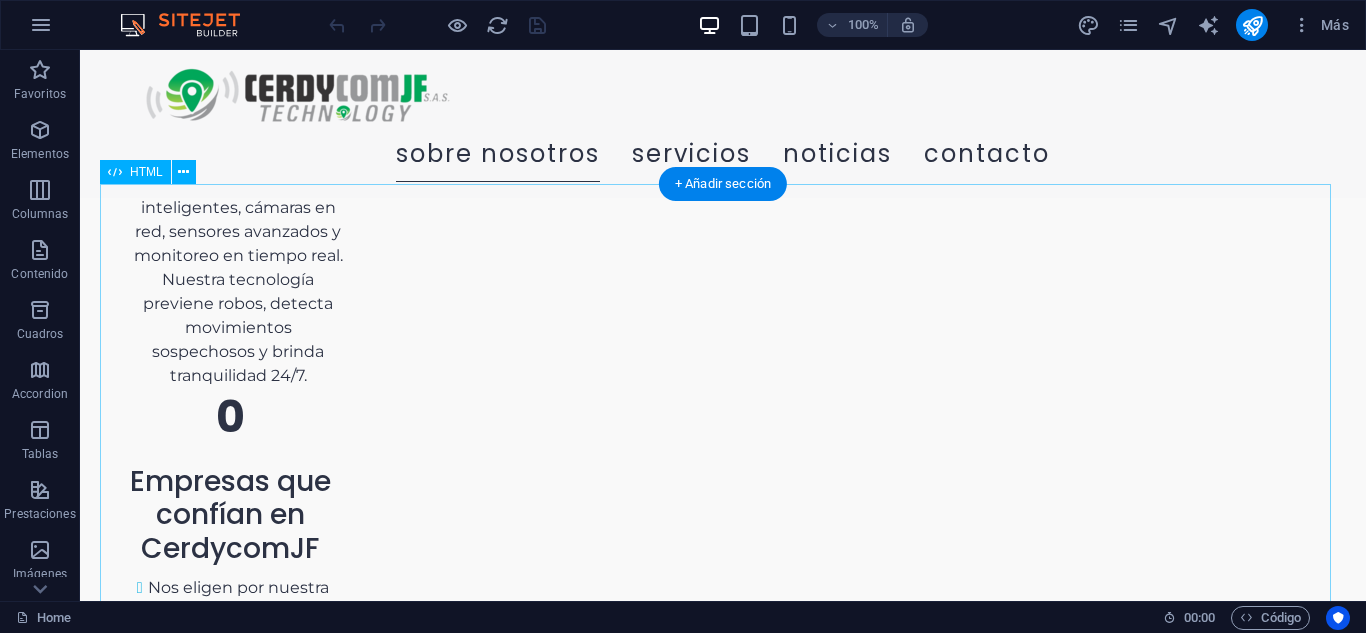 click on "Servicios CERDYCOM JF
Servicios
Rastreo Satelital
Control total de vehículos y maquinaria en tiempo real con alertas, reportes y geocercas.
Cámaras de Seguridad
Instalación profesional de sistemas de videovigilancia con visión nocturna y grabación HD.
Certificación de Maquinaria
Revisión técnica, registro y certificación para maquinaria pesada según norma legal vigente.
Concertinas
Instalación de barreras perimetrales de alta seguridad para zonas residenciales e industriales.
Controles de Acceso
Sistemas de identificación, huella y tarjetas para restringir y registrar el ingreso.
Alarmas contra robo
Sistemas de detección de intrusos con sensores de movimiento, sonido y notificaciones móviles.
Automatismo" at bounding box center [723, 2415] 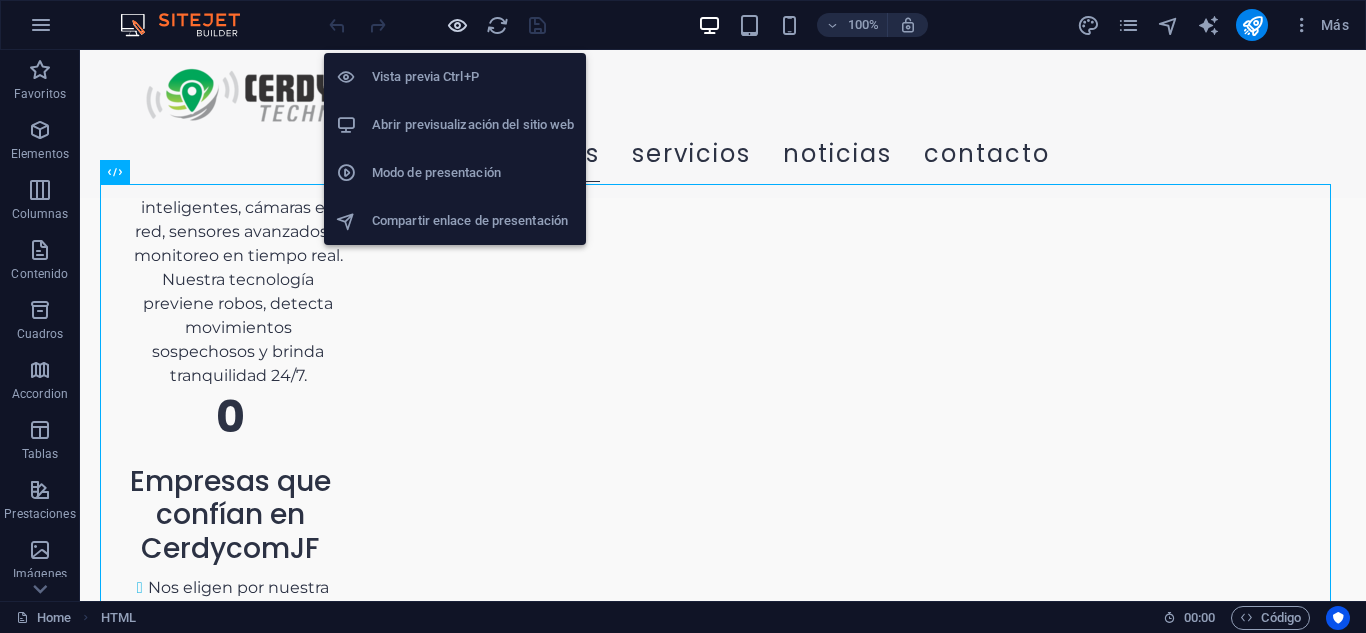 click at bounding box center (457, 25) 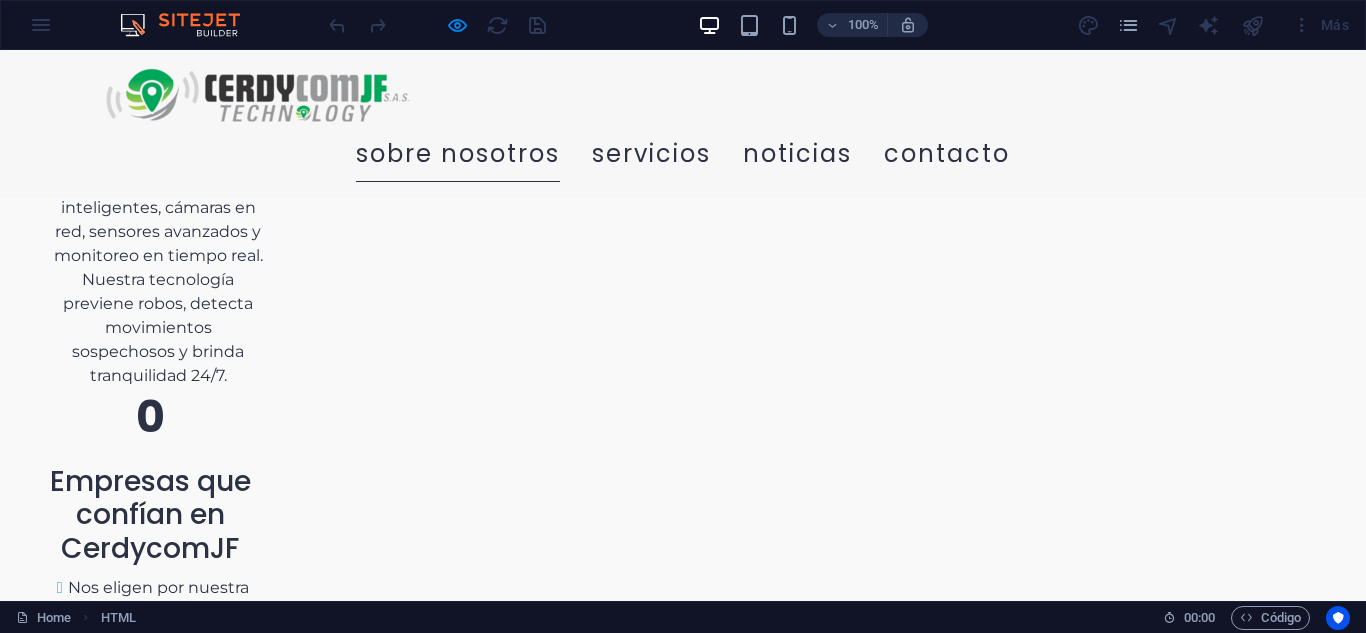 click at bounding box center [837, 2202] 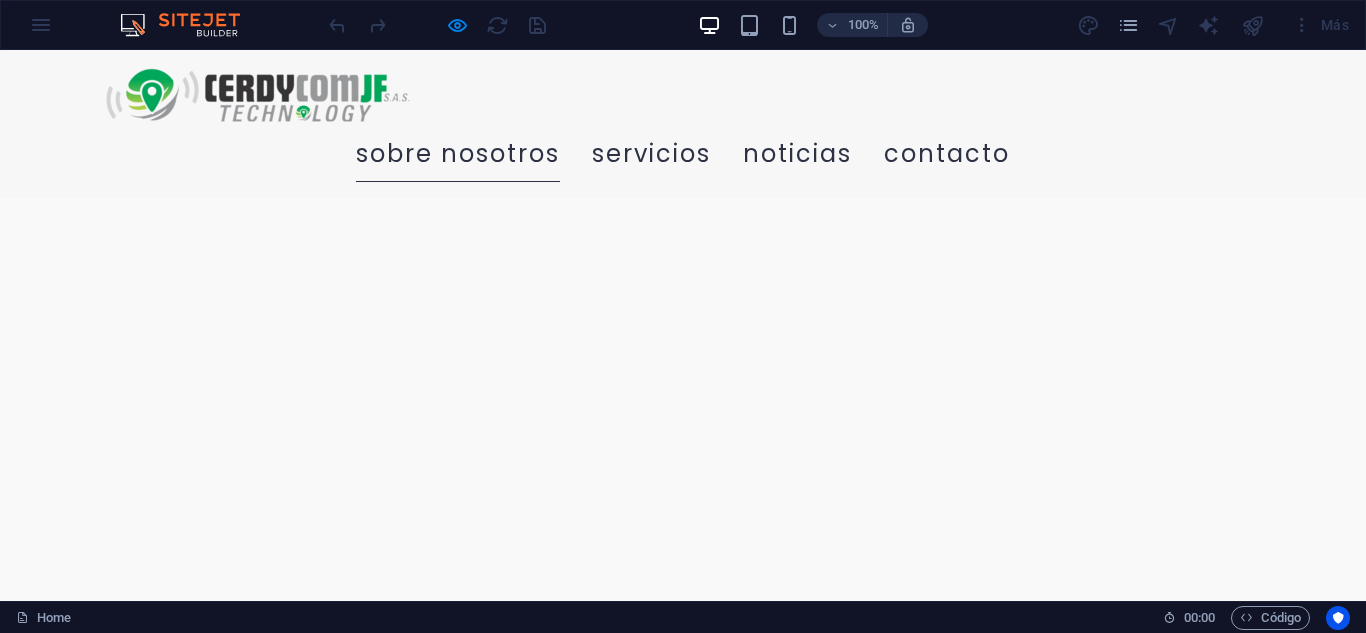scroll, scrollTop: 7021, scrollLeft: 0, axis: vertical 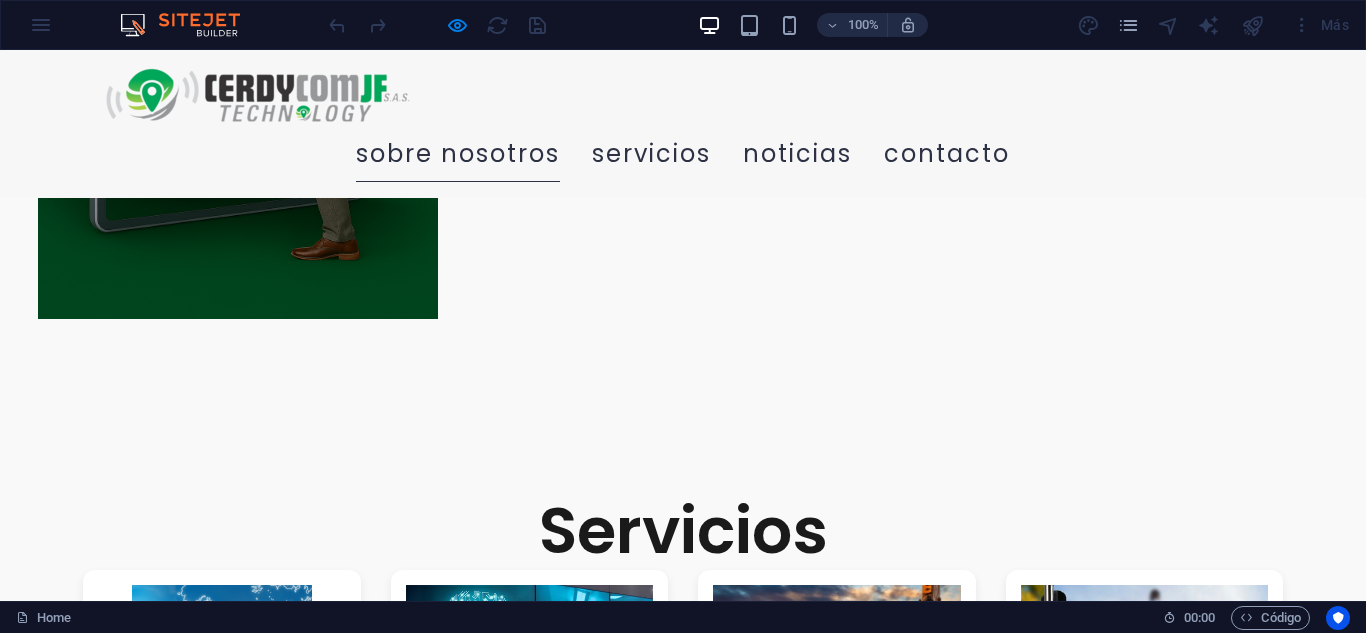drag, startPoint x: 1365, startPoint y: 51, endPoint x: 42, endPoint y: 88, distance: 1323.5173 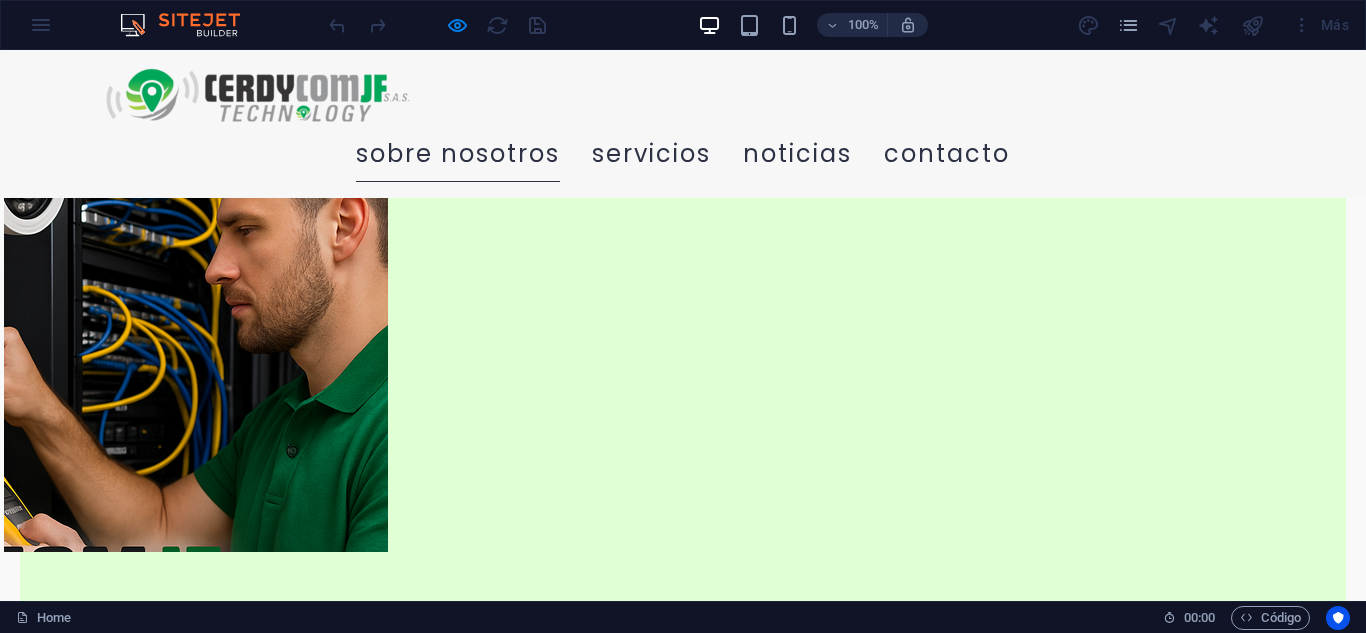 scroll, scrollTop: 0, scrollLeft: 0, axis: both 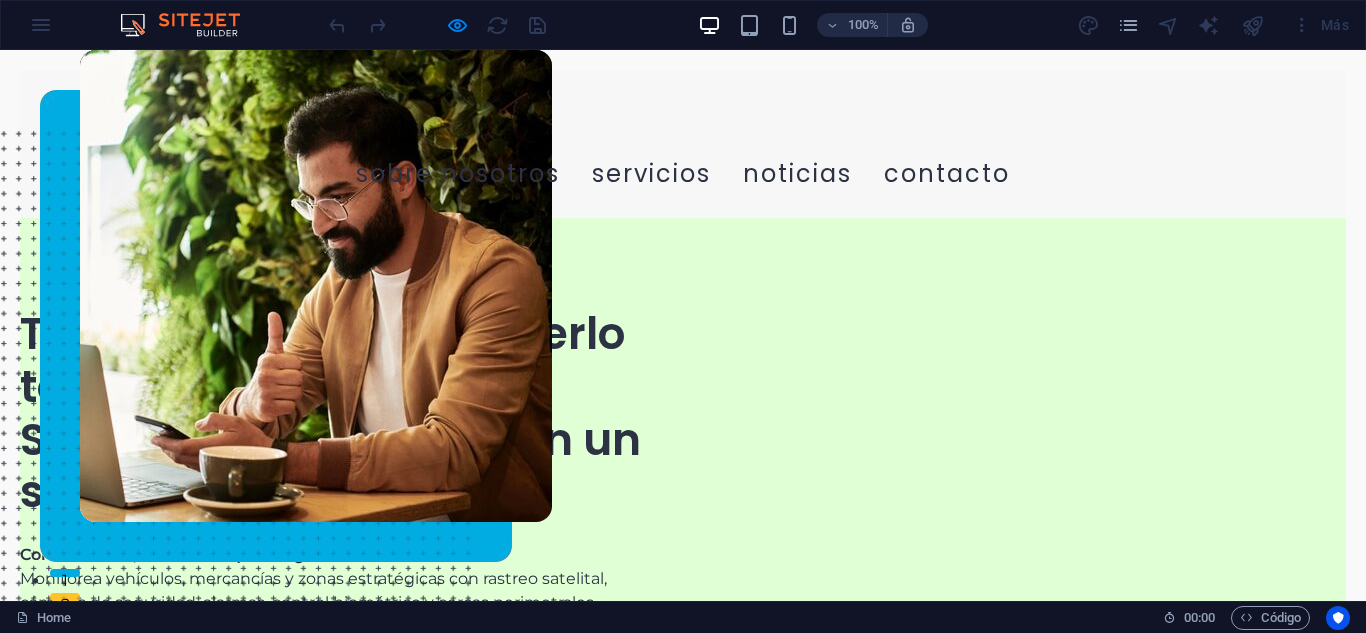 click on "100% Más" at bounding box center (683, 25) 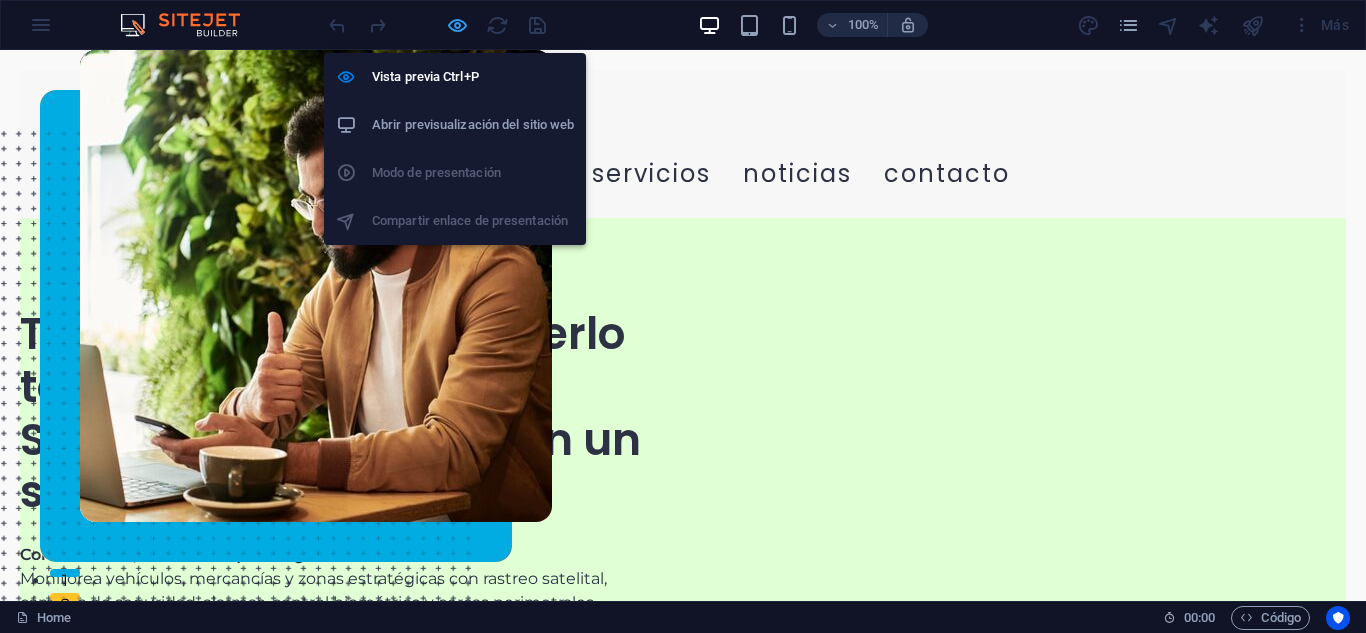 click at bounding box center (457, 25) 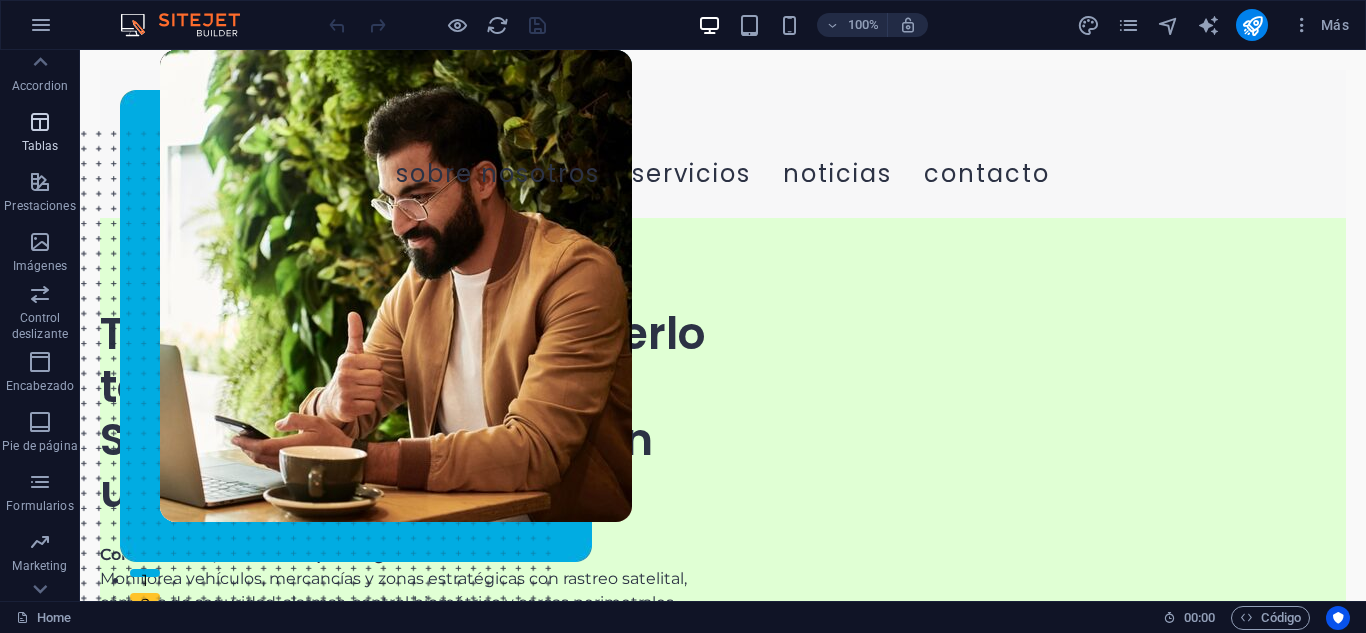 scroll, scrollTop: 349, scrollLeft: 0, axis: vertical 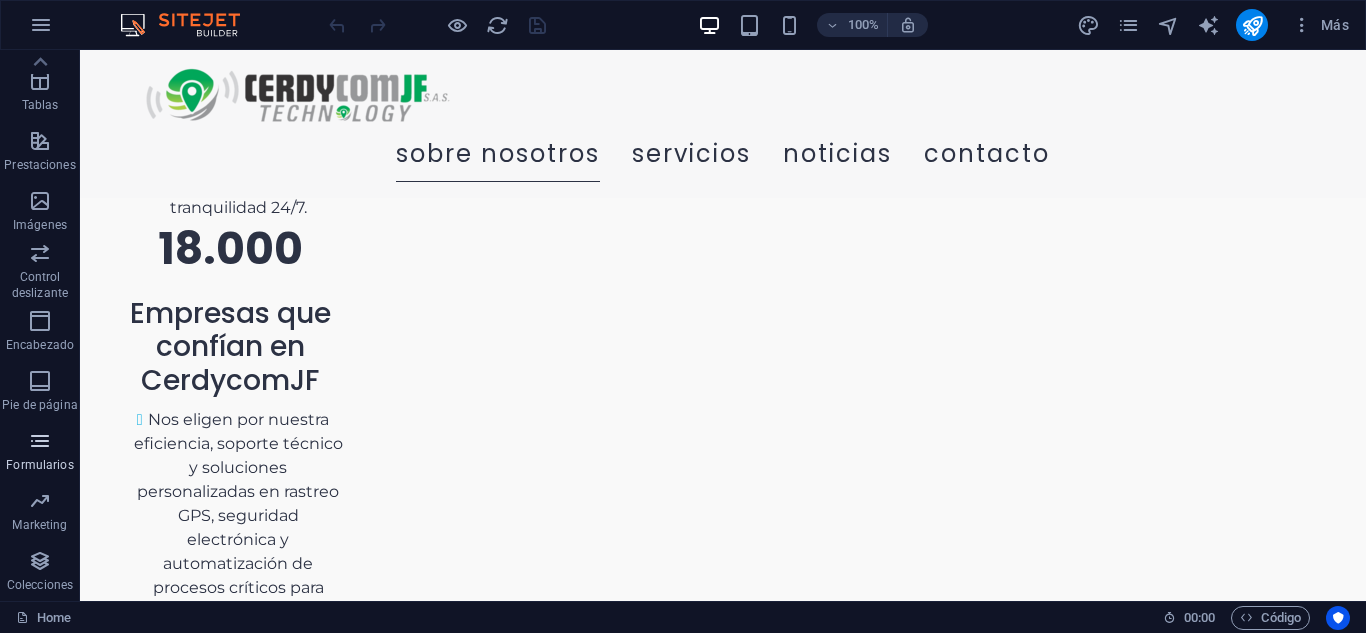 click at bounding box center [40, 441] 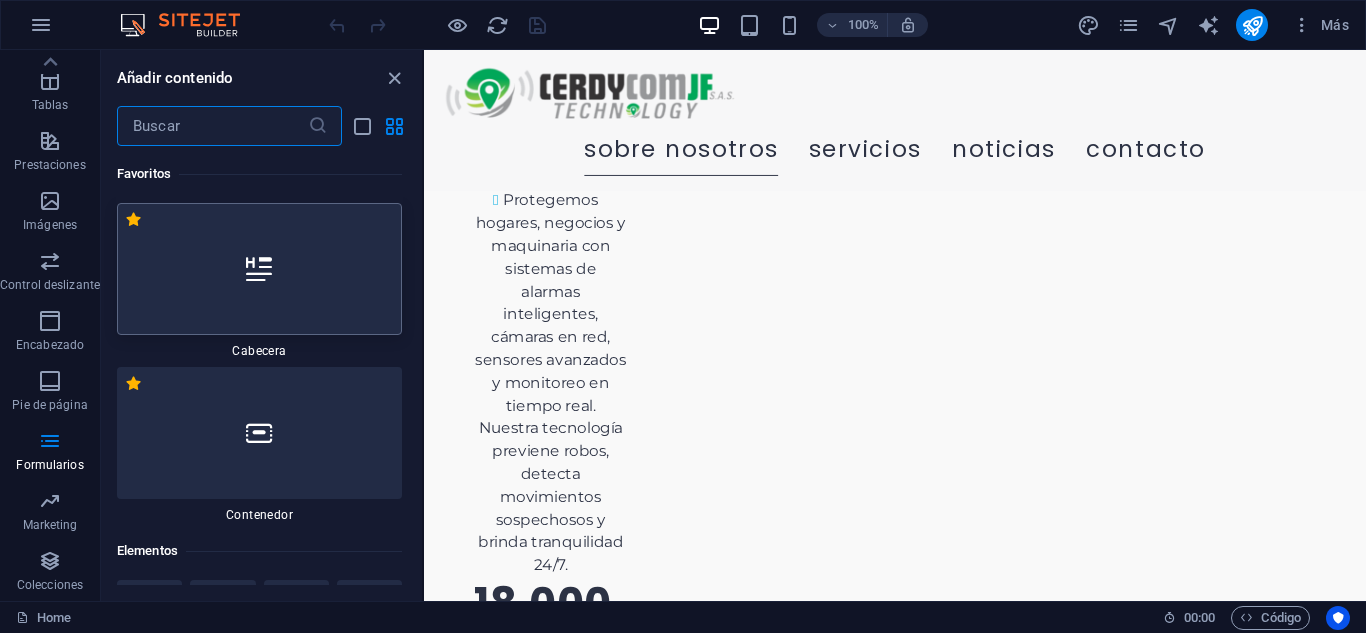 scroll, scrollTop: 2325, scrollLeft: 0, axis: vertical 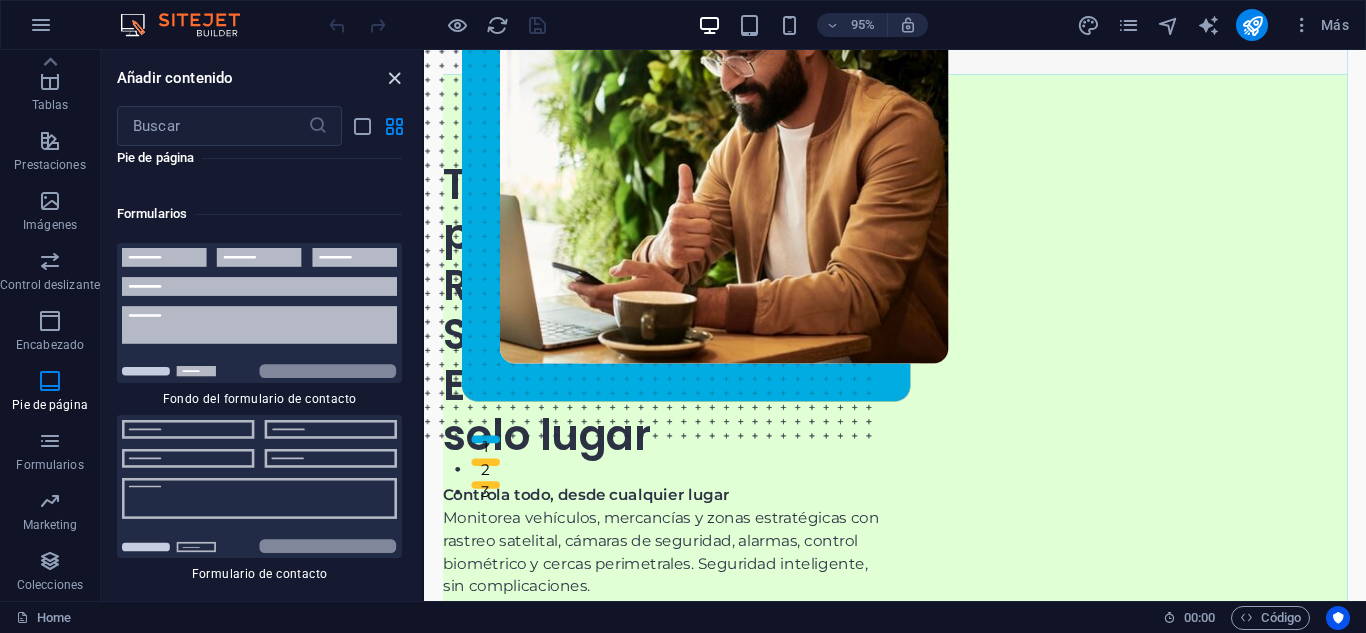 click at bounding box center [394, 78] 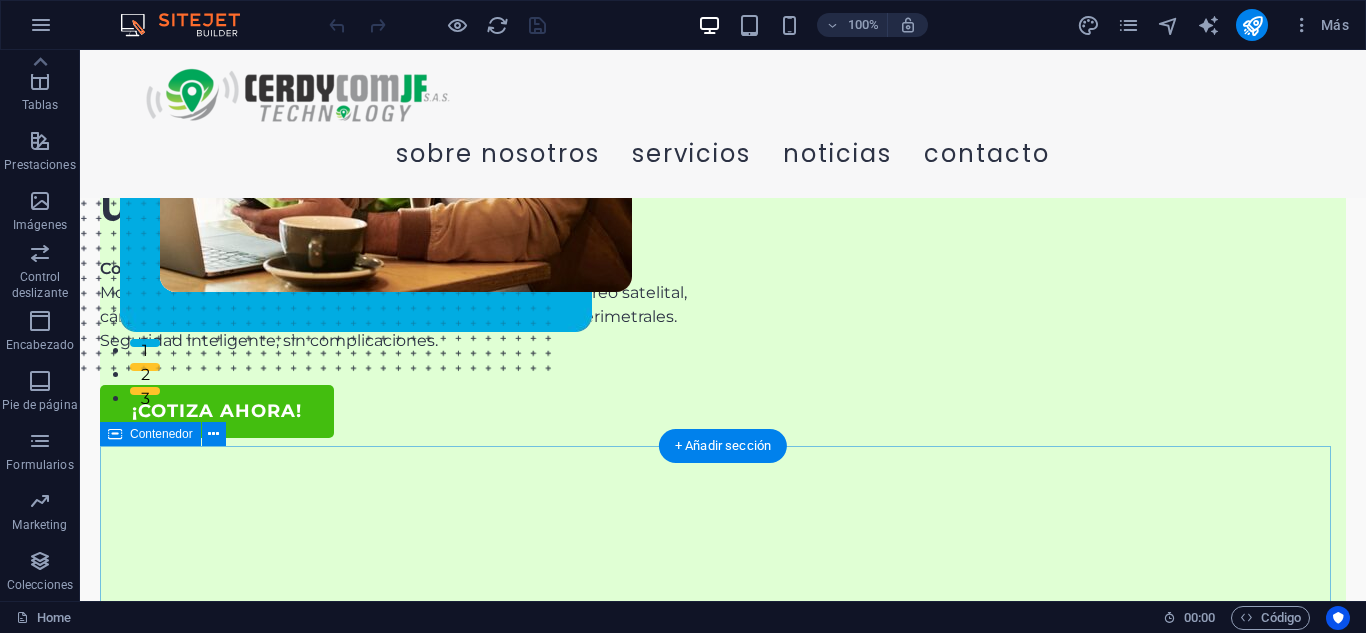 scroll, scrollTop: 406, scrollLeft: 0, axis: vertical 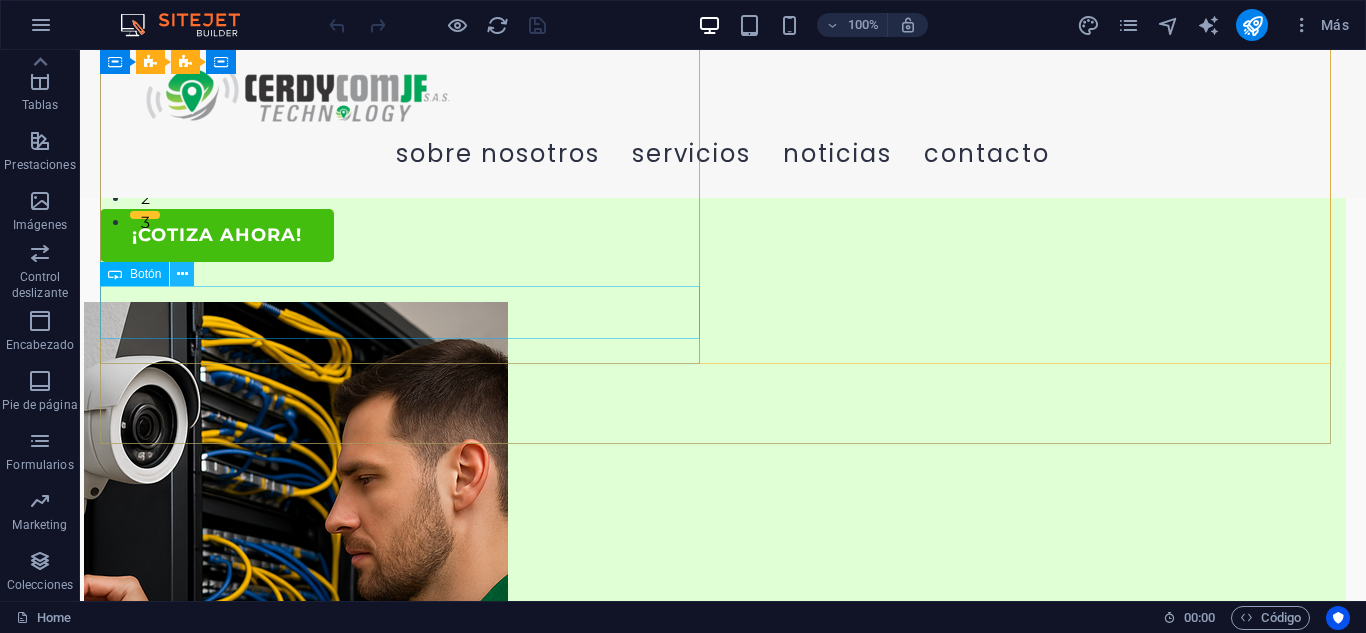 click at bounding box center (182, 274) 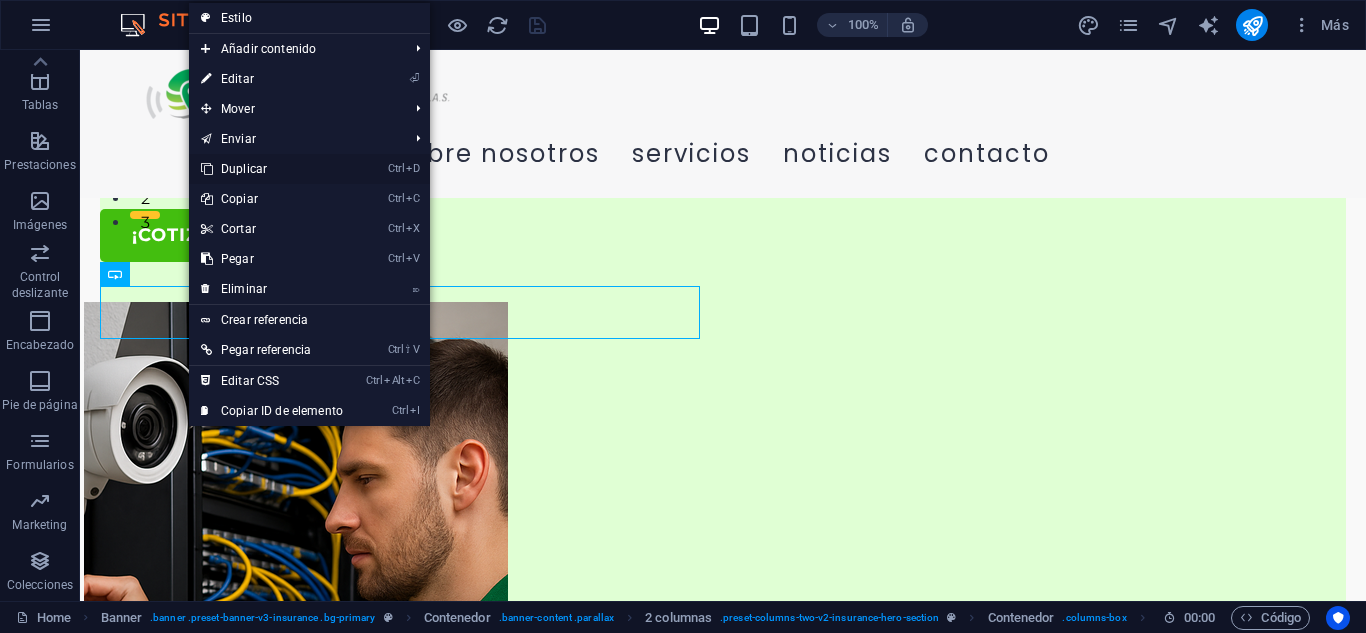 click on "Ctrl D  Duplicar" at bounding box center (272, 169) 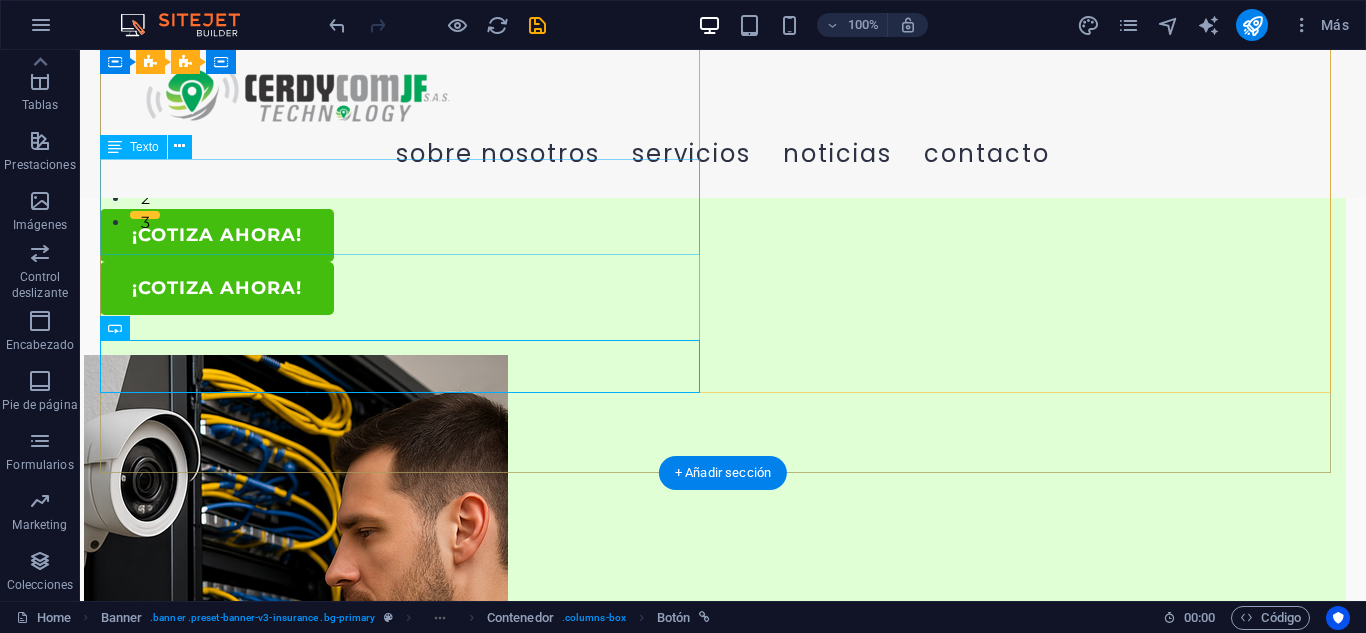 scroll, scrollTop: 381, scrollLeft: 0, axis: vertical 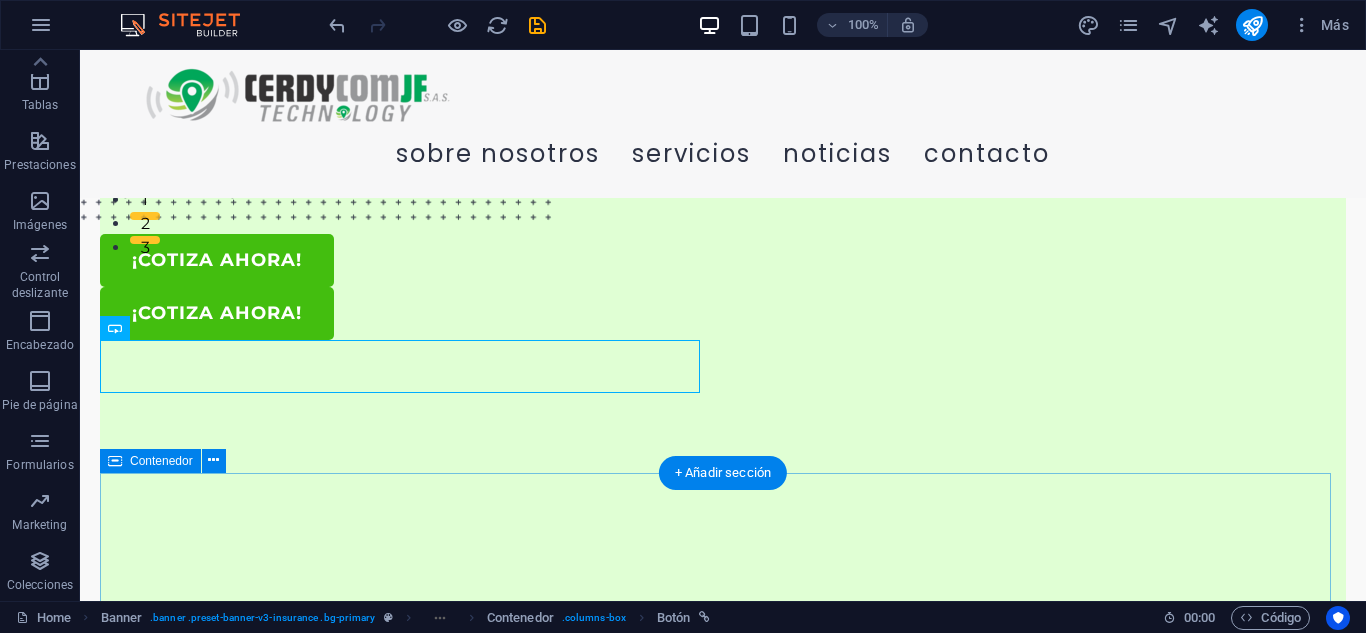 click on "¿Quienes somos? En CERDYCOMJF somos especialistas en seguridad electrónica y rastreo satelital, con una trayectoria de más de siete años protegiendo lo que más valoran nuestros clientes. Contamos con cobertura nacional e internacional, ofreciendo tecnología de vanguardia, equipos certificados y una plataforma inteligente diseñada para el monitoreo en tiempo real de vehículos, personas, mascotas, mercancías y contenedores. Nuestro compromiso es brindar soluciones integrales que combinan eficiencia, confianza y control, al servicio de empresas y usuarios que buscan proteger sus activos con tecnología confiable y soporte permanente. Nuestros servicios están respaldados y certificados por:" at bounding box center [723, 1251] 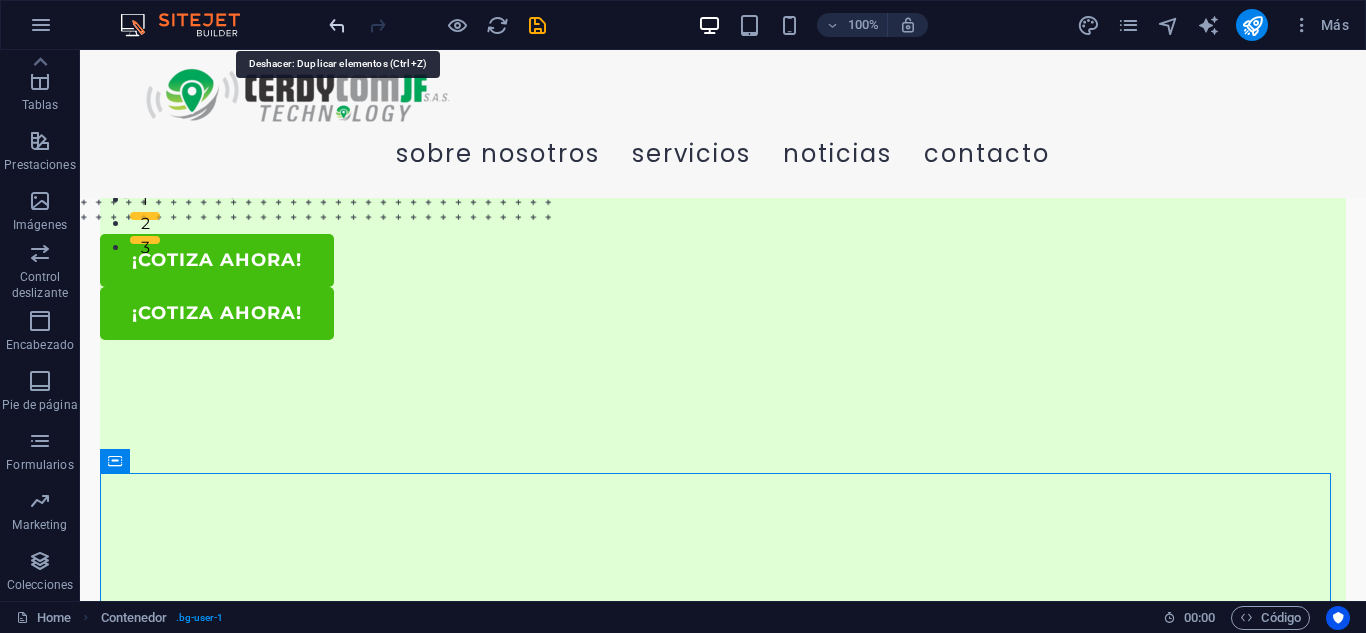 click at bounding box center [337, 25] 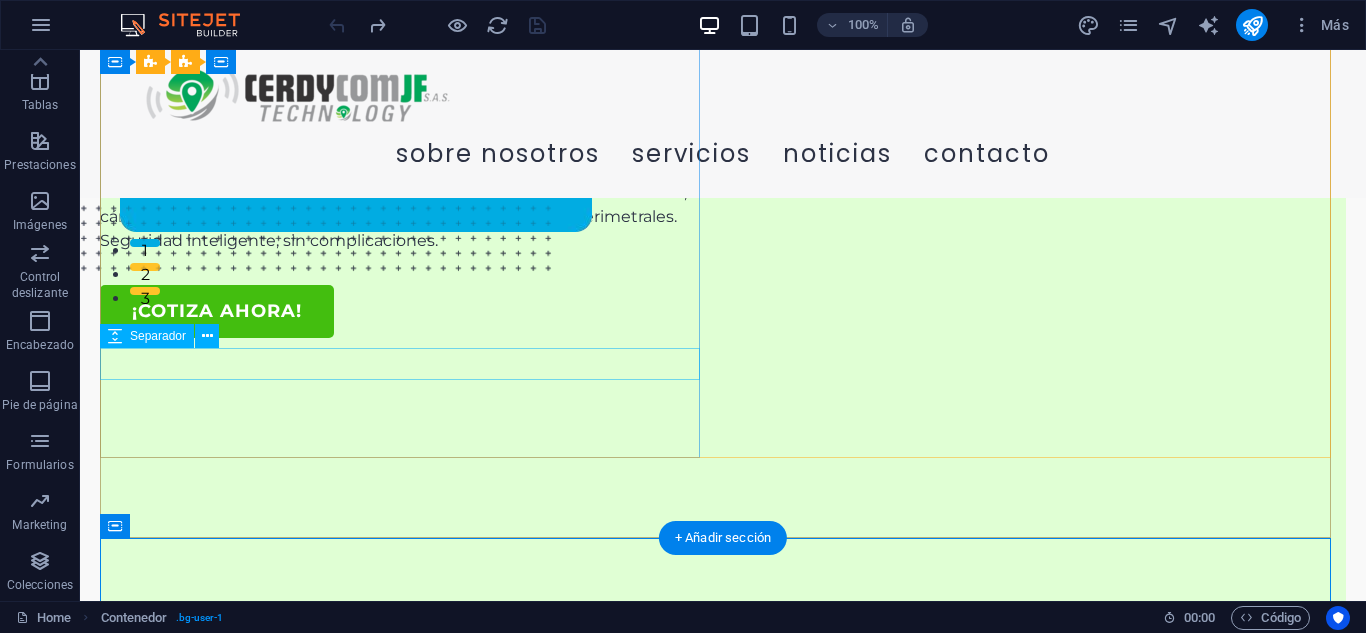 scroll, scrollTop: 329, scrollLeft: 0, axis: vertical 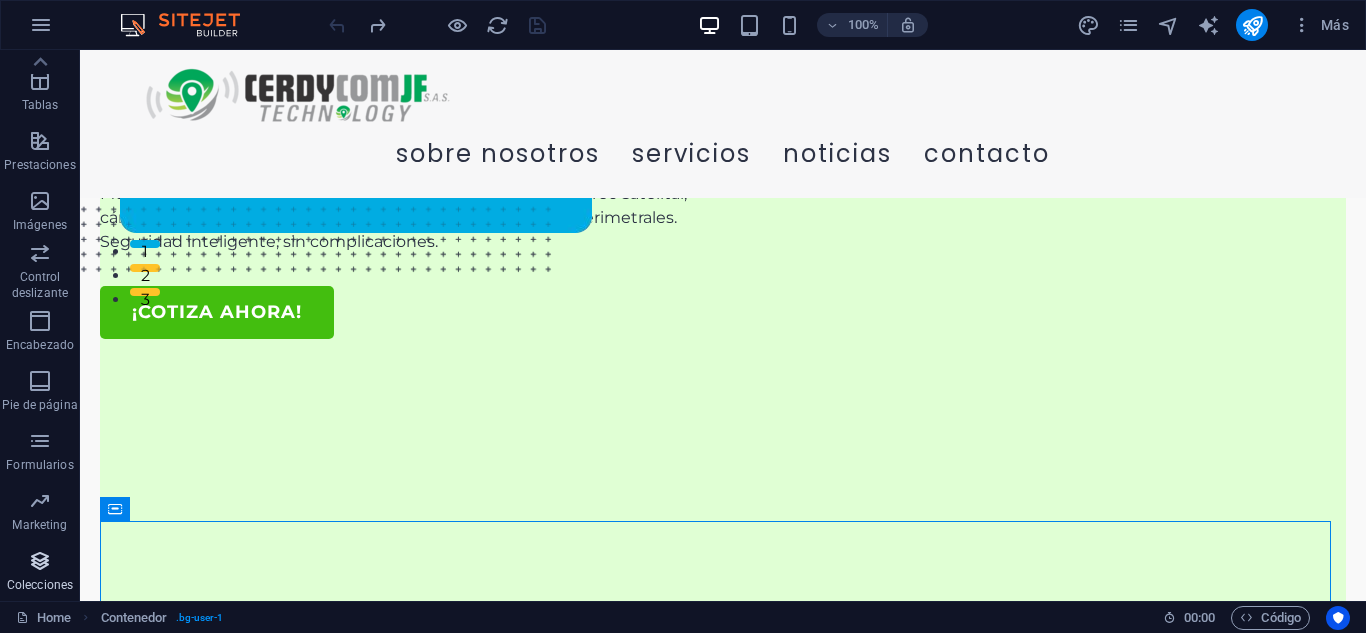 click at bounding box center (40, 561) 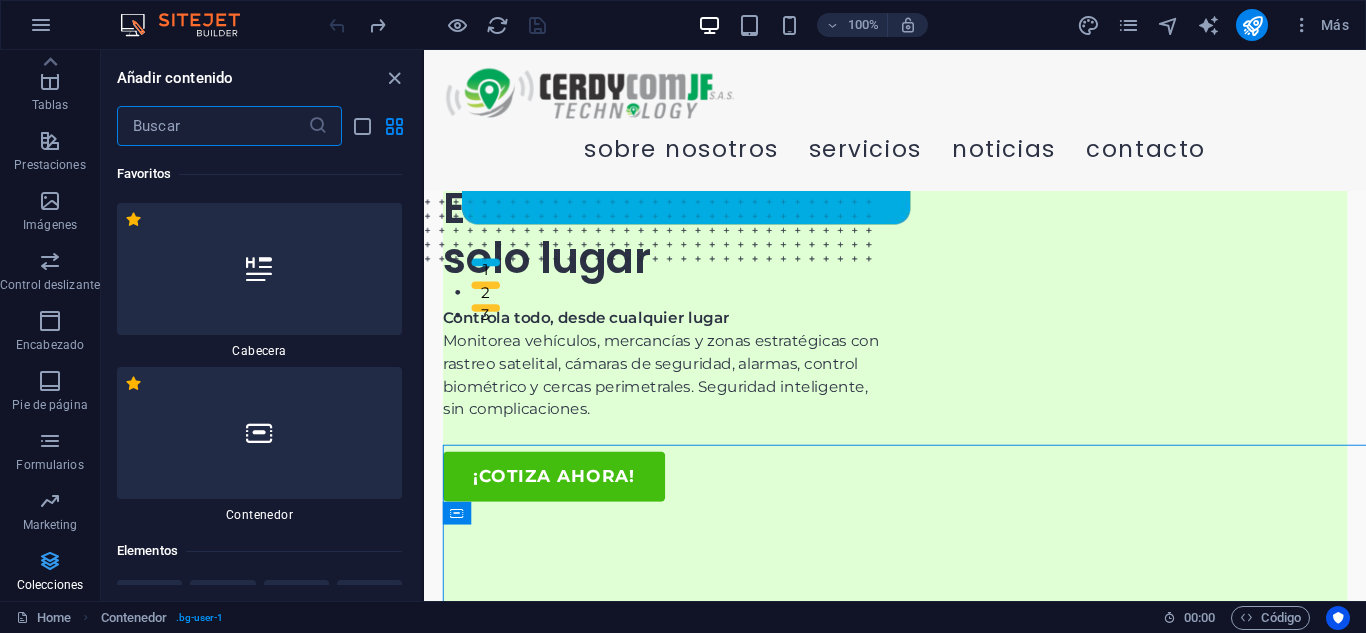 scroll, scrollTop: 385, scrollLeft: 0, axis: vertical 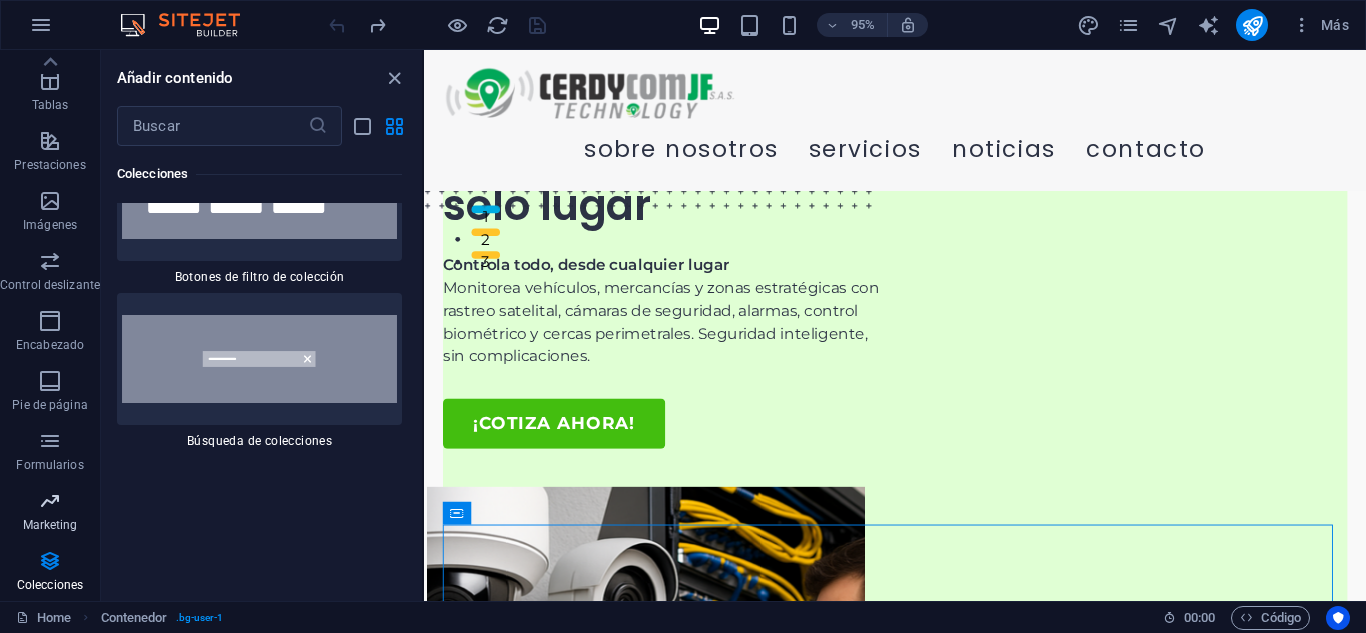 click at bounding box center [50, 501] 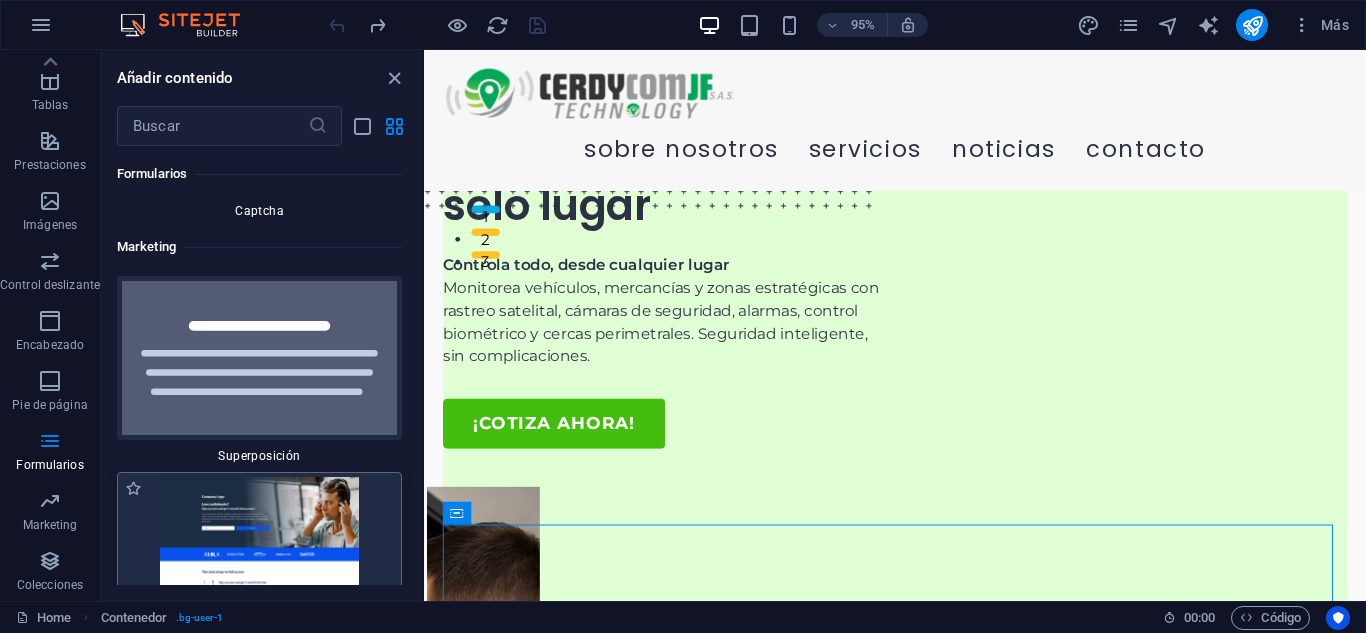 scroll, scrollTop: 32565, scrollLeft: 0, axis: vertical 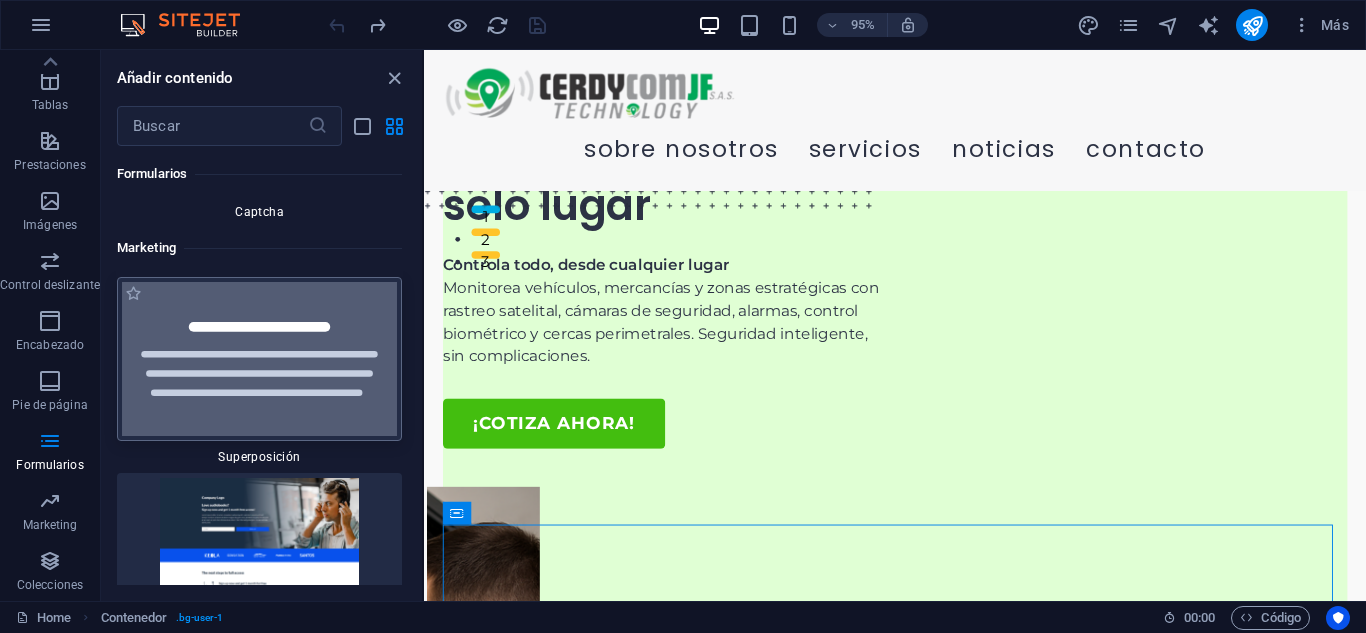 click at bounding box center (259, 359) 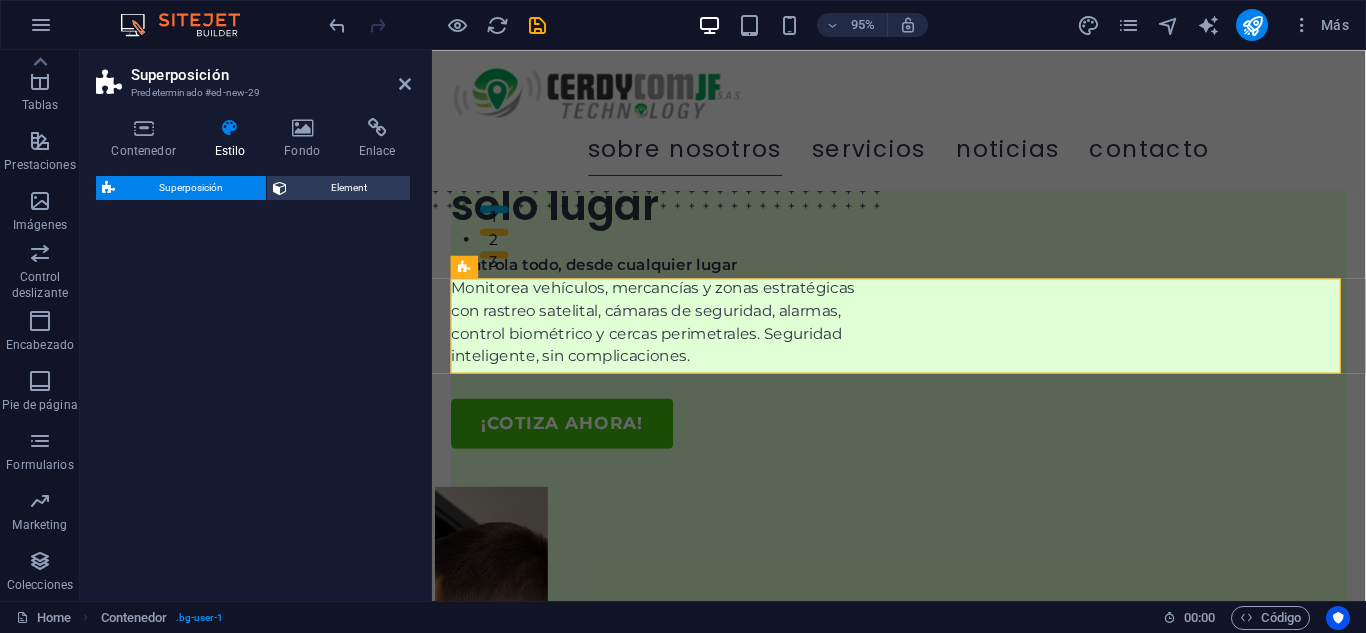 select on "rem" 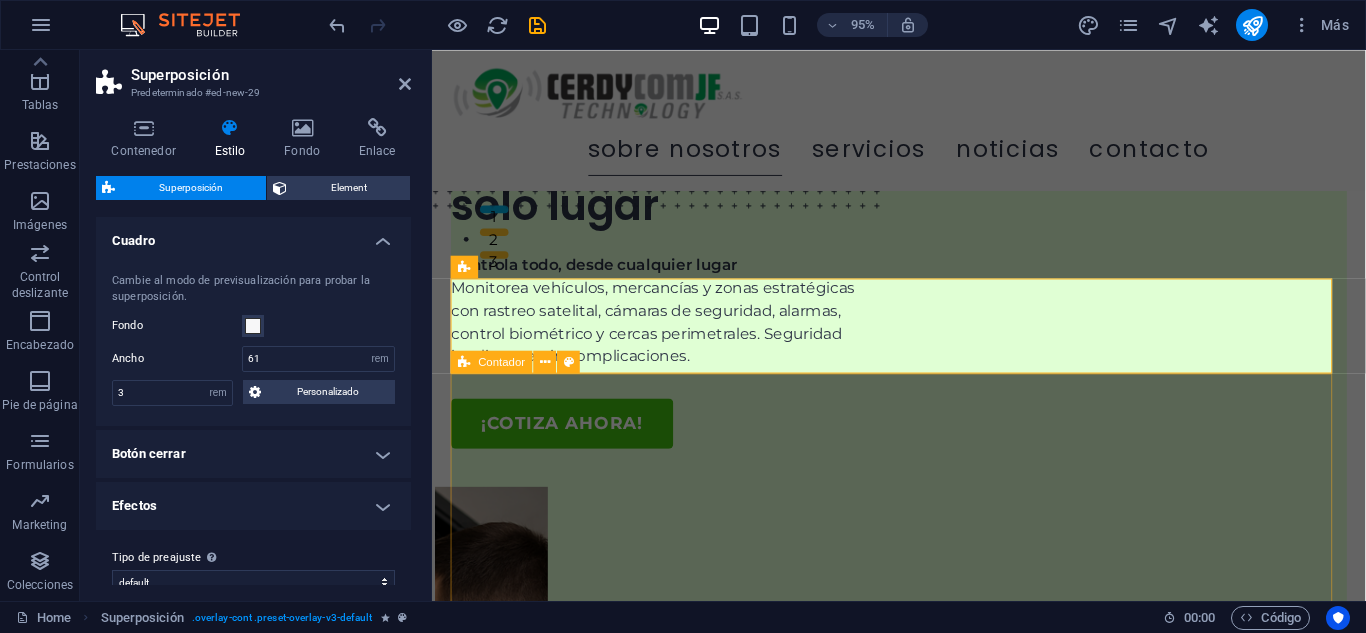 scroll, scrollTop: 1240, scrollLeft: 0, axis: vertical 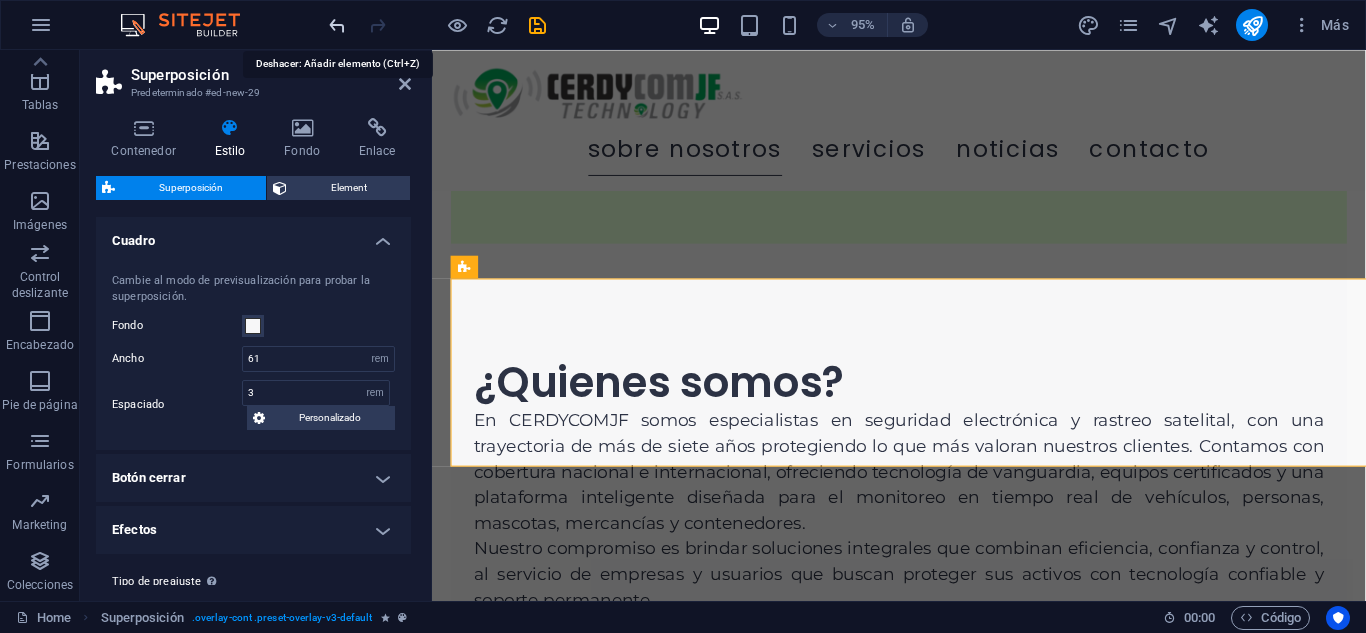 click at bounding box center (337, 25) 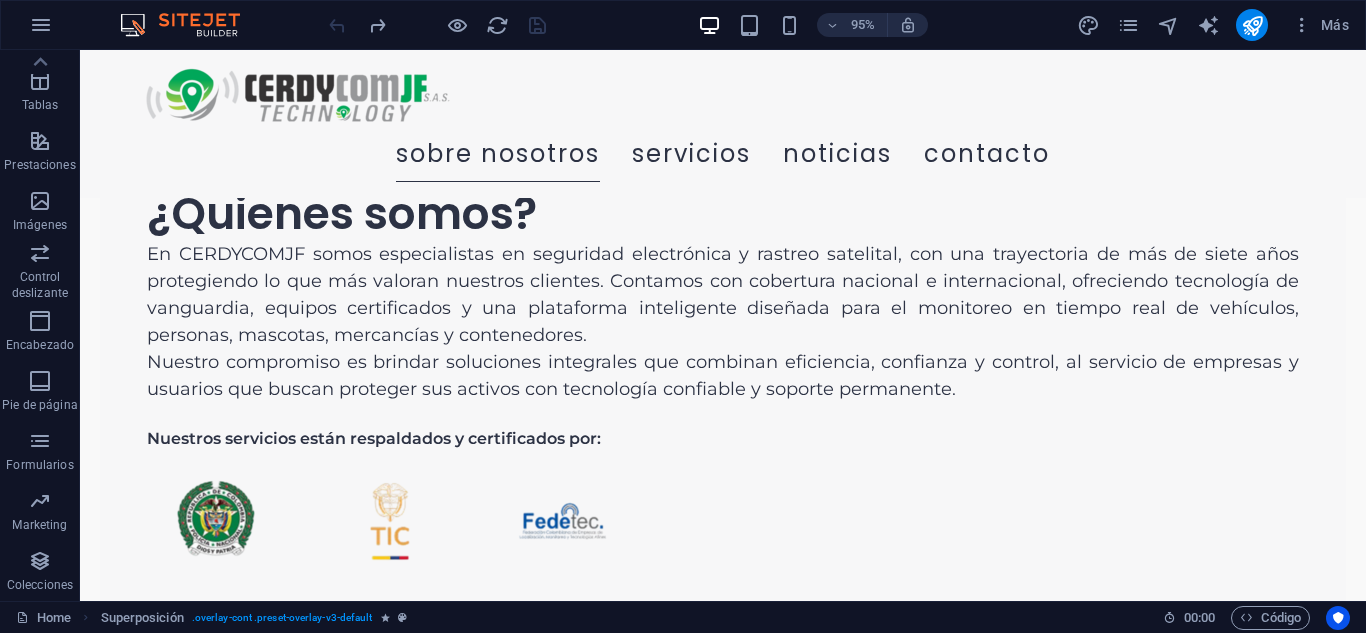 scroll, scrollTop: 1129, scrollLeft: 0, axis: vertical 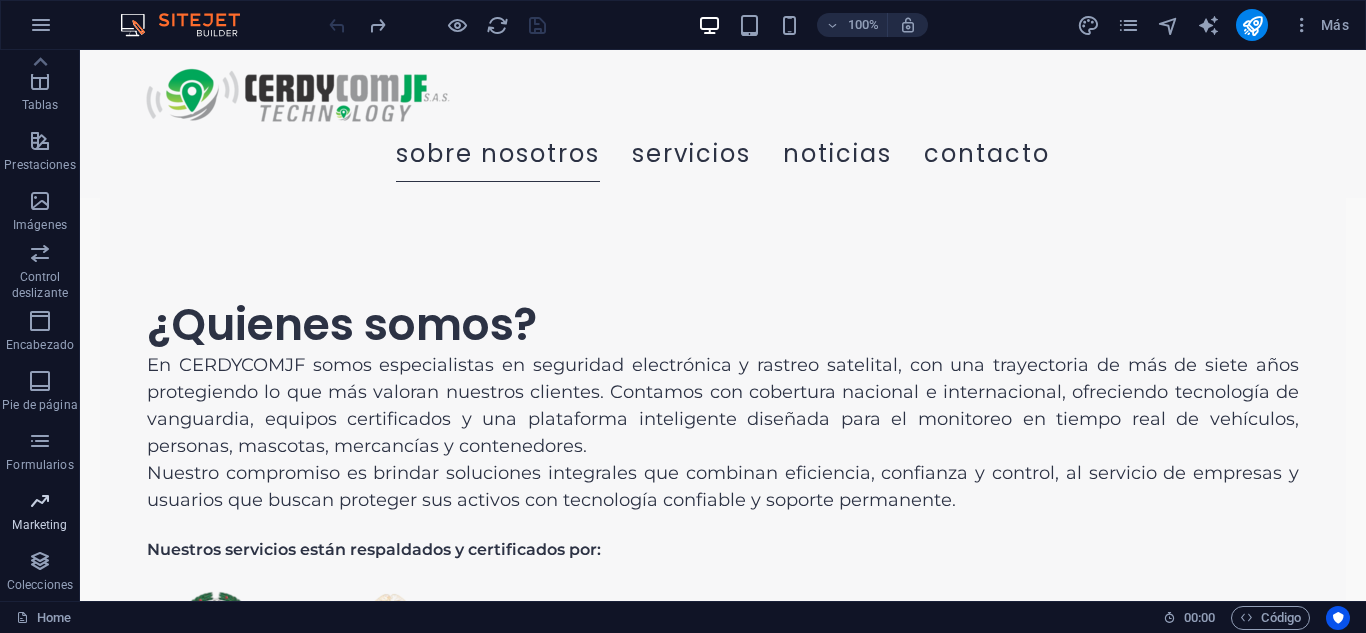 click at bounding box center [40, 501] 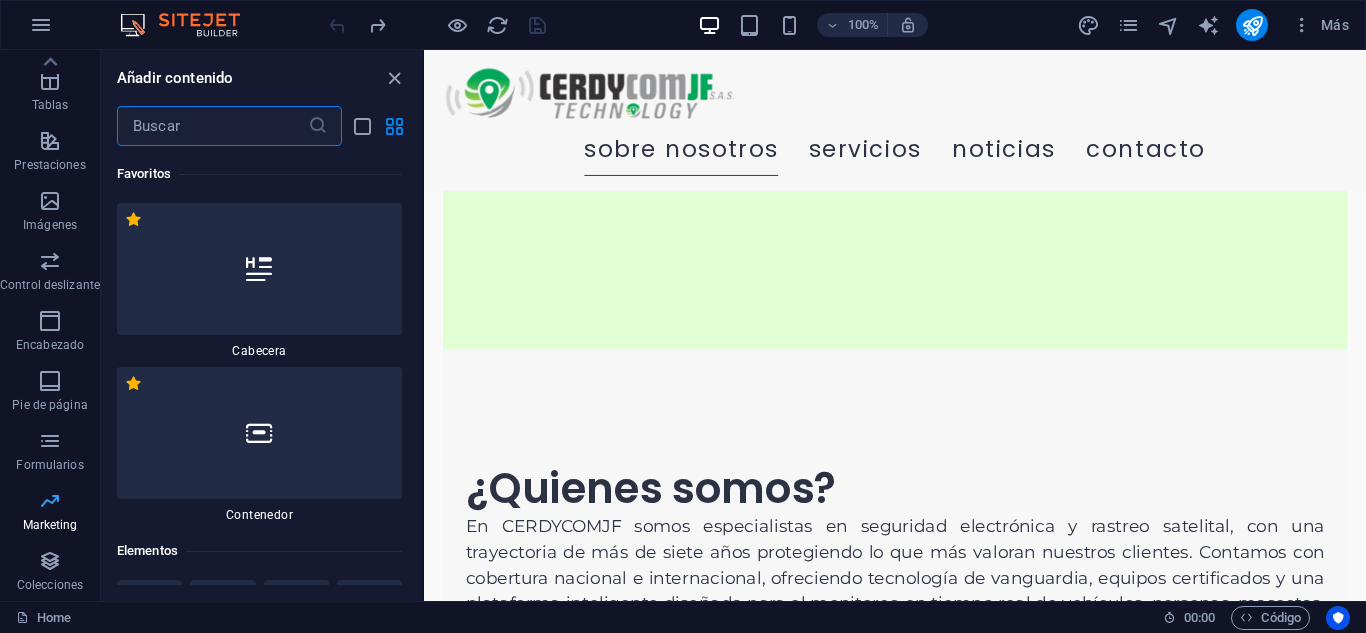scroll, scrollTop: 1185, scrollLeft: 0, axis: vertical 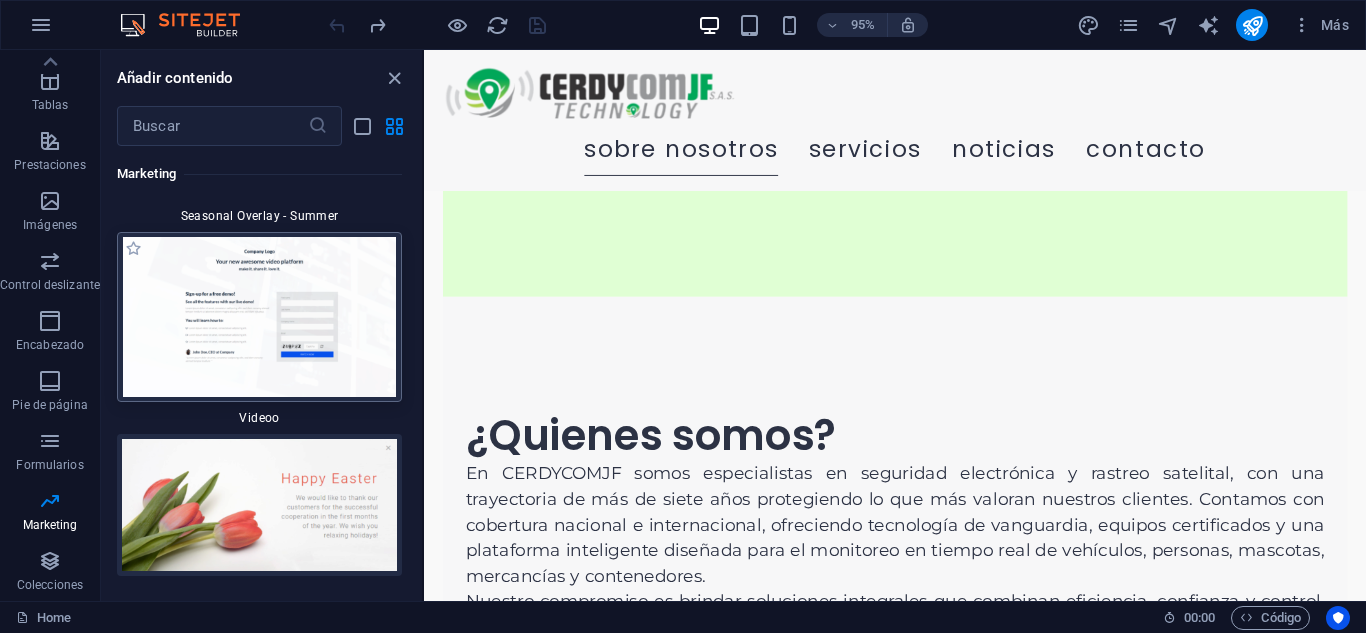 click at bounding box center (259, 317) 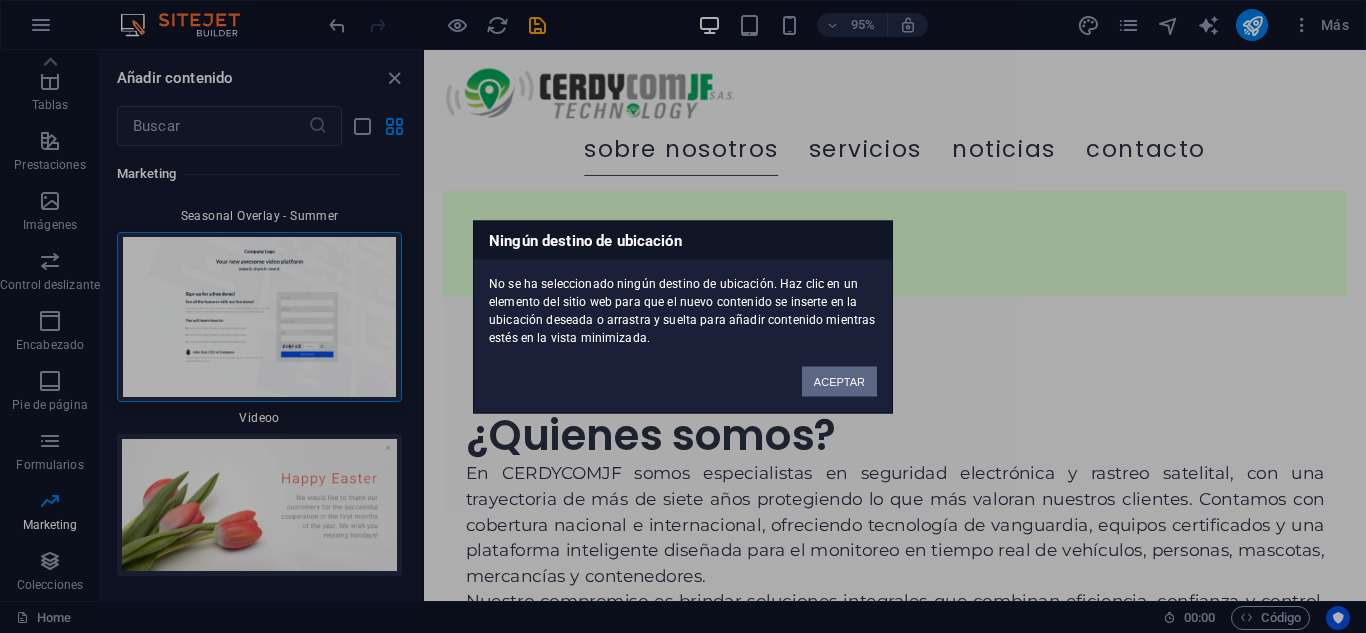 click on "ACEPTAR" at bounding box center (839, 381) 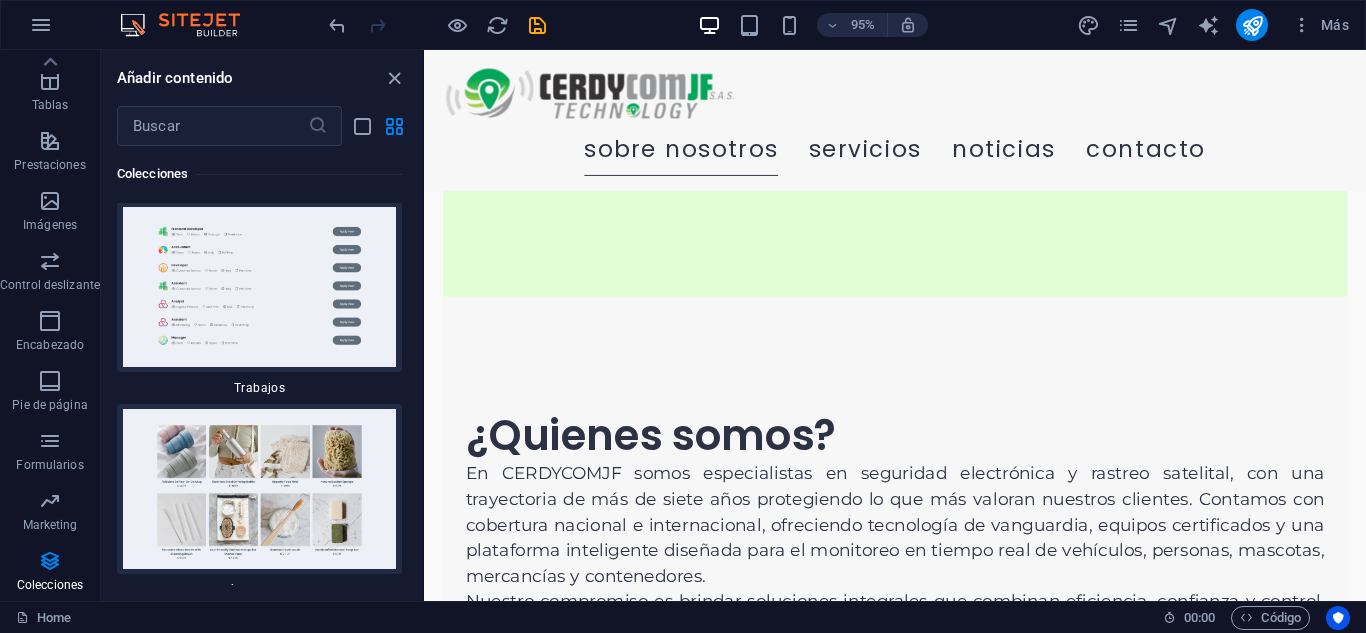 scroll, scrollTop: 37465, scrollLeft: 0, axis: vertical 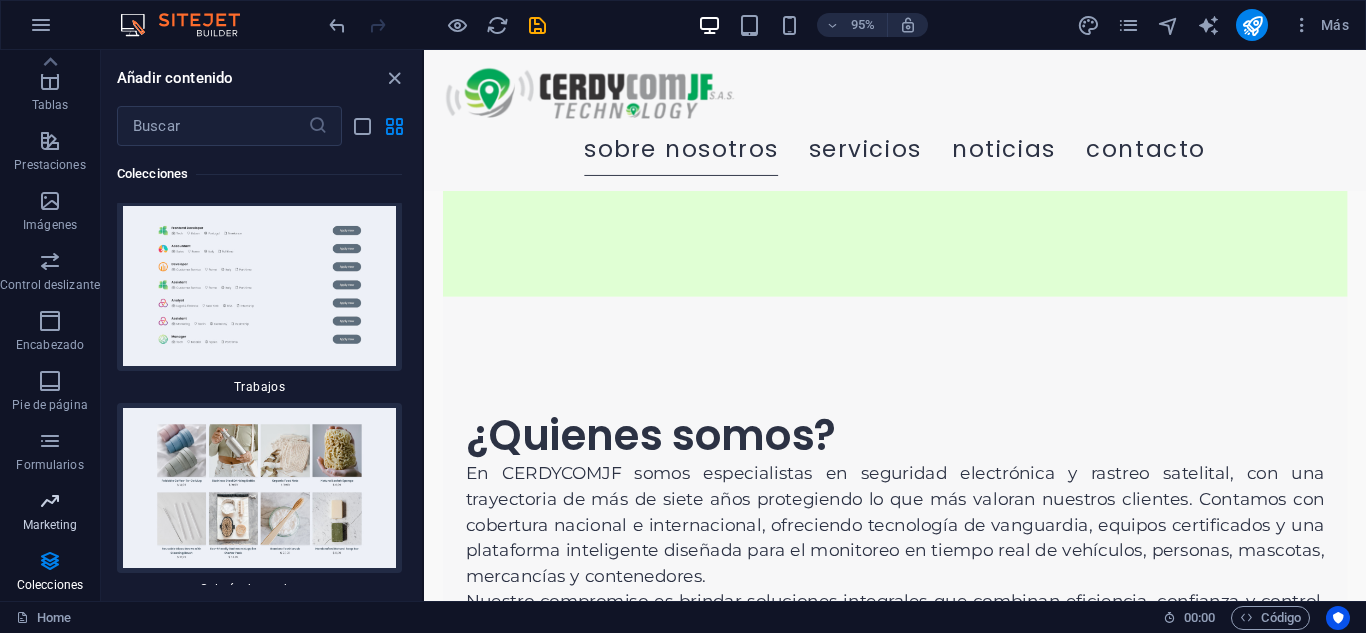 click at bounding box center (50, 501) 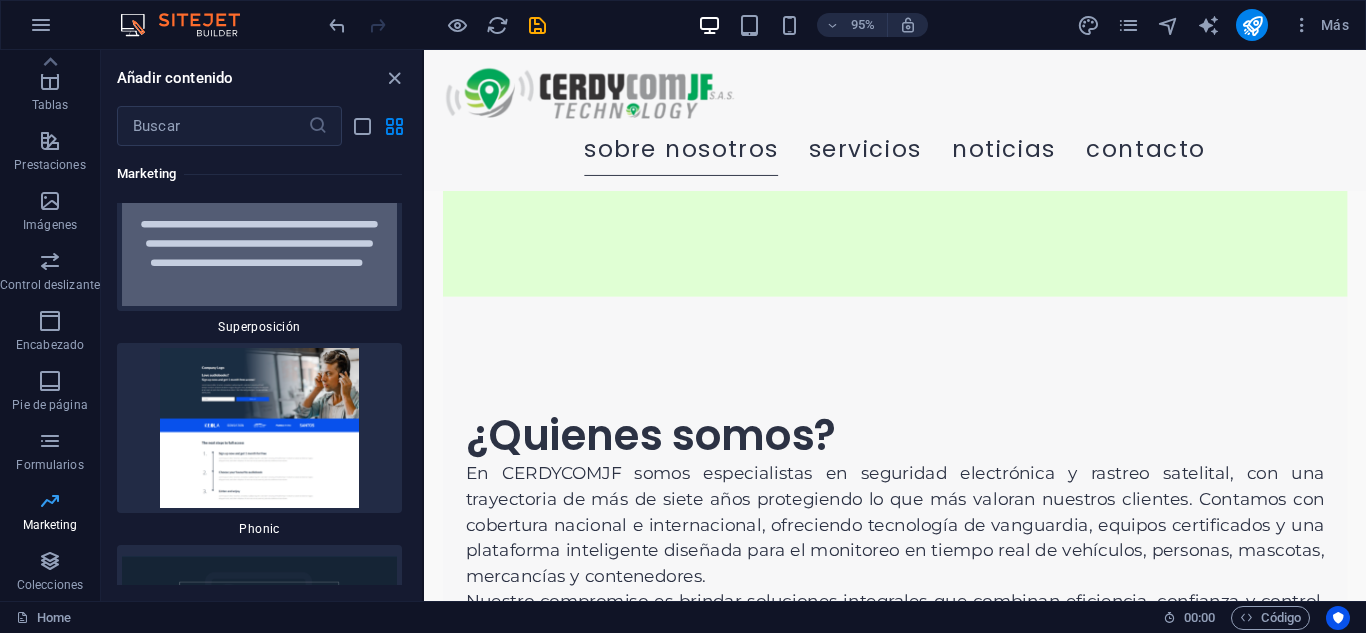 scroll, scrollTop: 32695, scrollLeft: 0, axis: vertical 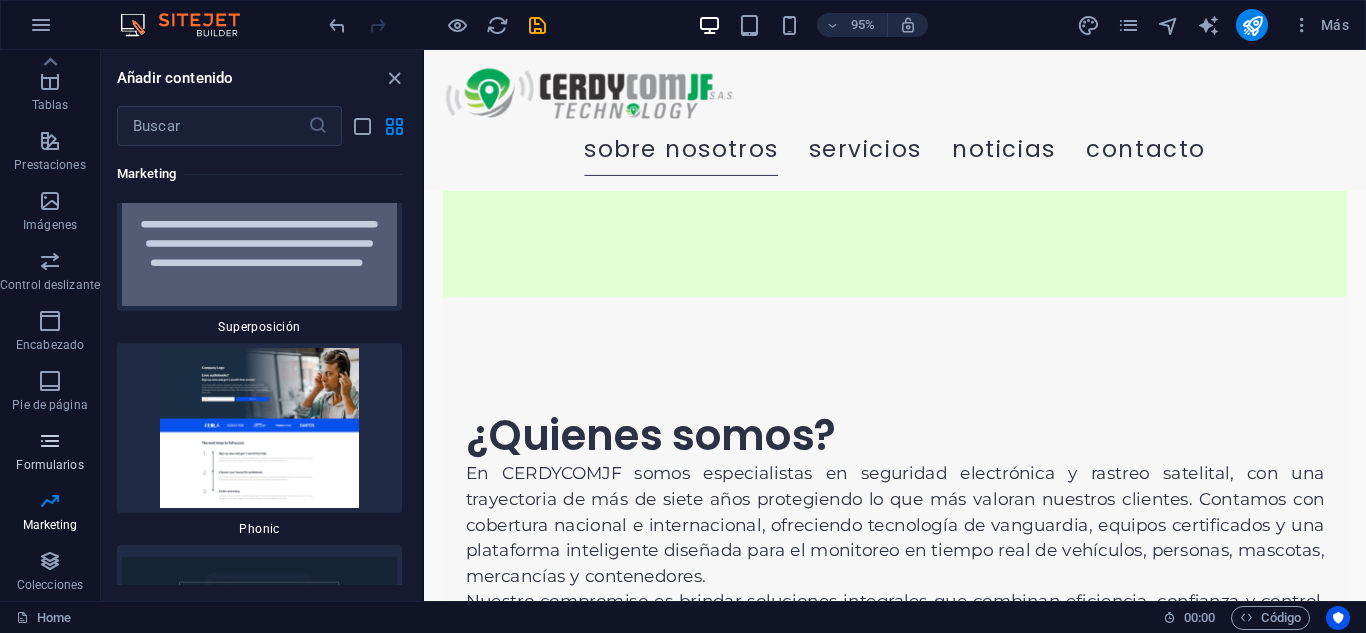 click on "Formularios" at bounding box center [49, 465] 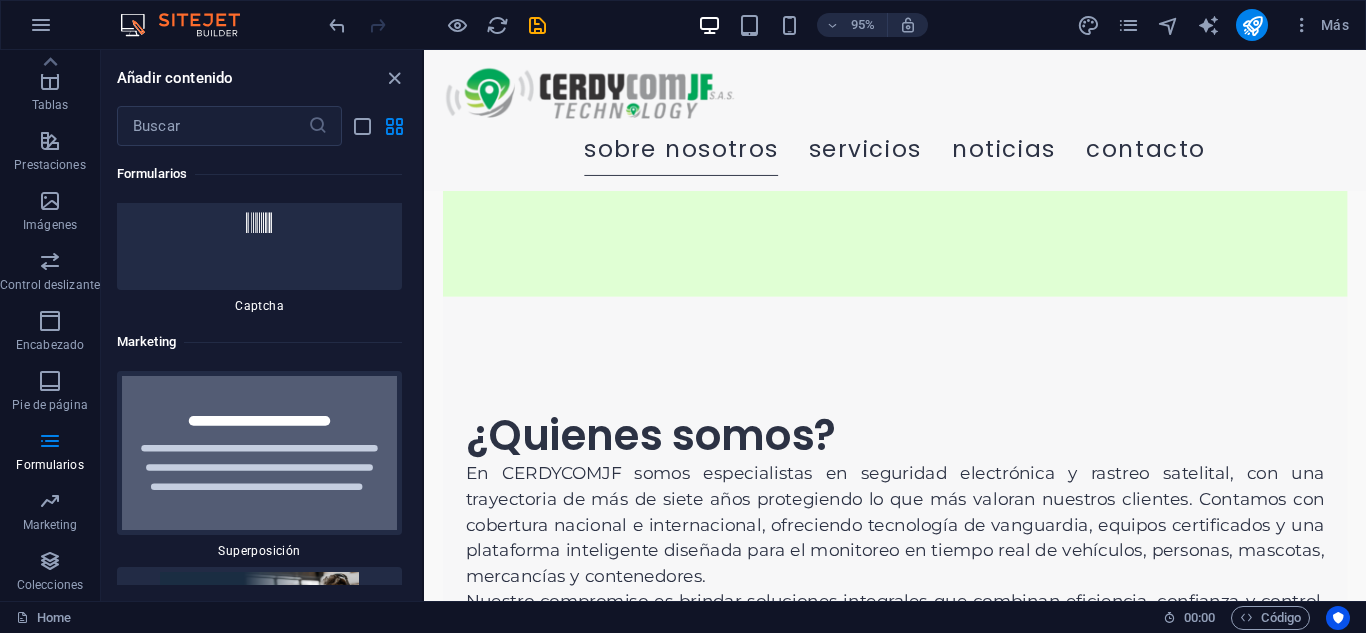 scroll, scrollTop: 32627, scrollLeft: 0, axis: vertical 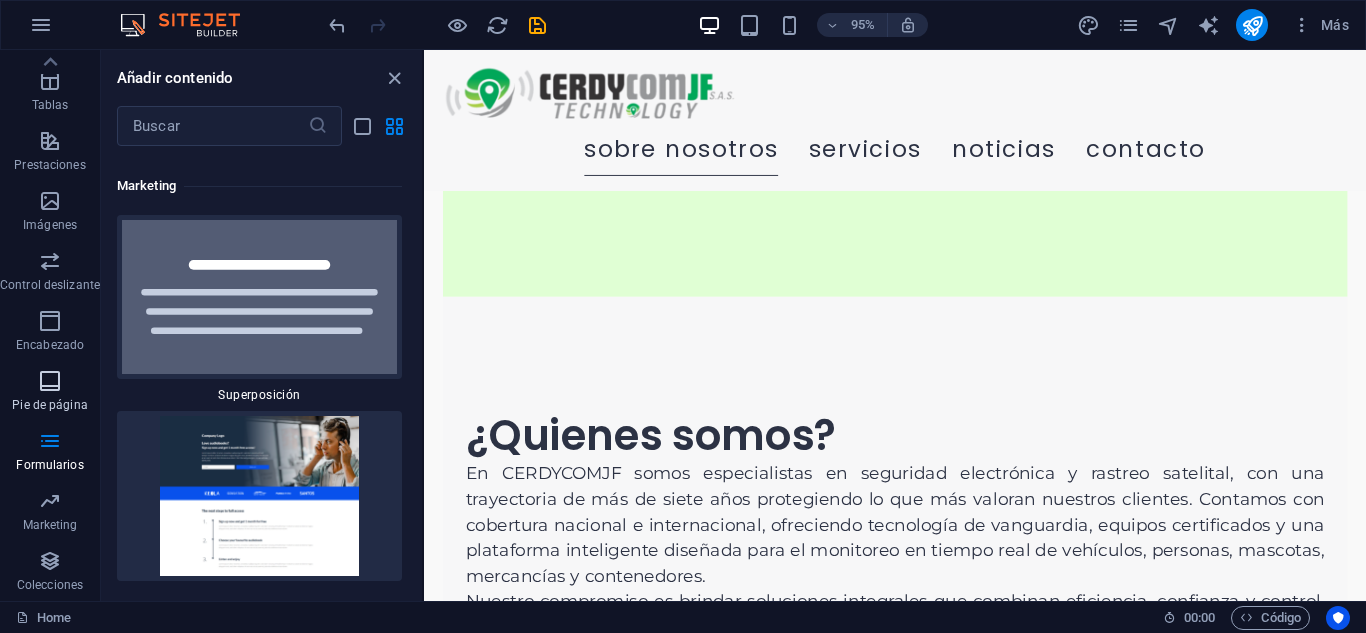 click on "Pie de página" at bounding box center [50, 393] 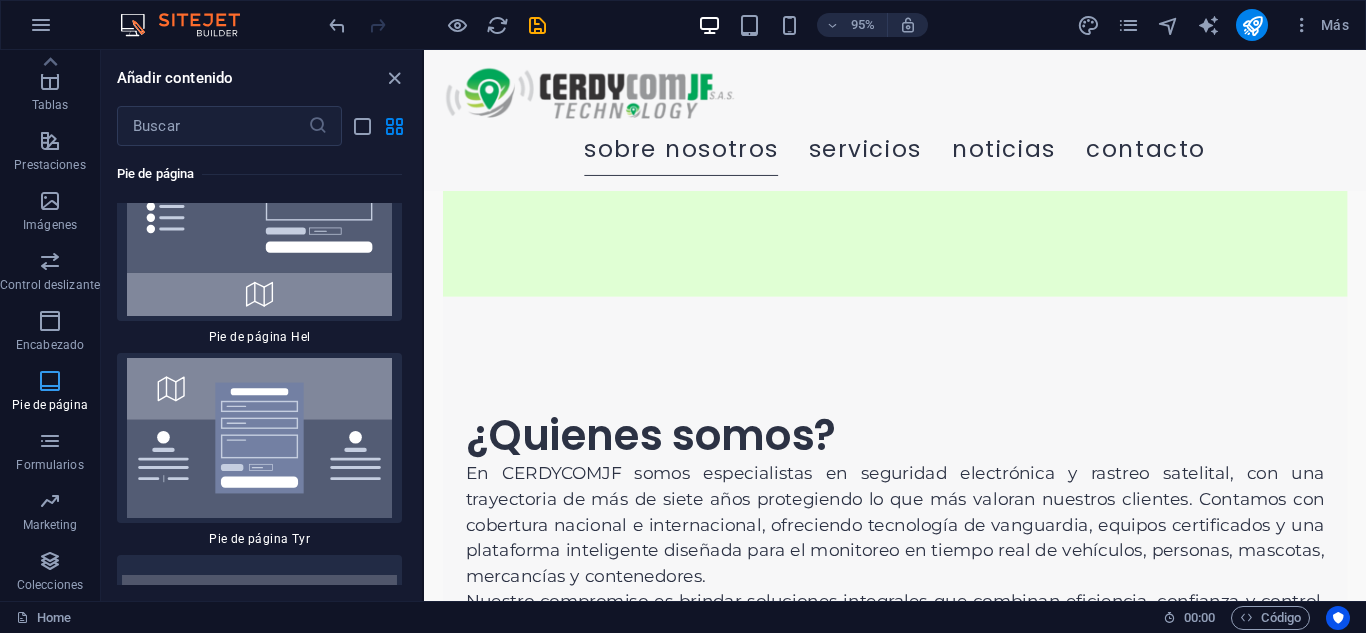 scroll, scrollTop: 26796, scrollLeft: 0, axis: vertical 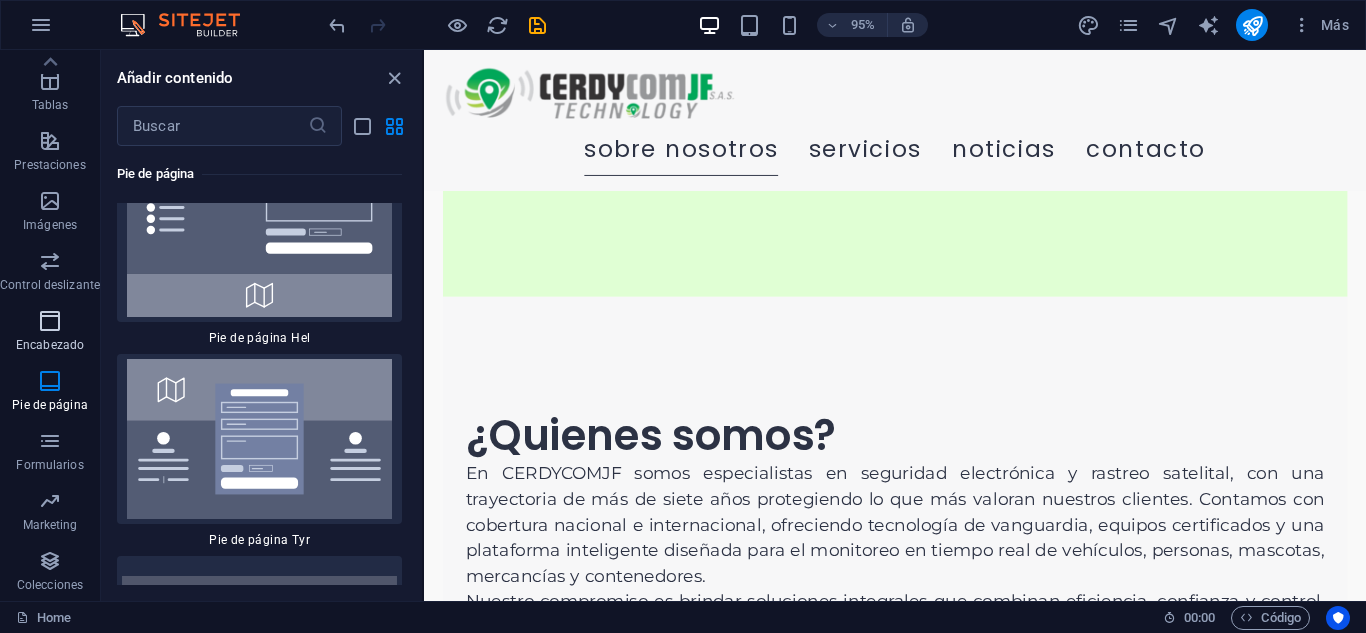 click at bounding box center [50, 321] 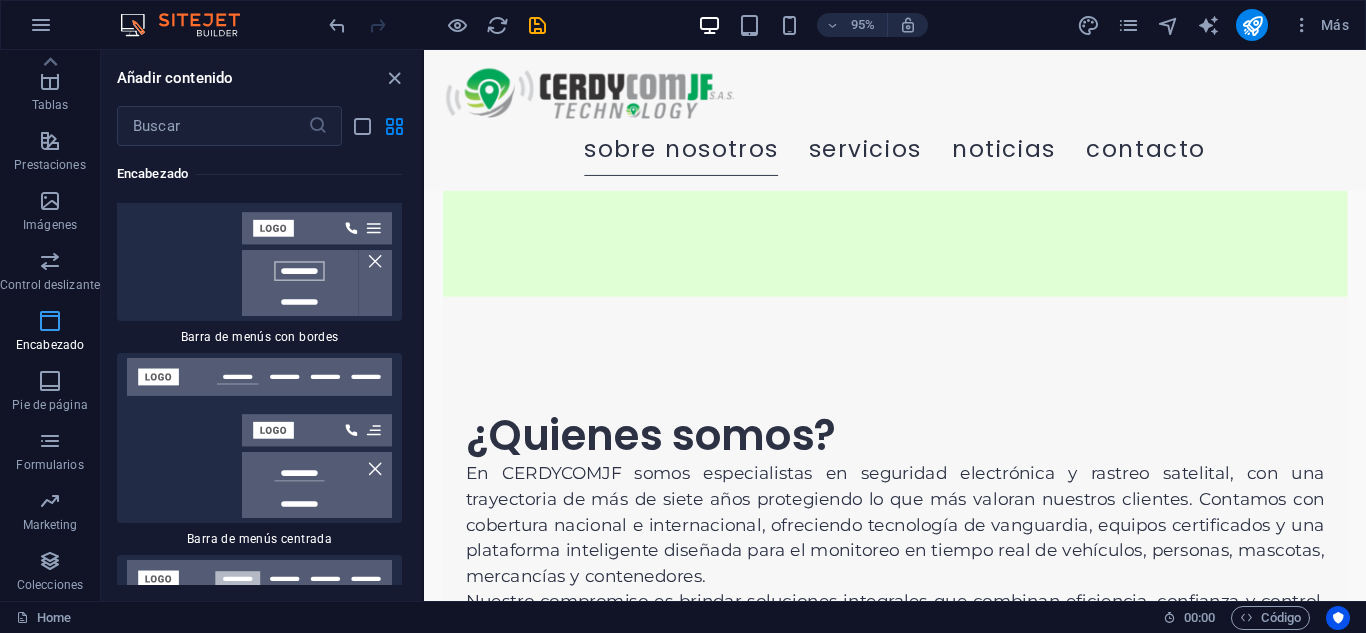 scroll, scrollTop: 24033, scrollLeft: 0, axis: vertical 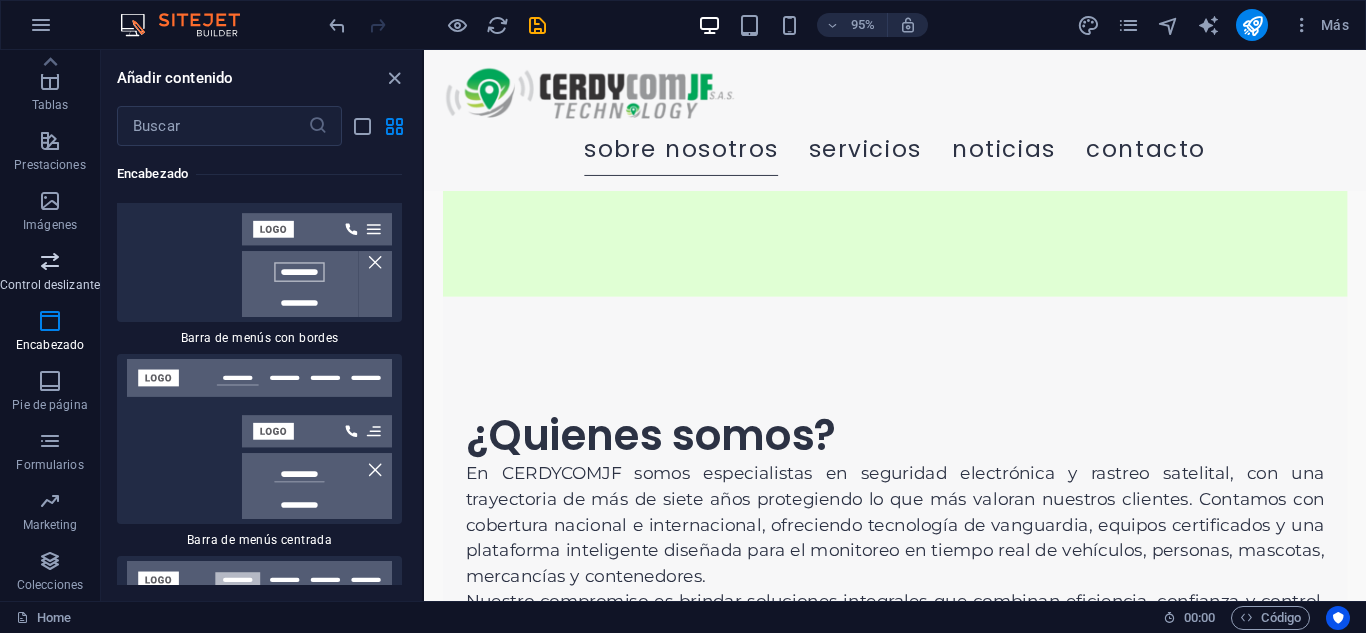 click at bounding box center (50, 261) 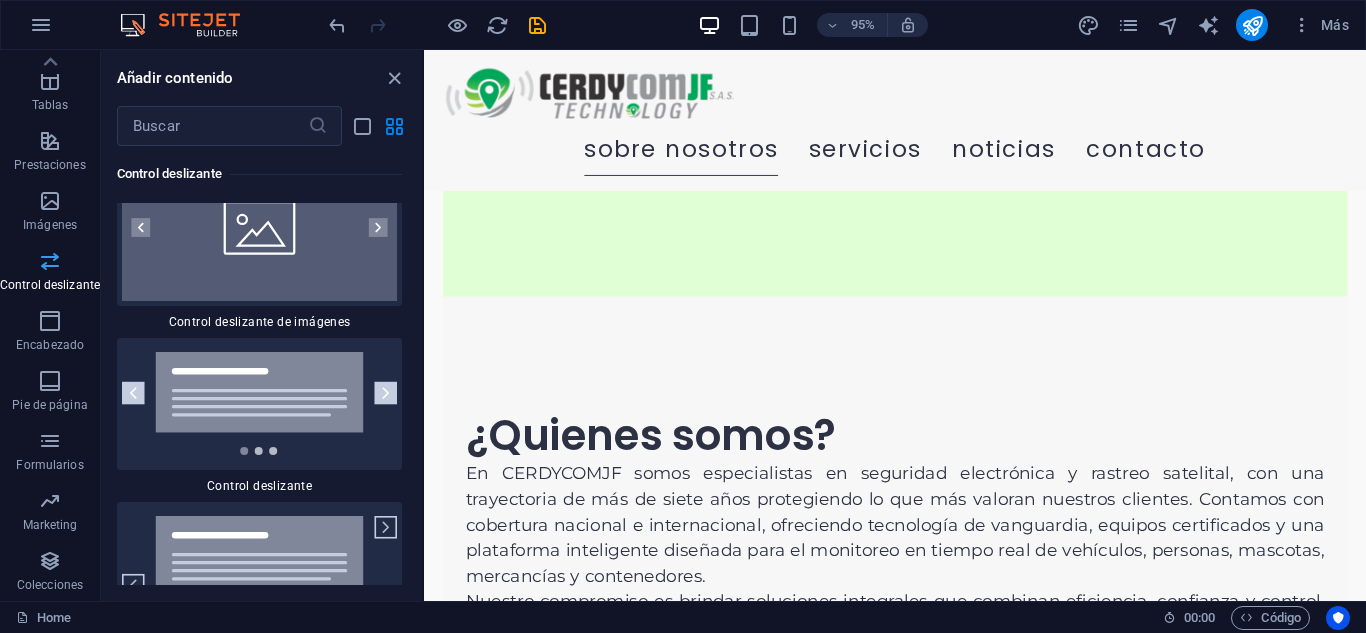 scroll, scrollTop: 22772, scrollLeft: 0, axis: vertical 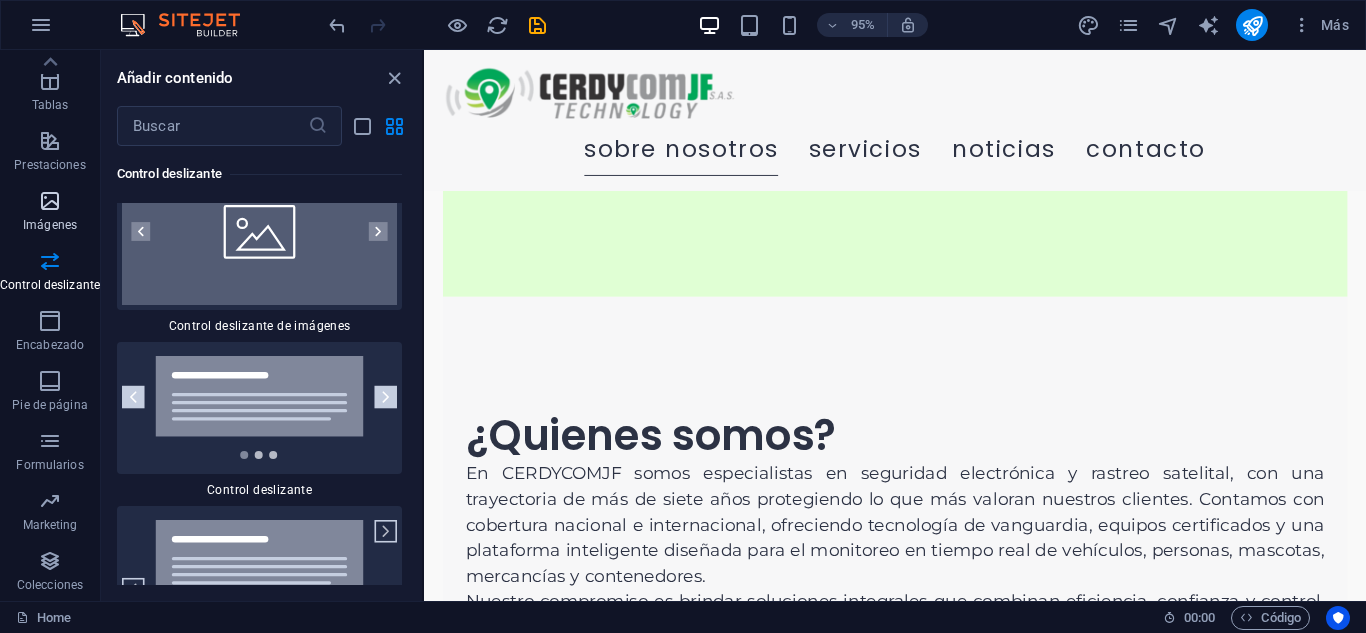 click at bounding box center (50, 201) 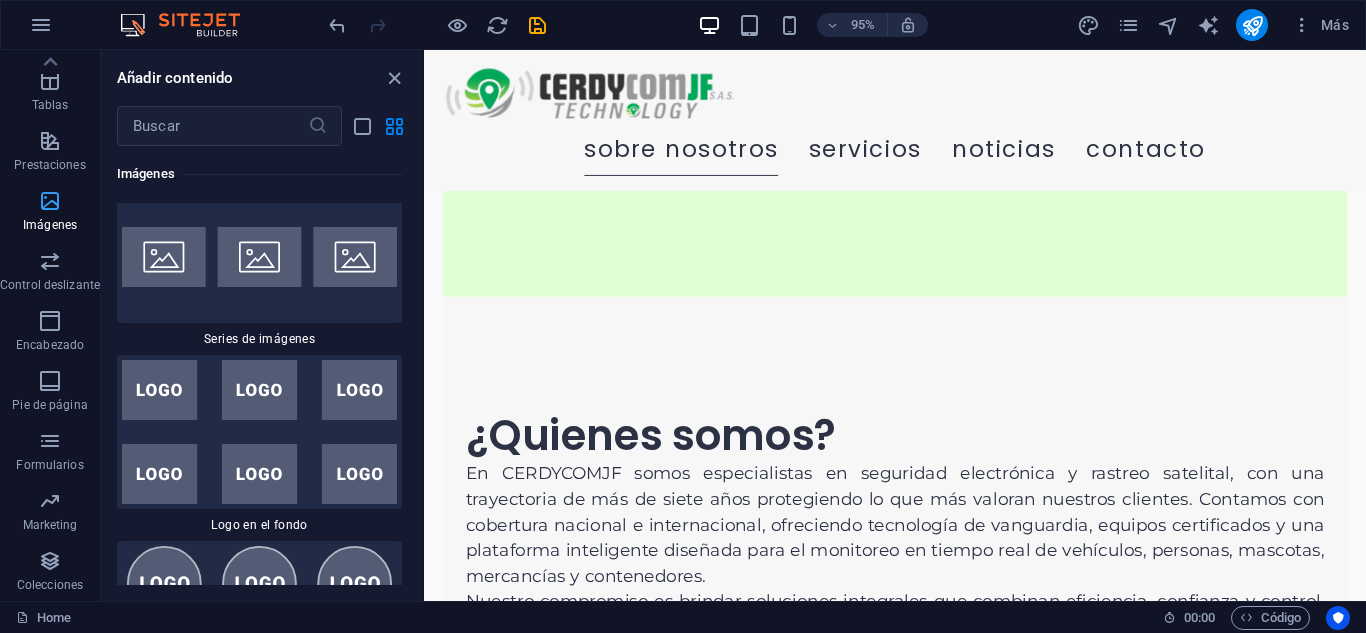 scroll, scrollTop: 20154, scrollLeft: 0, axis: vertical 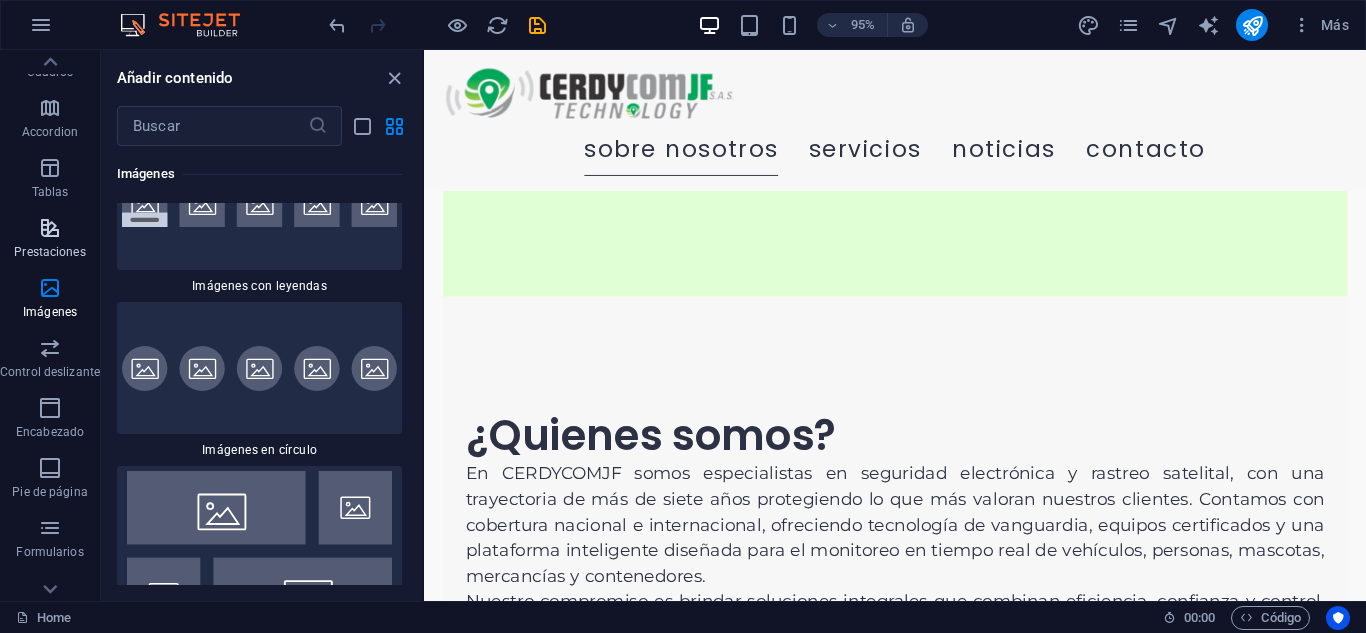 click at bounding box center (50, 228) 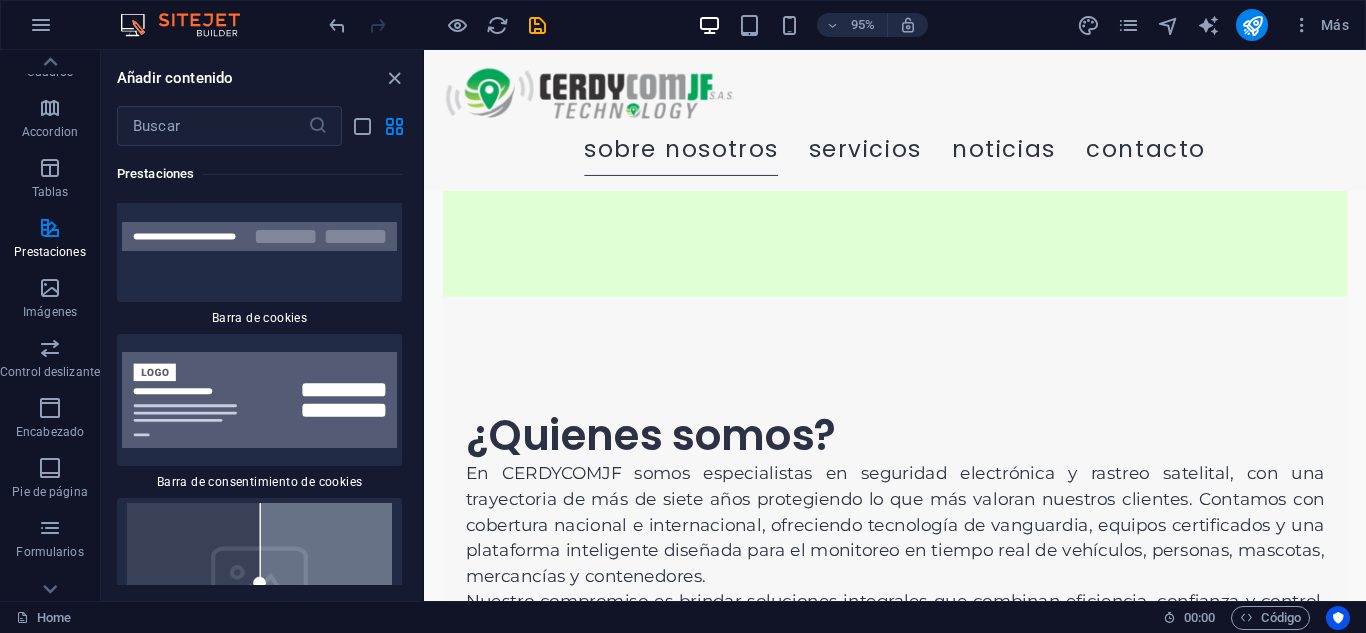 scroll, scrollTop: 15869, scrollLeft: 0, axis: vertical 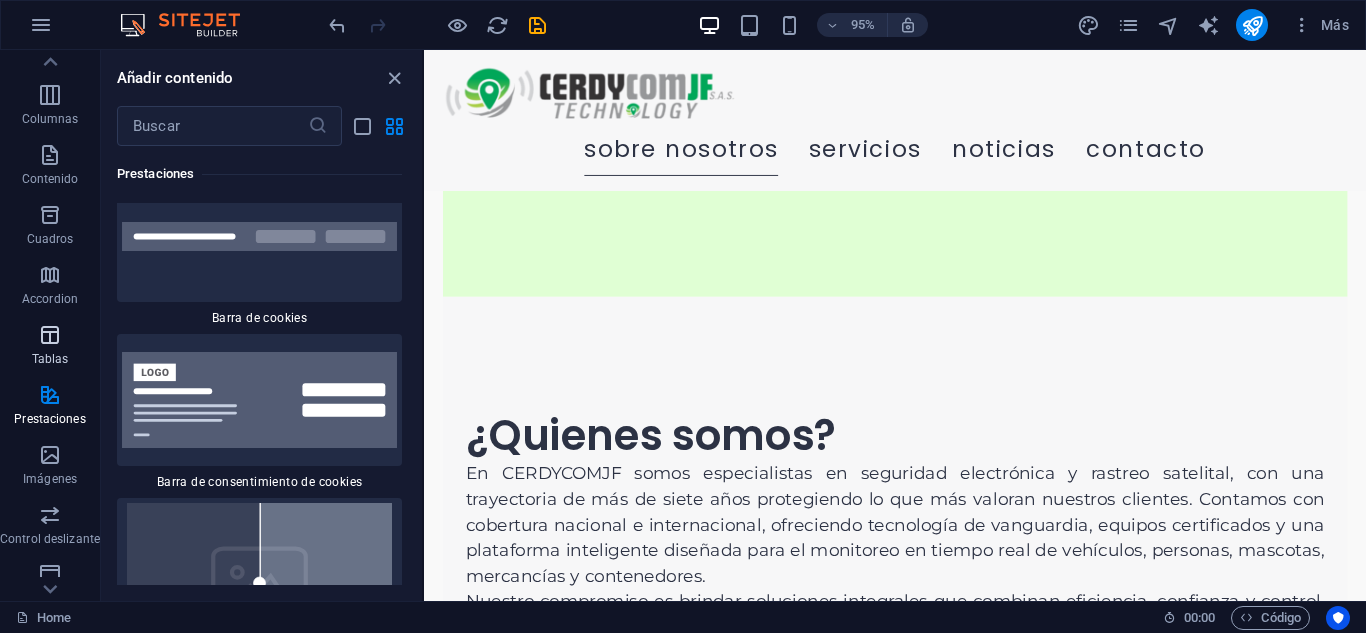 click on "Tablas" at bounding box center [50, 359] 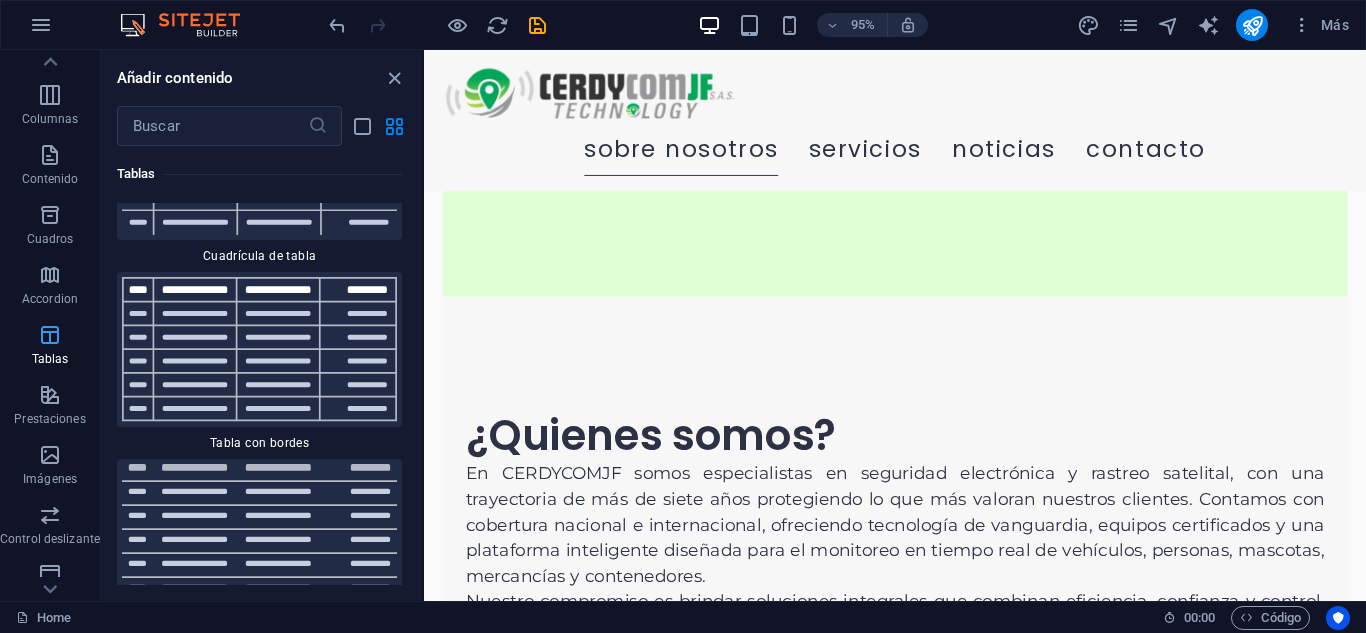 scroll, scrollTop: 13576, scrollLeft: 0, axis: vertical 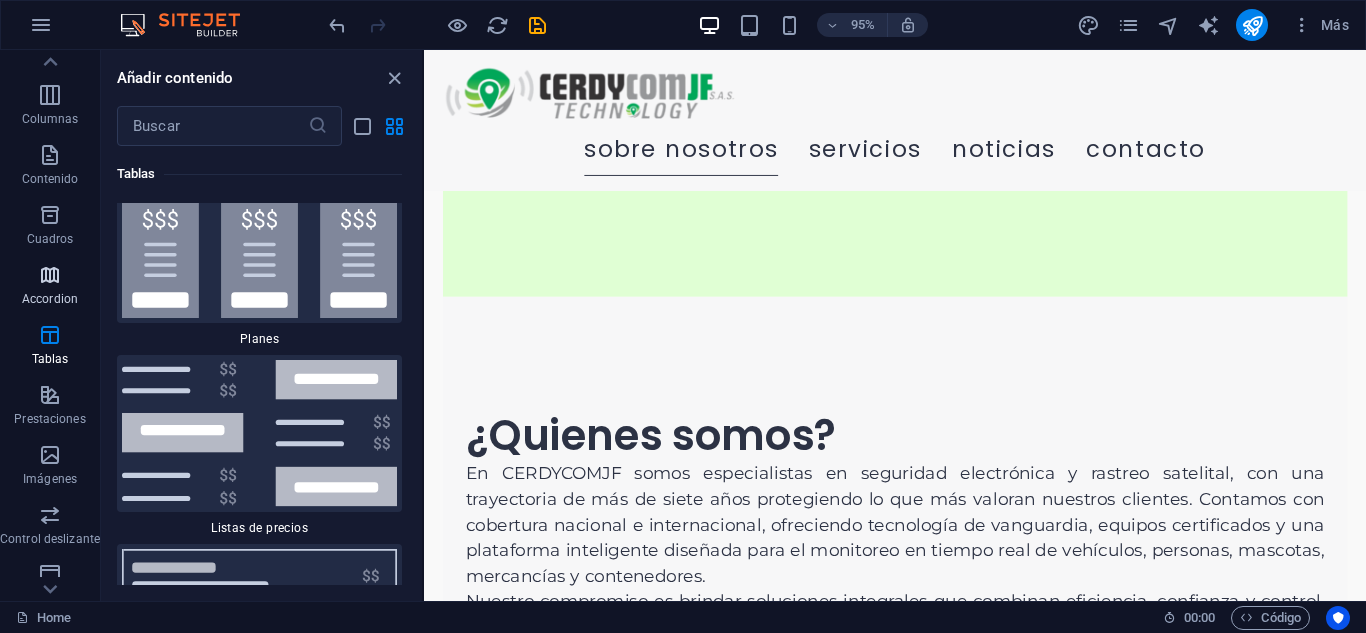 click at bounding box center [50, 275] 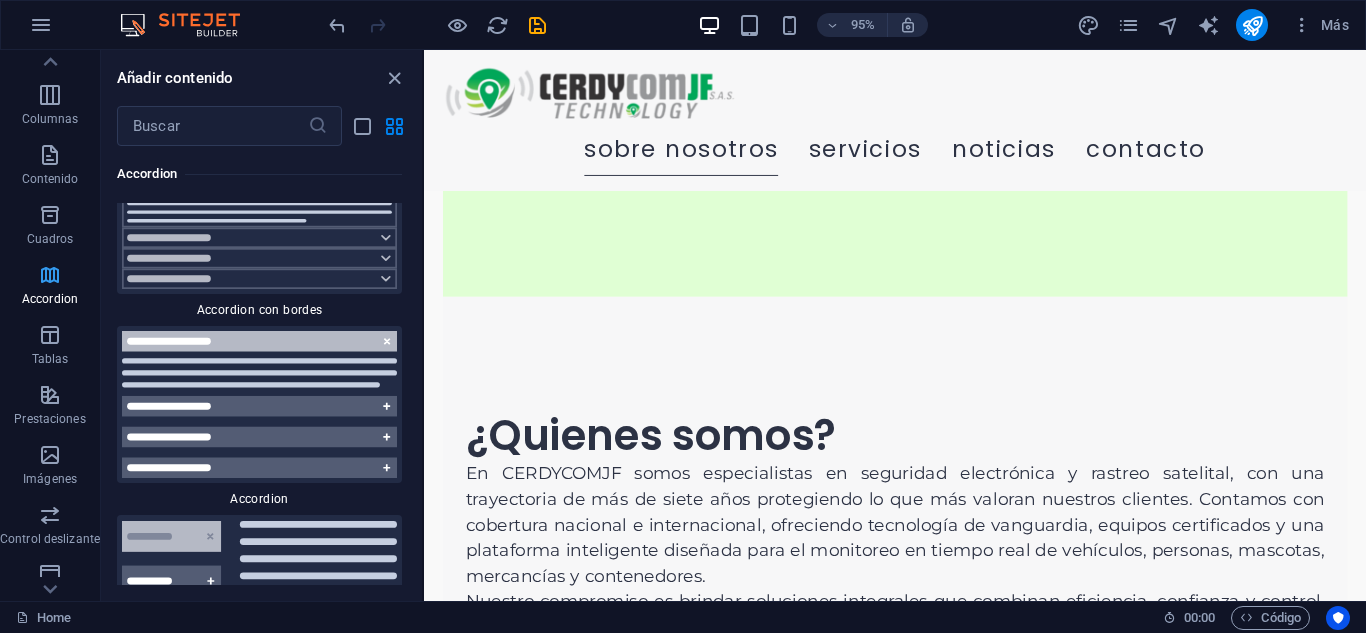 scroll, scrollTop: 12464, scrollLeft: 0, axis: vertical 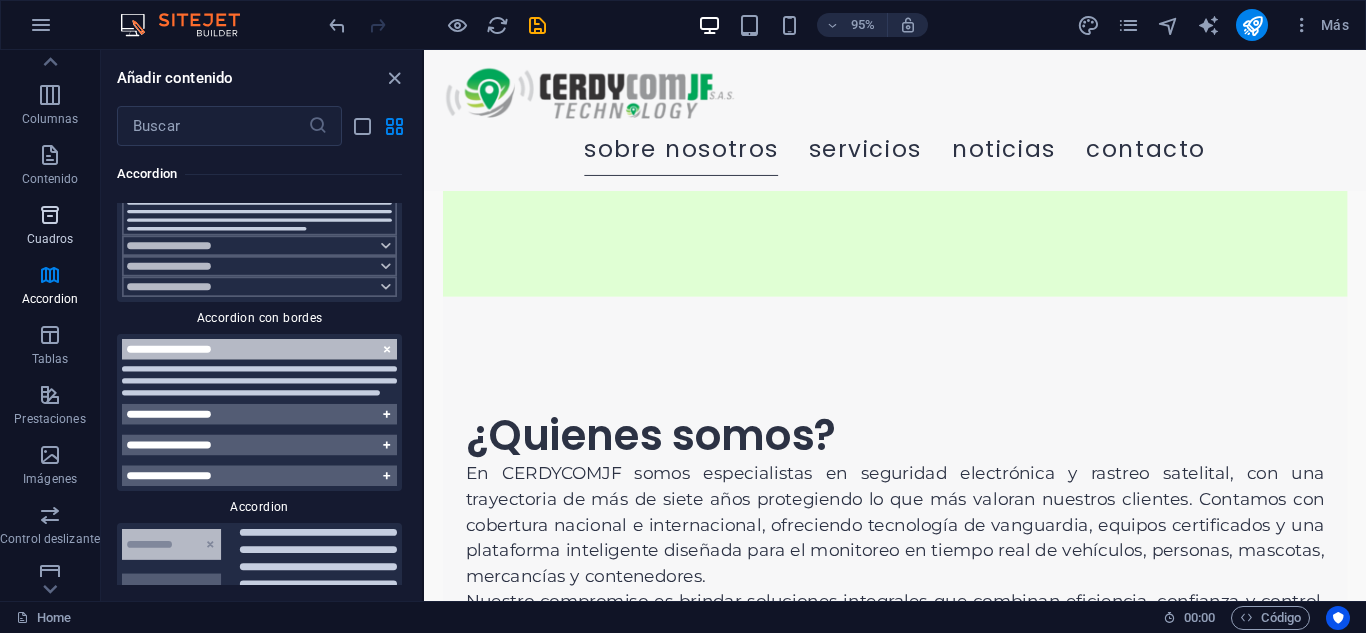 click at bounding box center [50, 215] 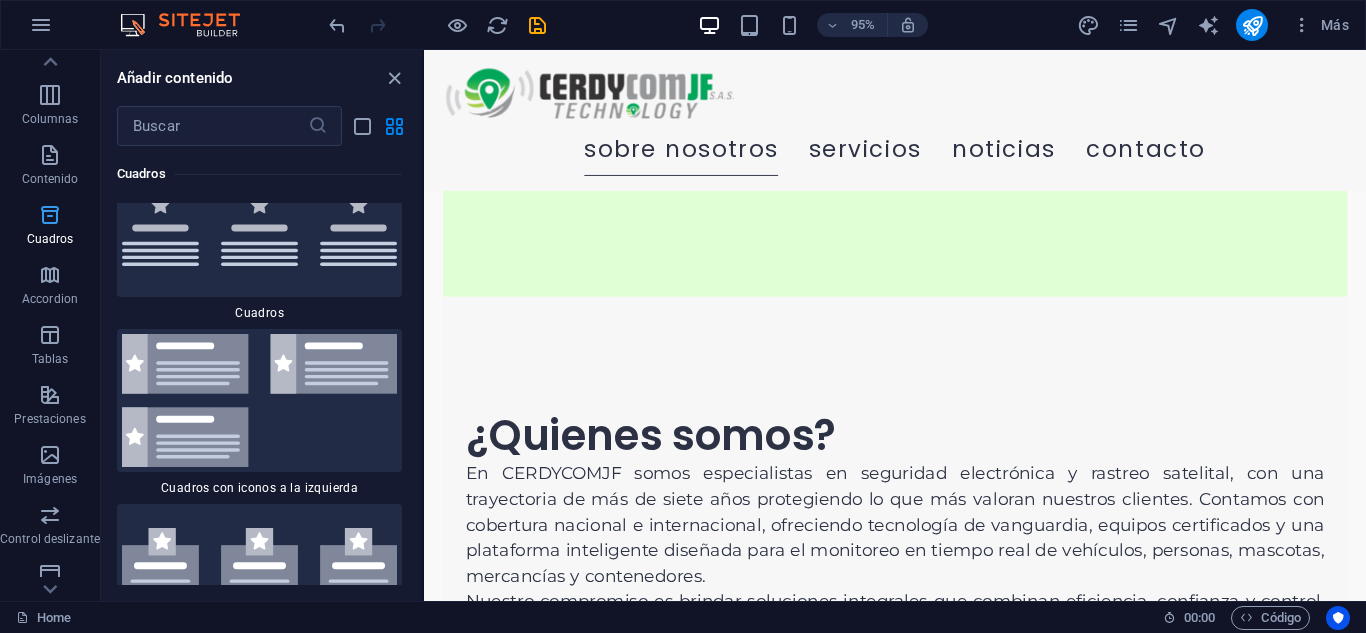 scroll, scrollTop: 10850, scrollLeft: 0, axis: vertical 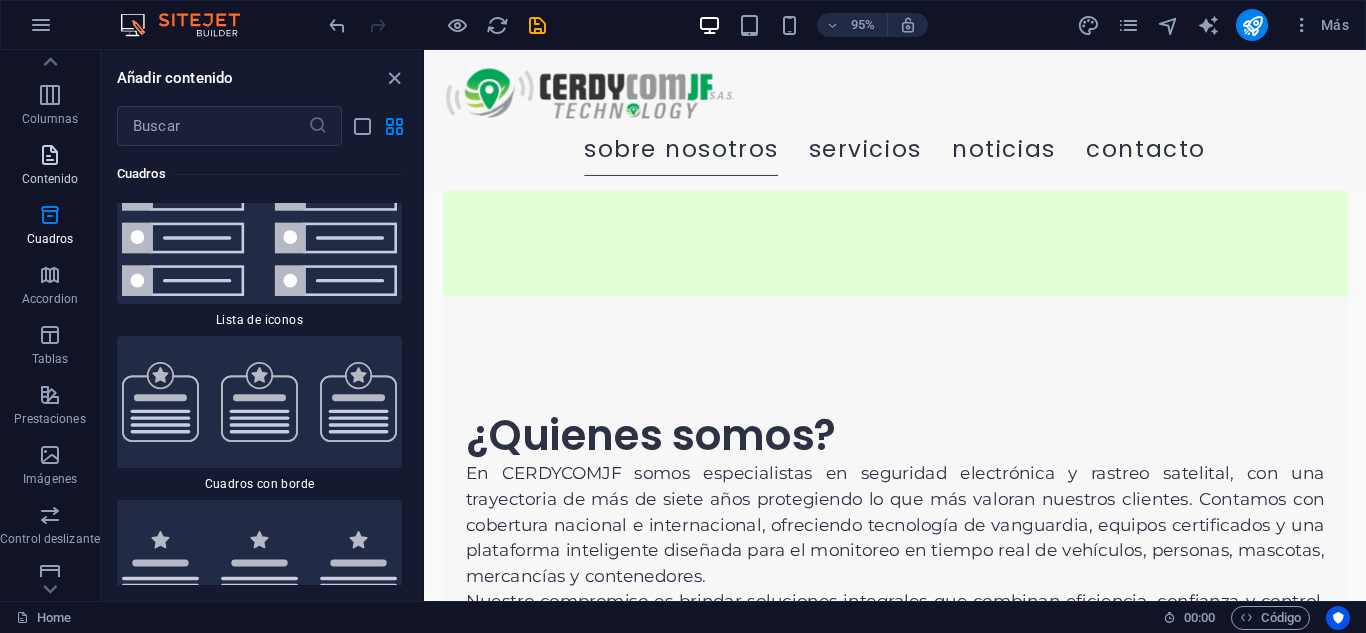 click on "Contenido" at bounding box center [50, 179] 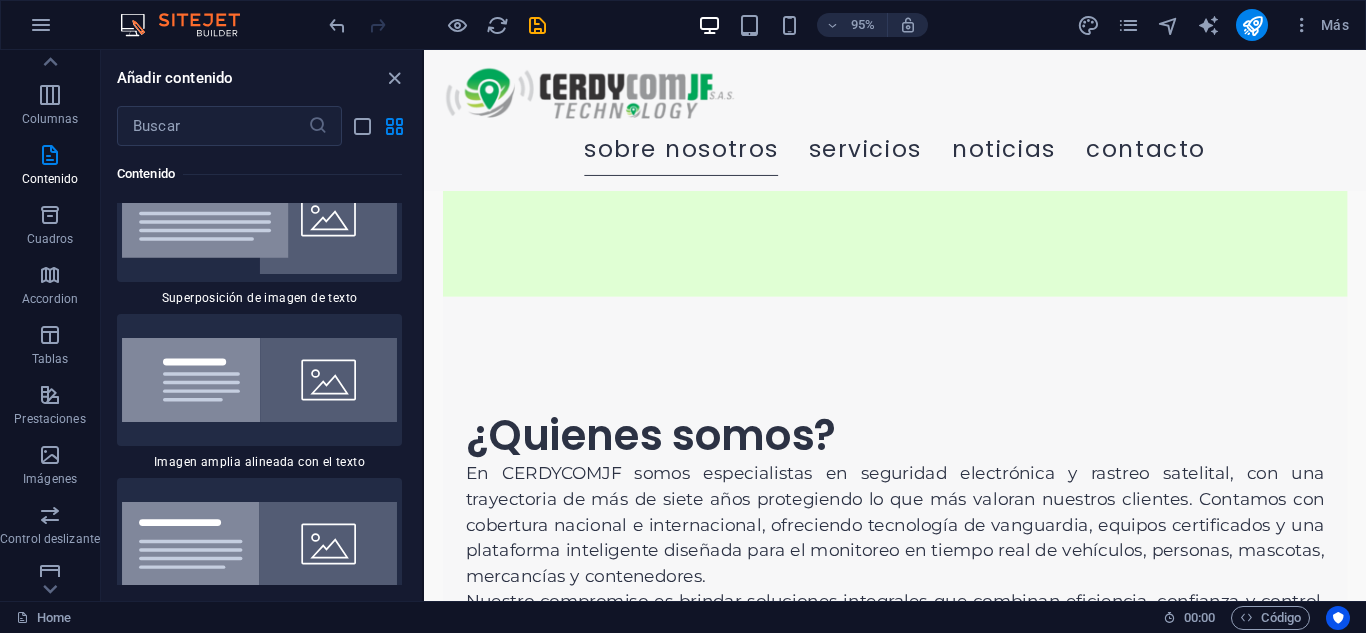 scroll, scrollTop: 7734, scrollLeft: 0, axis: vertical 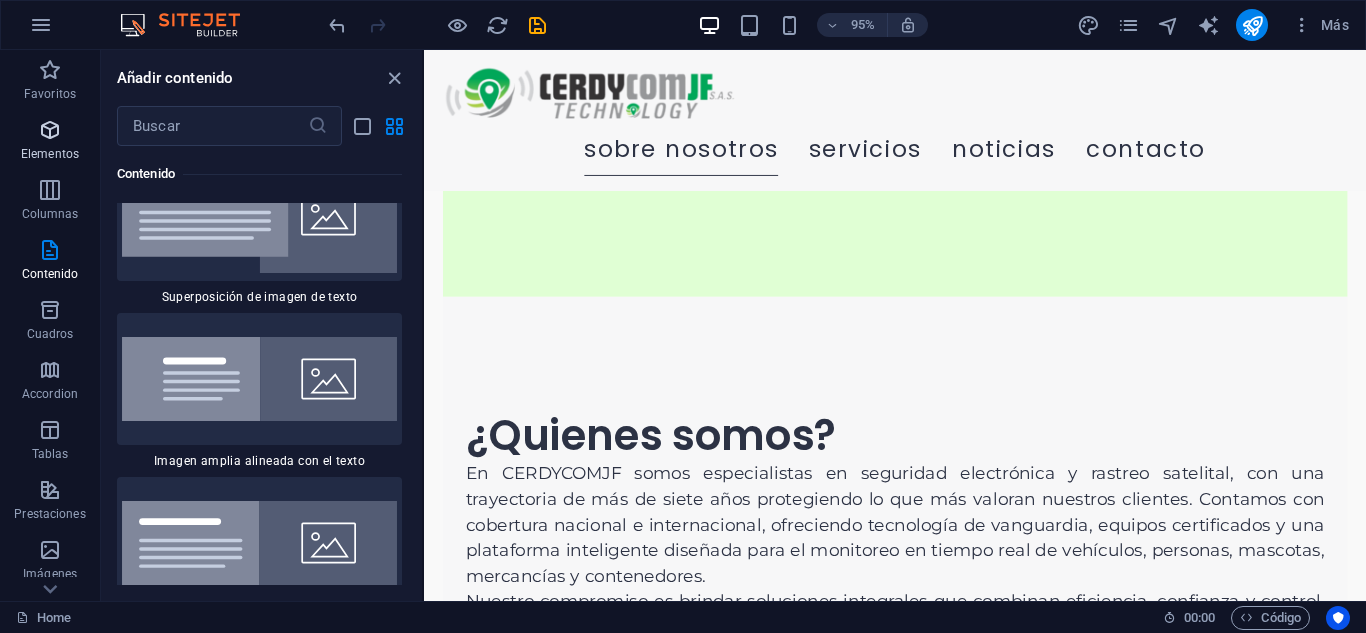 click on "Elementos" at bounding box center [50, 142] 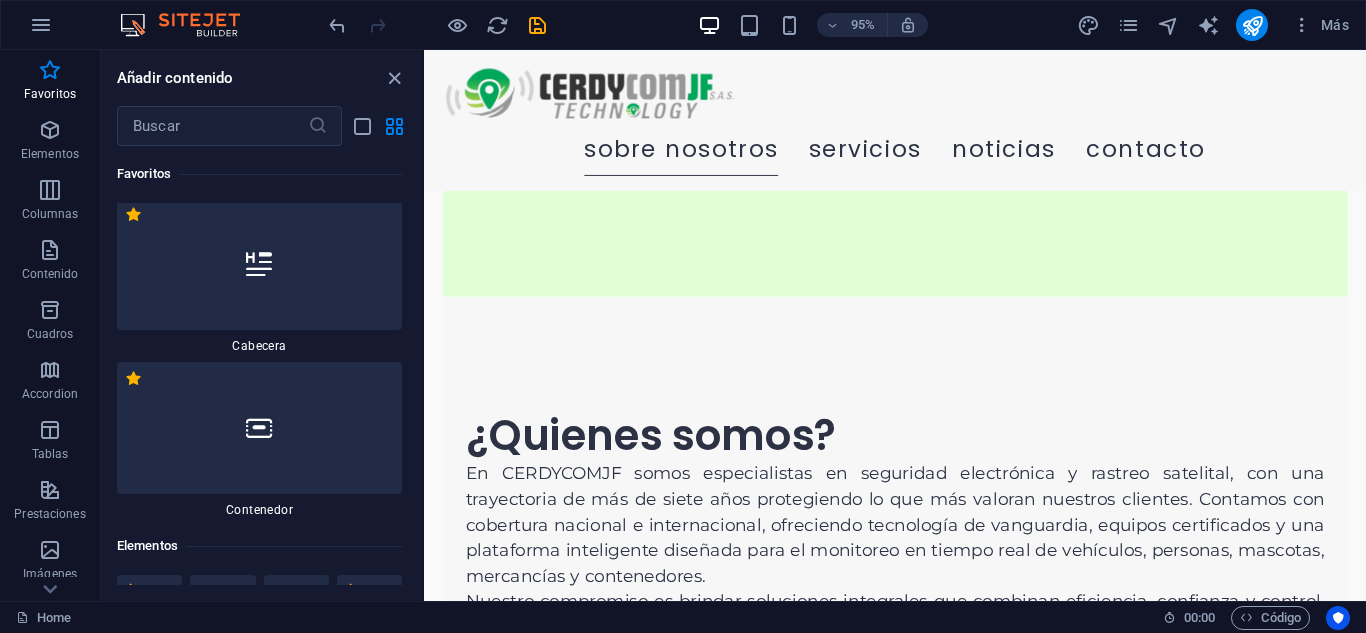 scroll, scrollTop: 0, scrollLeft: 0, axis: both 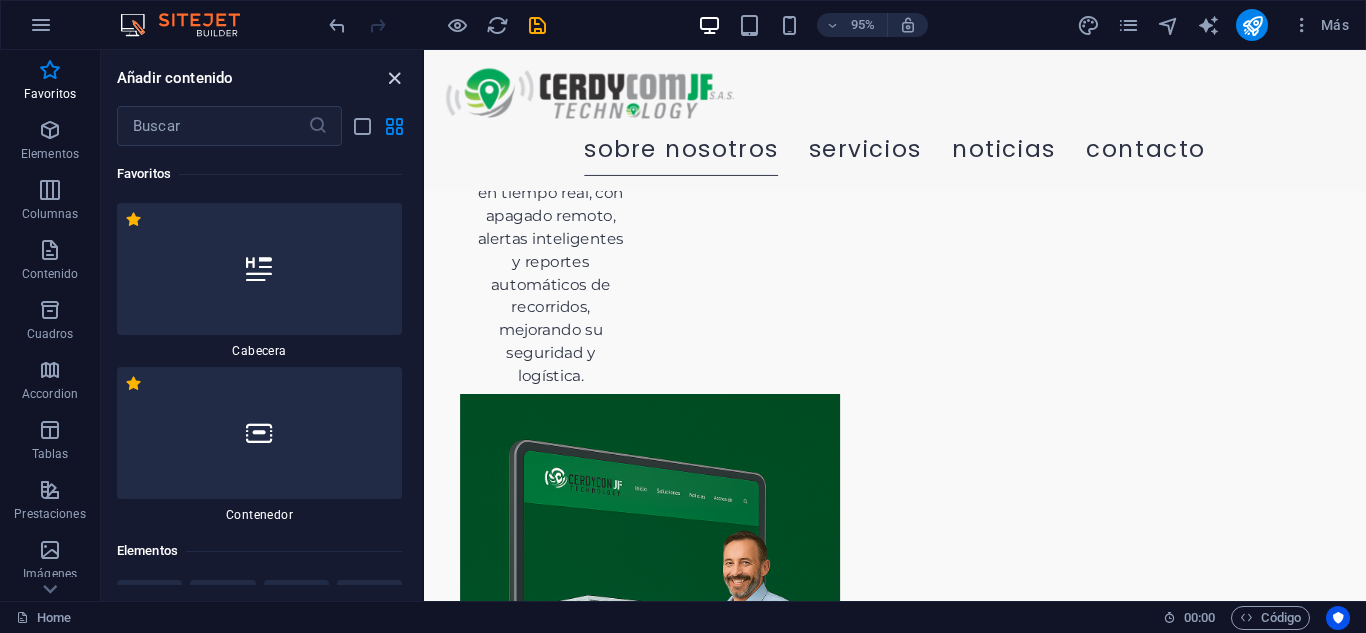 click at bounding box center (394, 78) 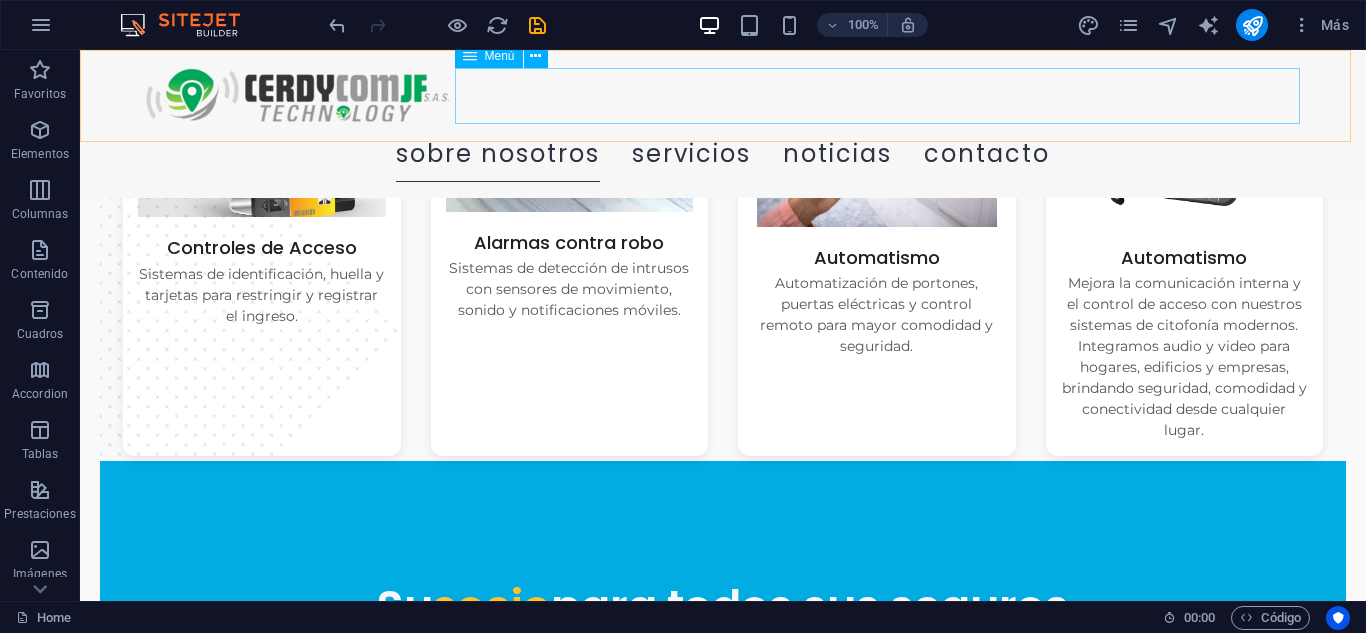scroll, scrollTop: 5147, scrollLeft: 0, axis: vertical 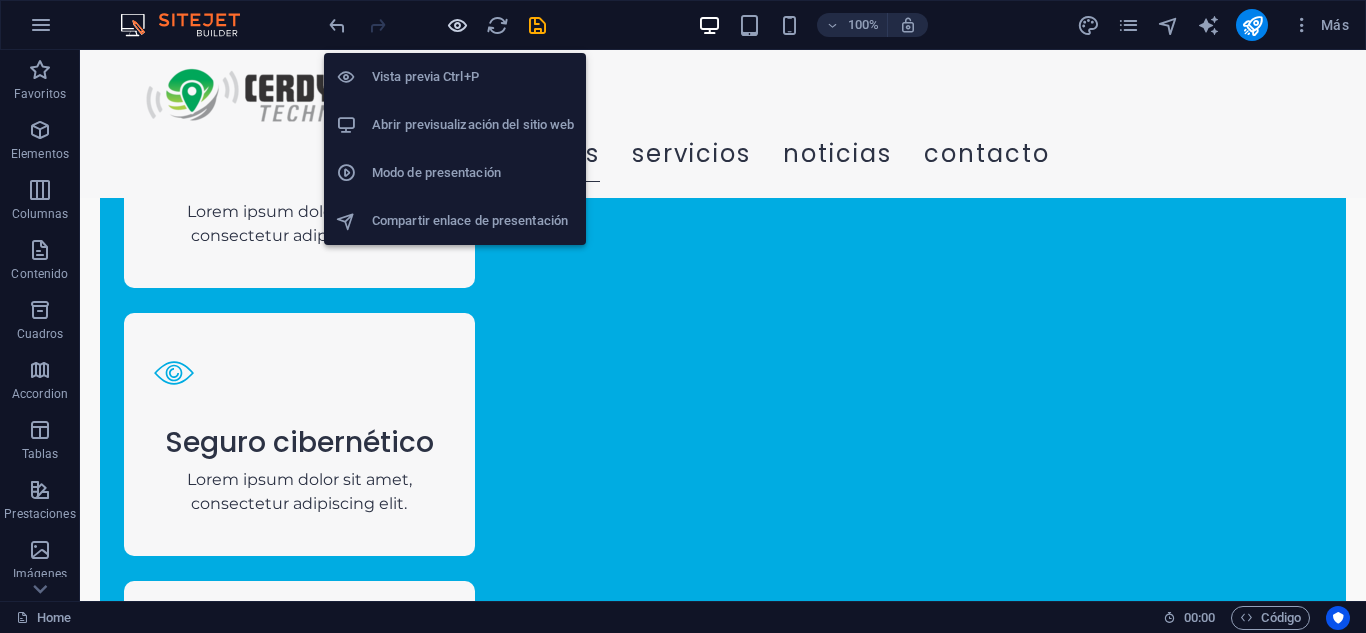 click at bounding box center (457, 25) 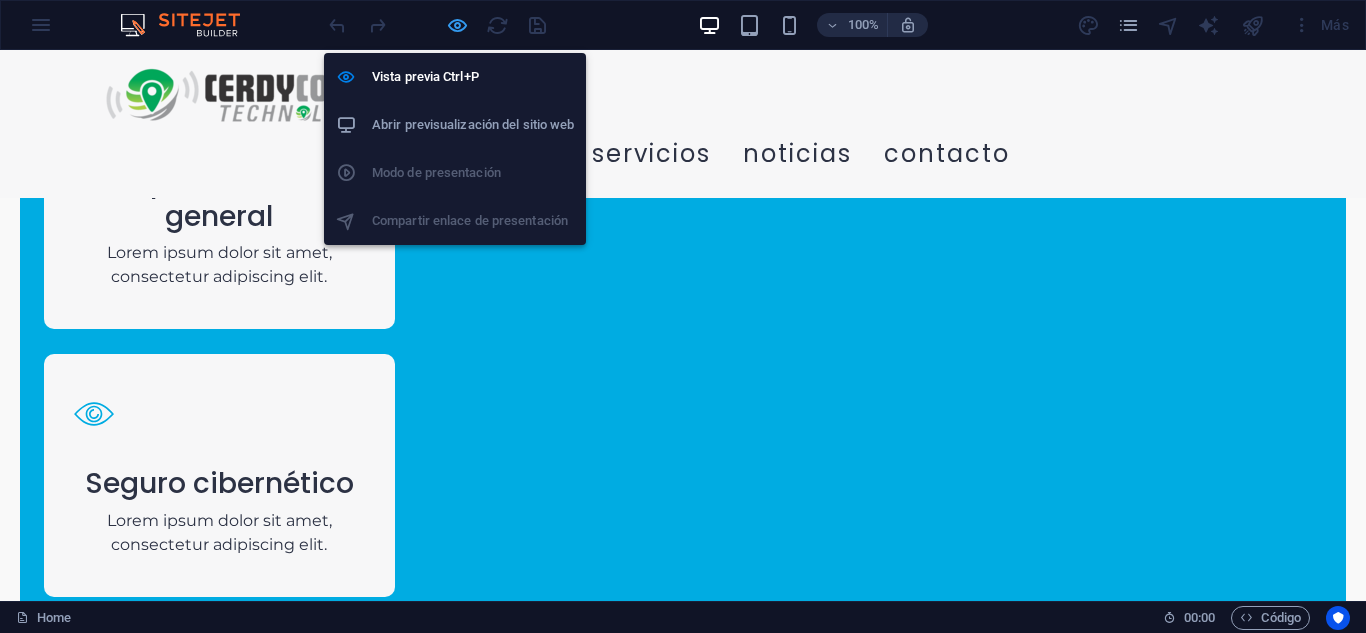 scroll, scrollTop: 5188, scrollLeft: 0, axis: vertical 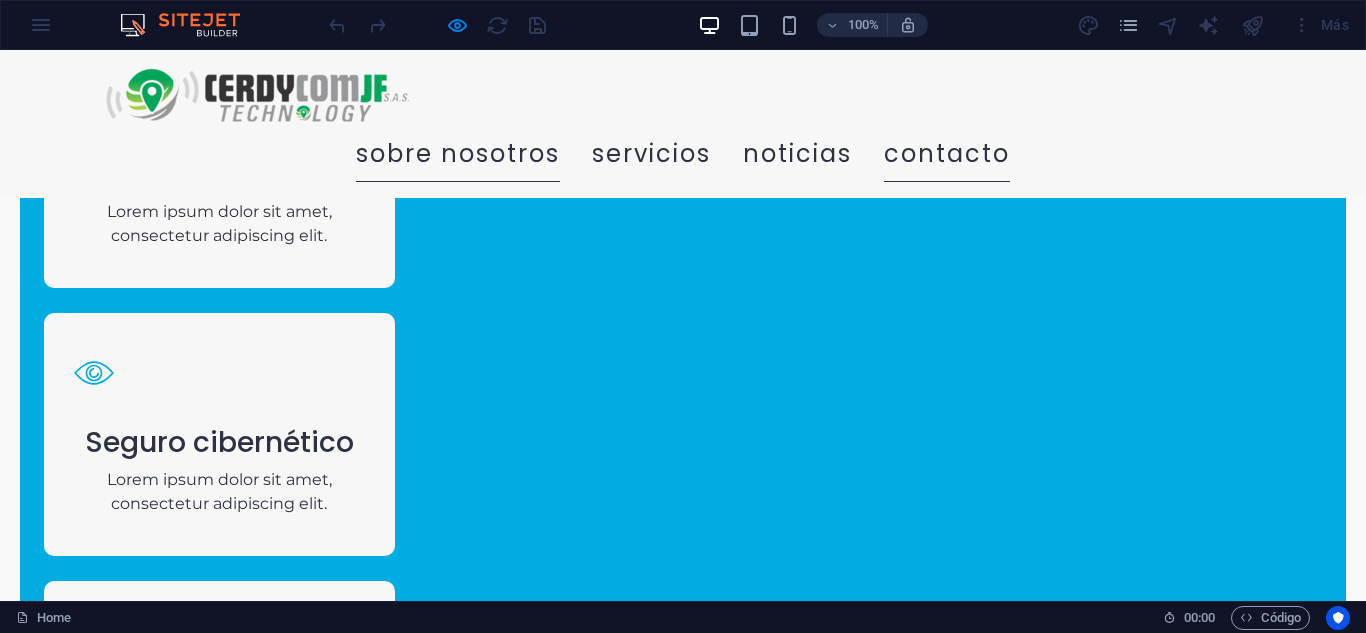 click on "CONTACTO" at bounding box center [947, 154] 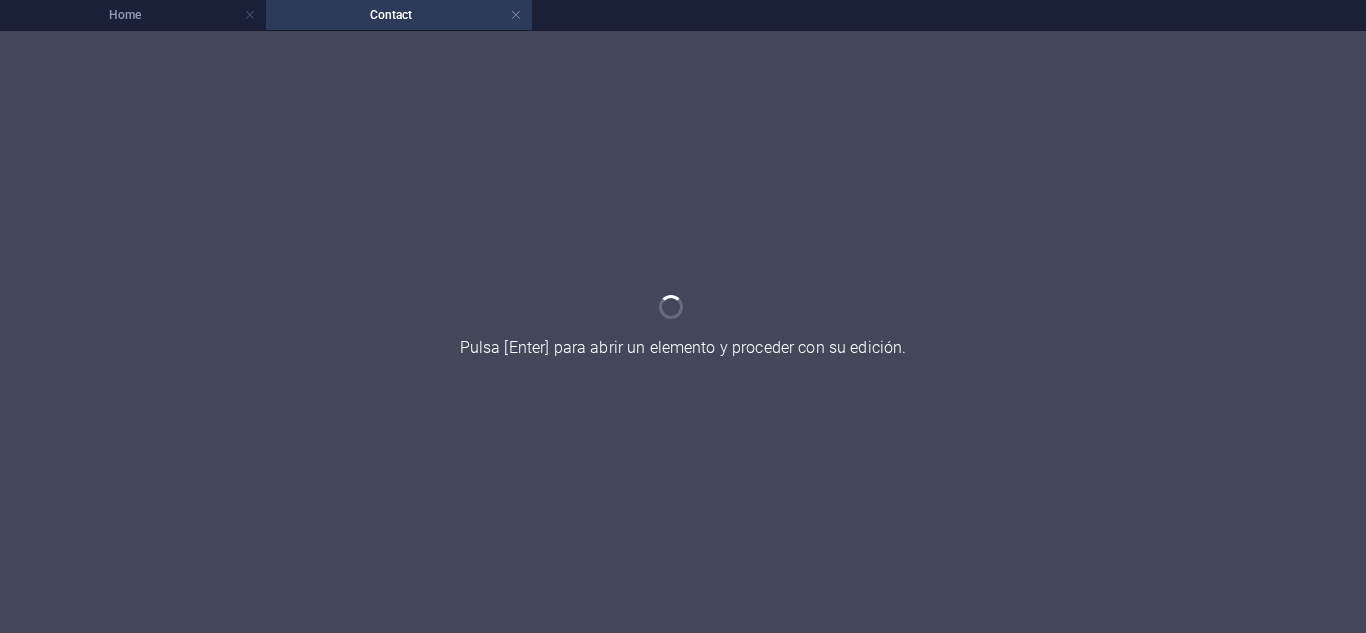 scroll, scrollTop: 0, scrollLeft: 0, axis: both 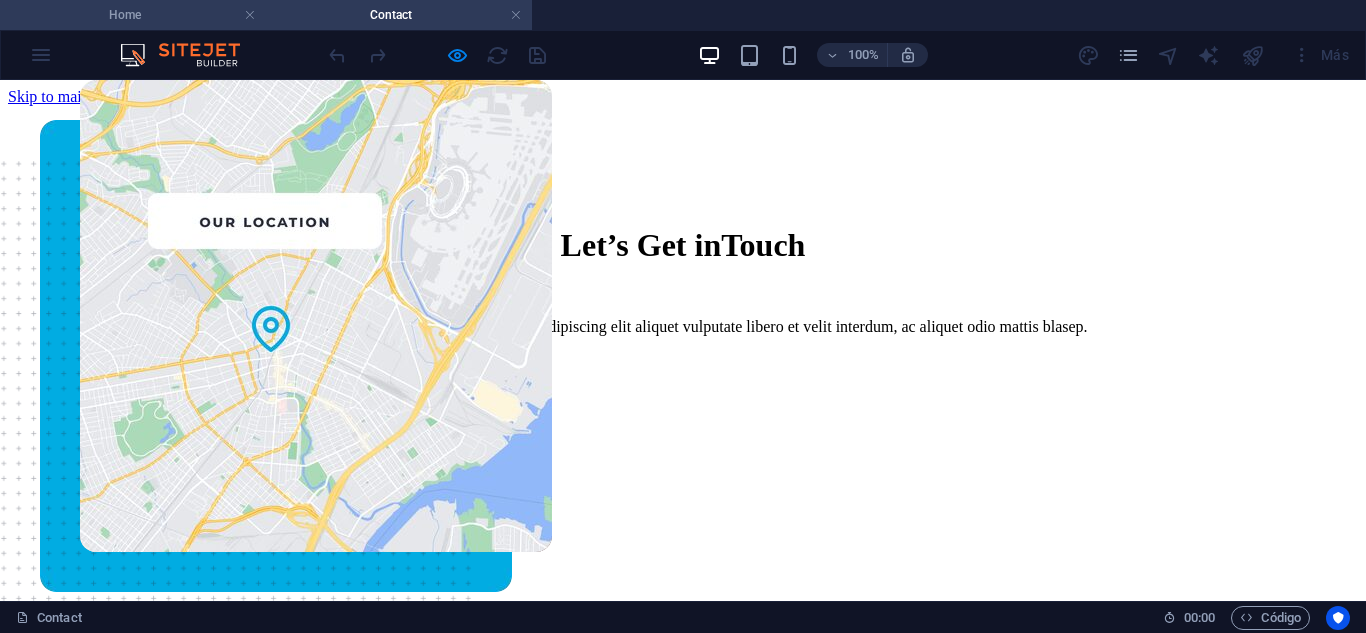 click on "Home" at bounding box center [133, 15] 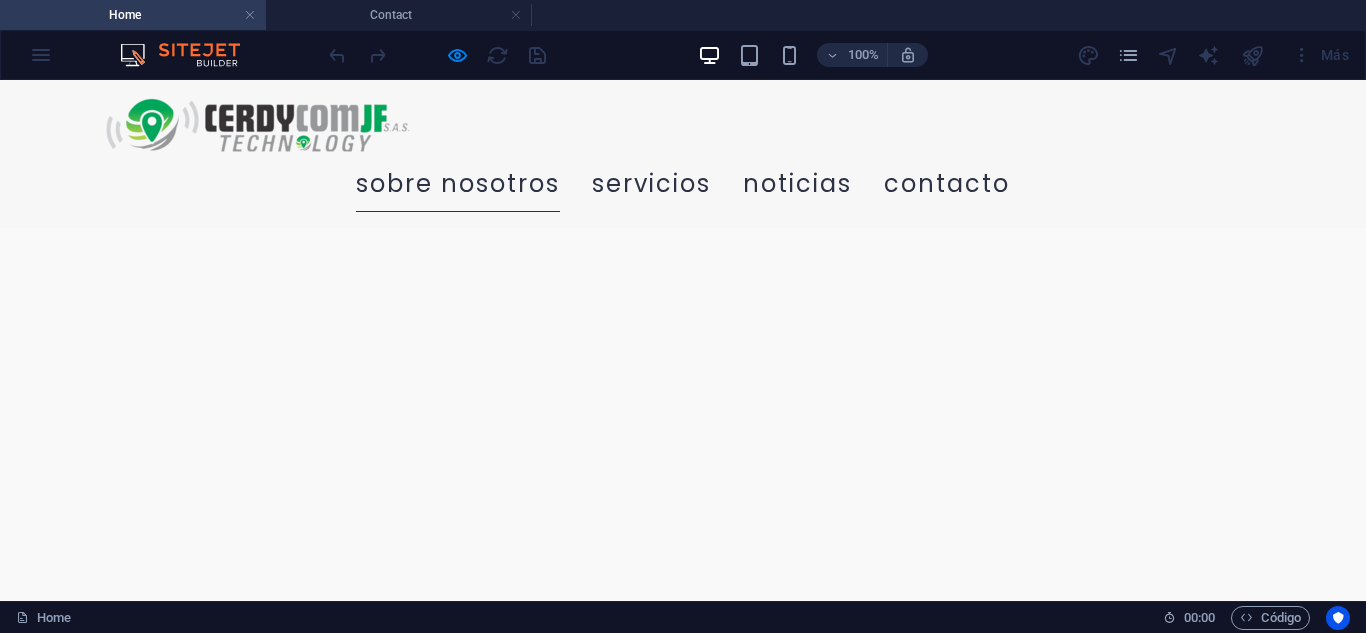scroll, scrollTop: 6925, scrollLeft: 0, axis: vertical 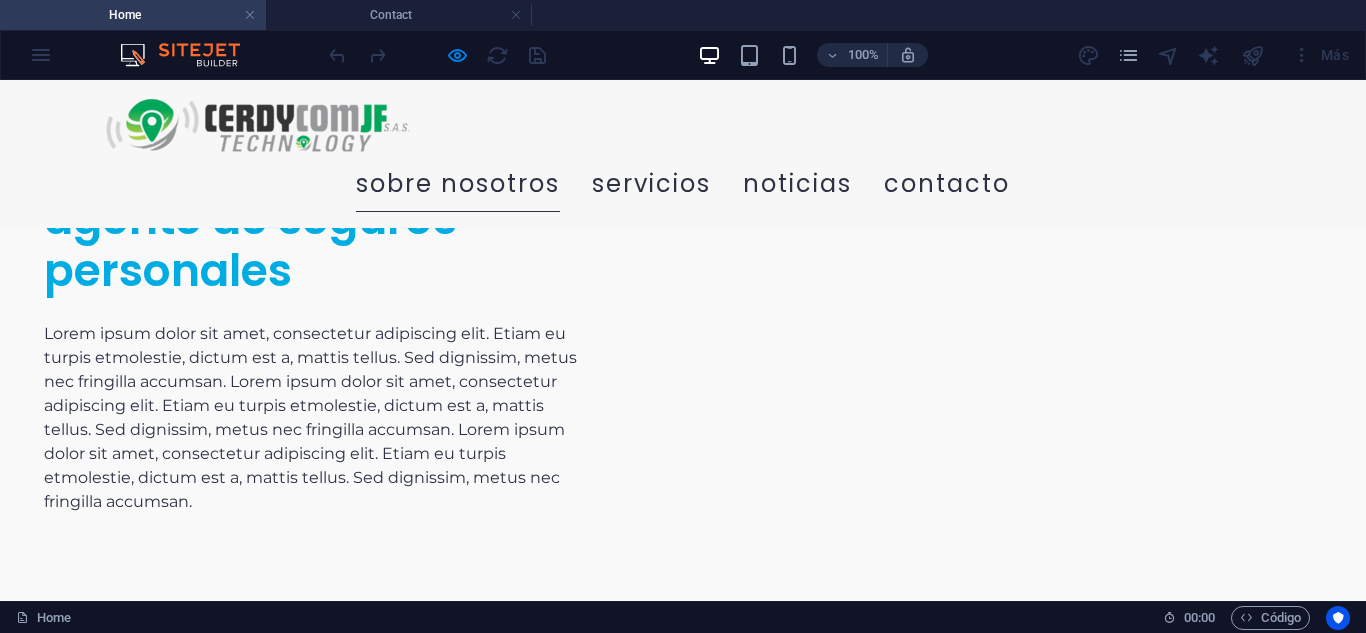 click at bounding box center [316, -7342] 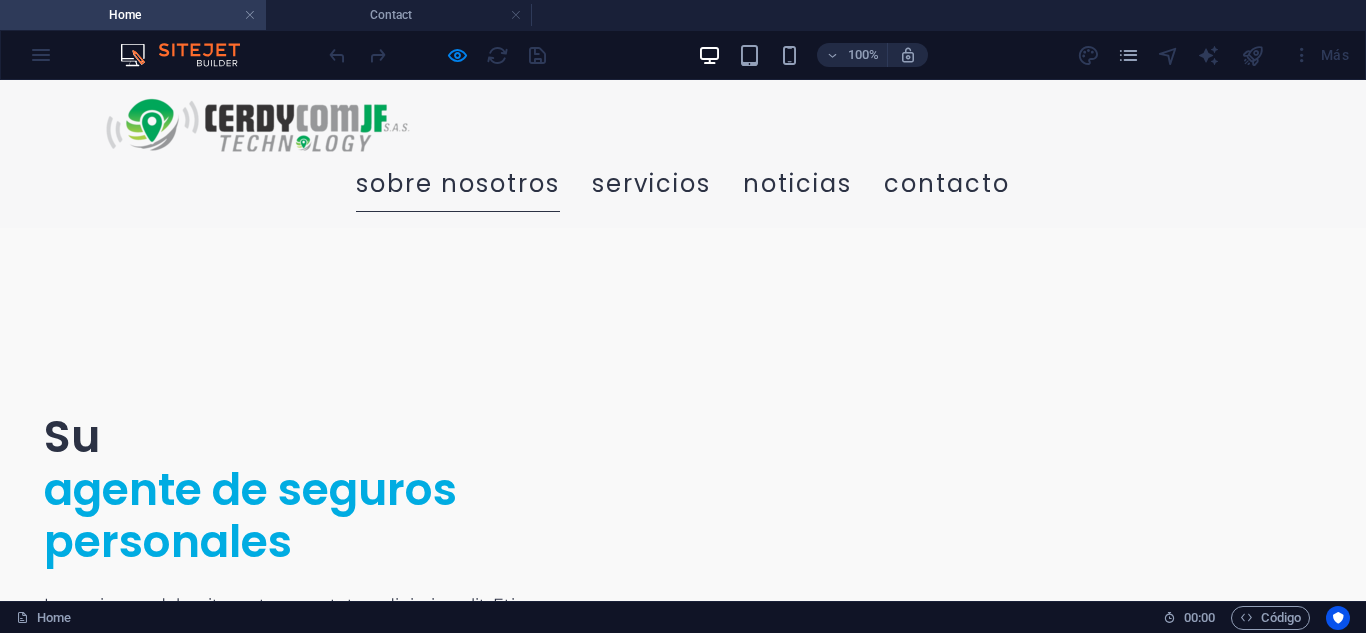 scroll, scrollTop: 7386, scrollLeft: 0, axis: vertical 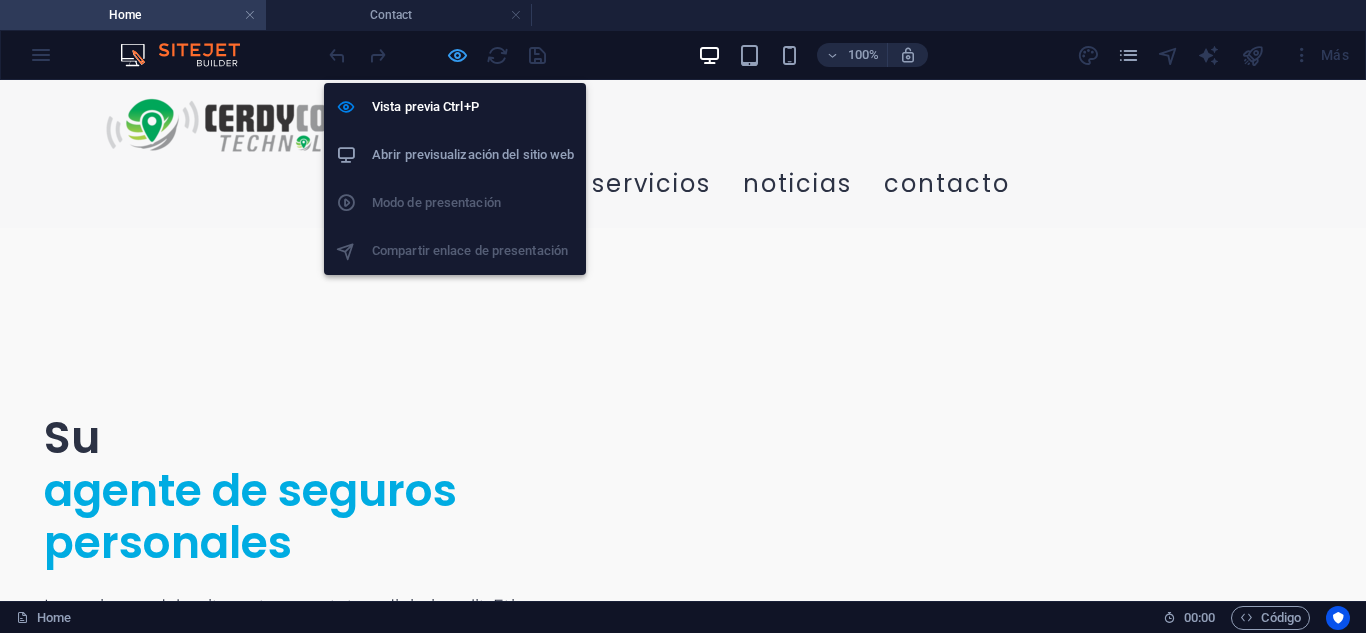 click at bounding box center [457, 55] 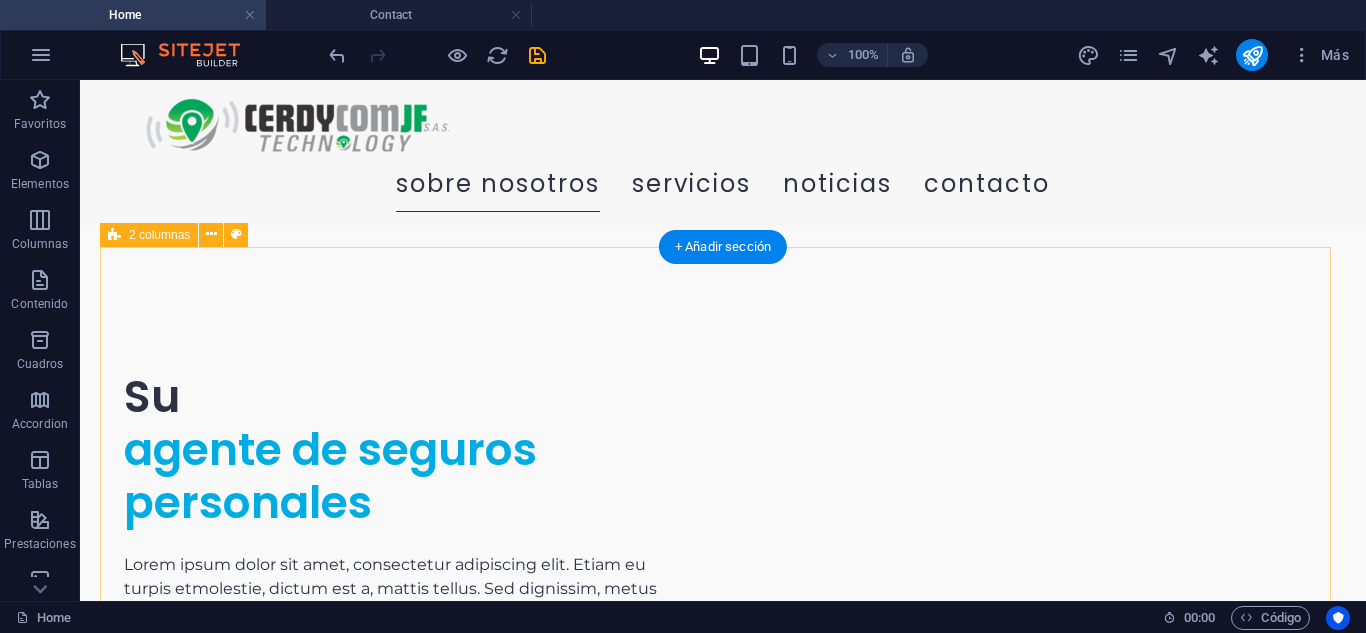 click on "Reserva tu  consulta  hoy Lorem ipsum dolor sit amet, consectetur adipiscing elit. Etiam eu turpis etmolestie, dictum est a, mattis tellus. Sed dignissim, metus nec fringilla accumsan. Lorem ipsum dolor sit amet, consectetur adipiscing elit. Etiam eu turpis etmolestie, dictum est a, mattis tellus. Sed dignissim, metus nec fringilla accumsan. Habla con un experto" at bounding box center (723, 5355) 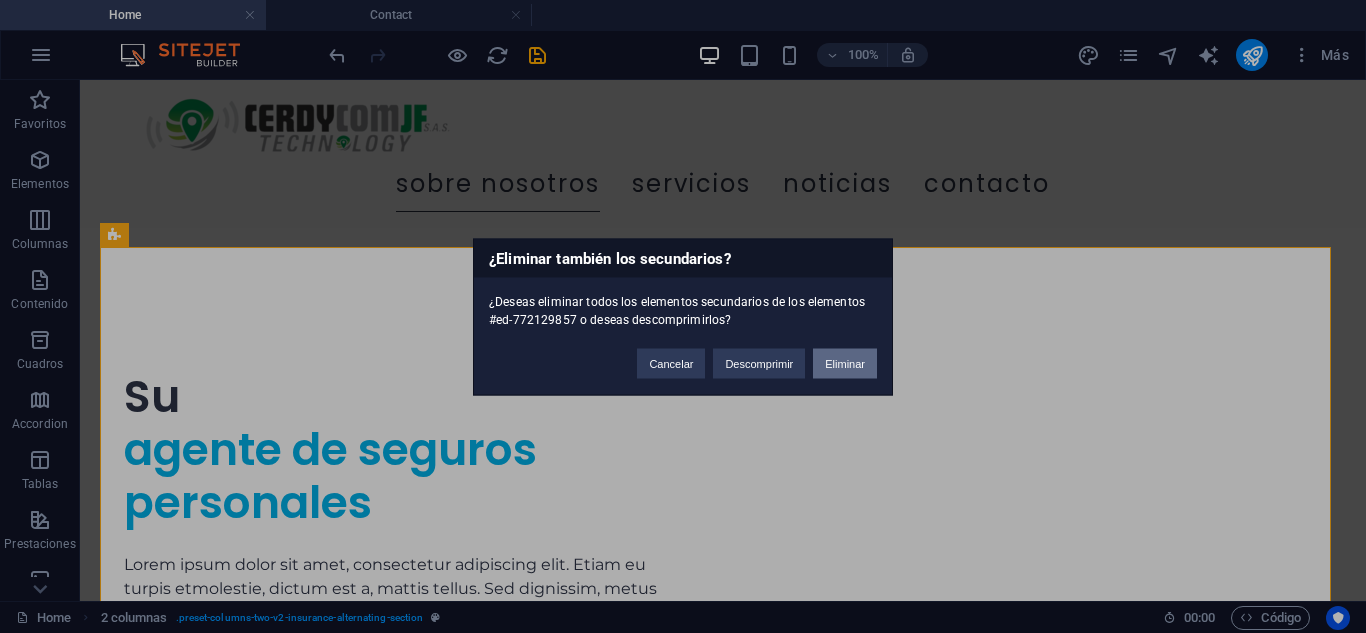 click on "Eliminar" at bounding box center [845, 363] 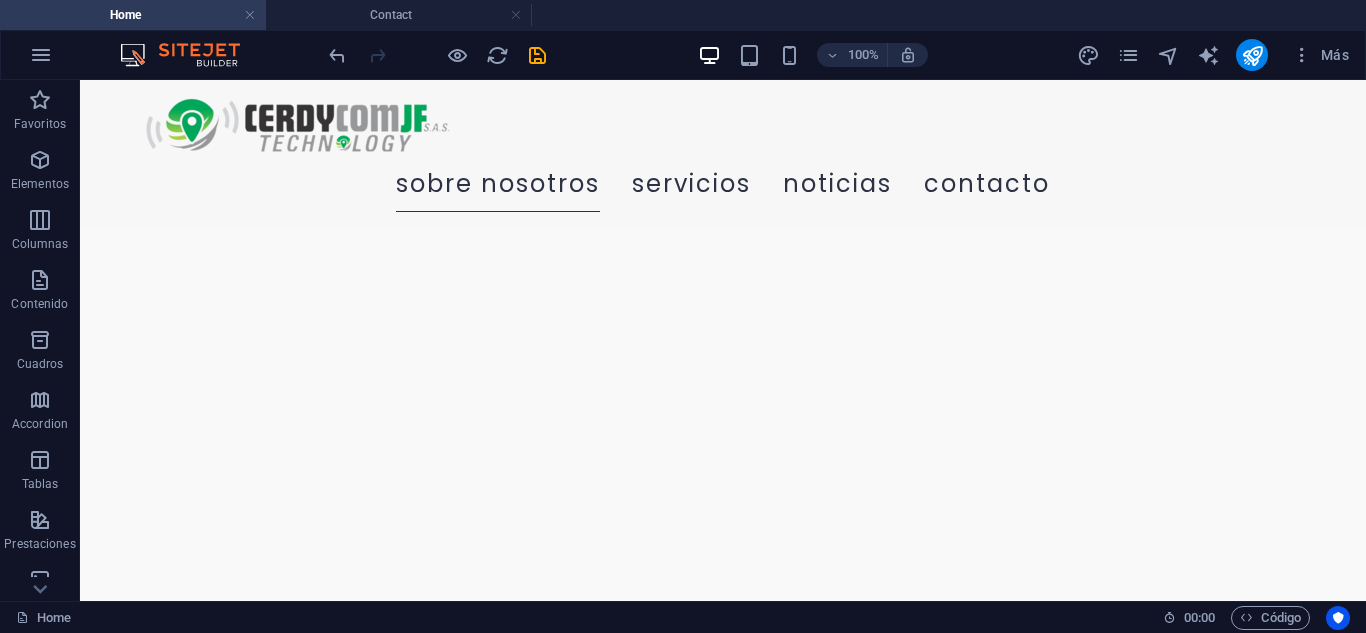 scroll, scrollTop: 6950, scrollLeft: 0, axis: vertical 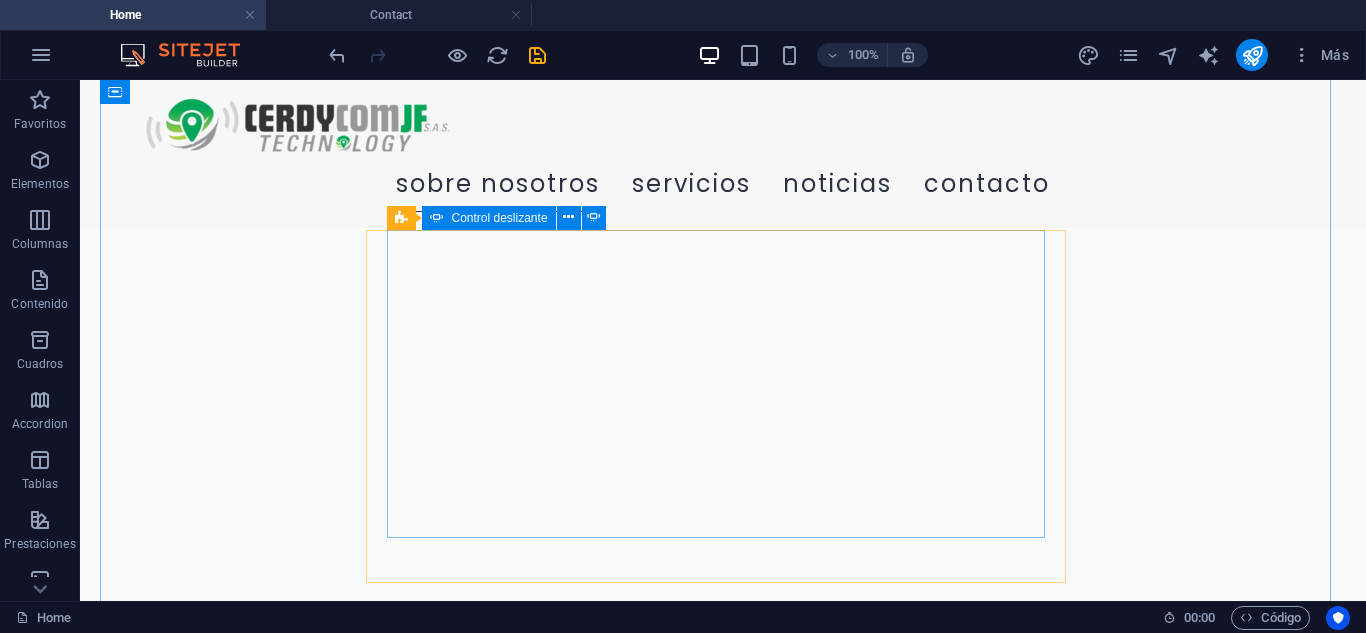 click at bounding box center (497, 4996) 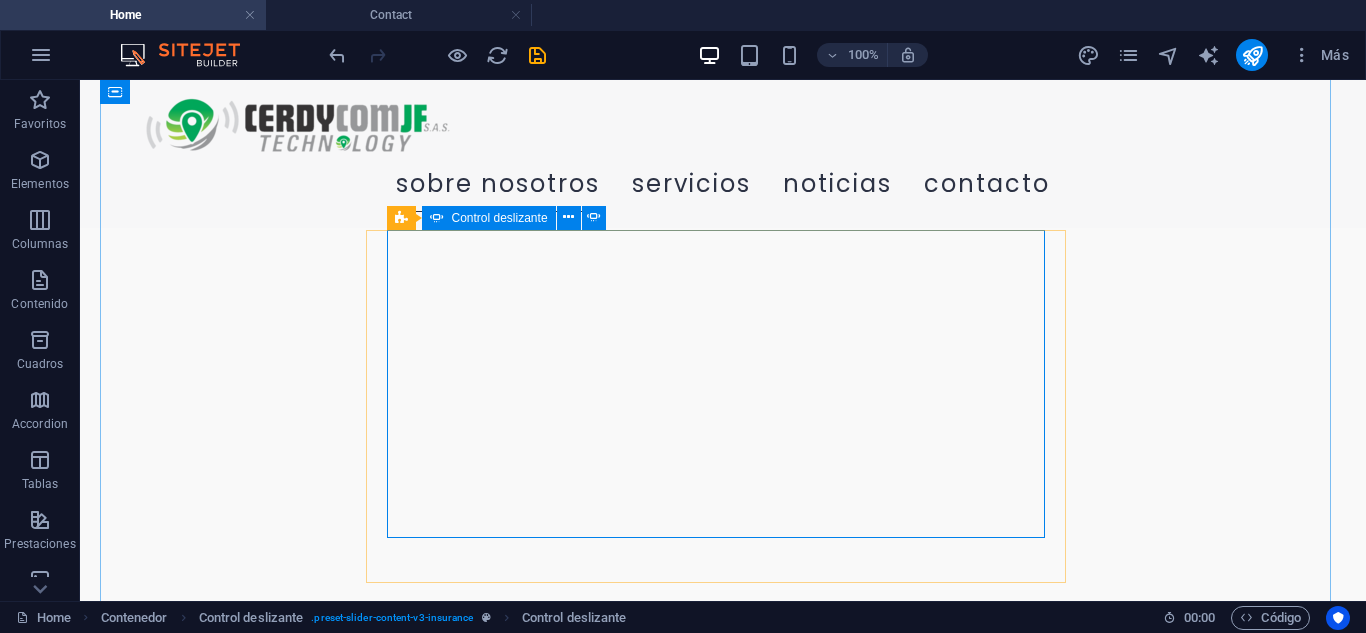 click at bounding box center [497, 4646] 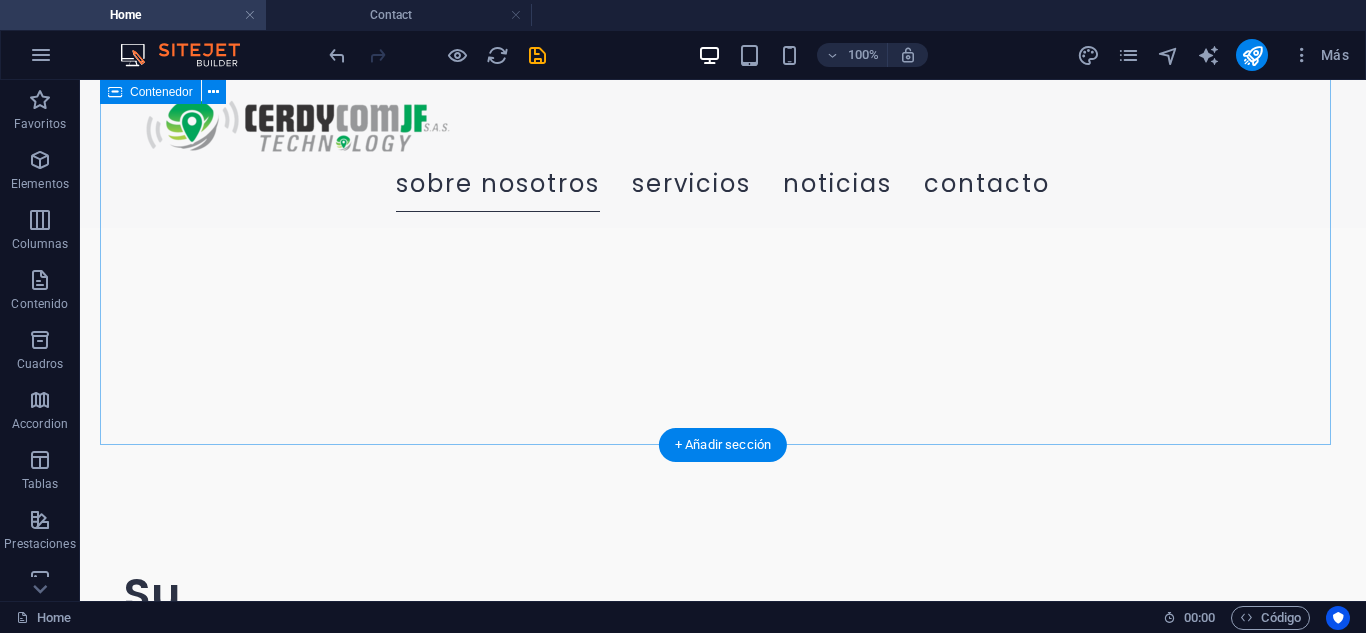 scroll, scrollTop: 7364, scrollLeft: 0, axis: vertical 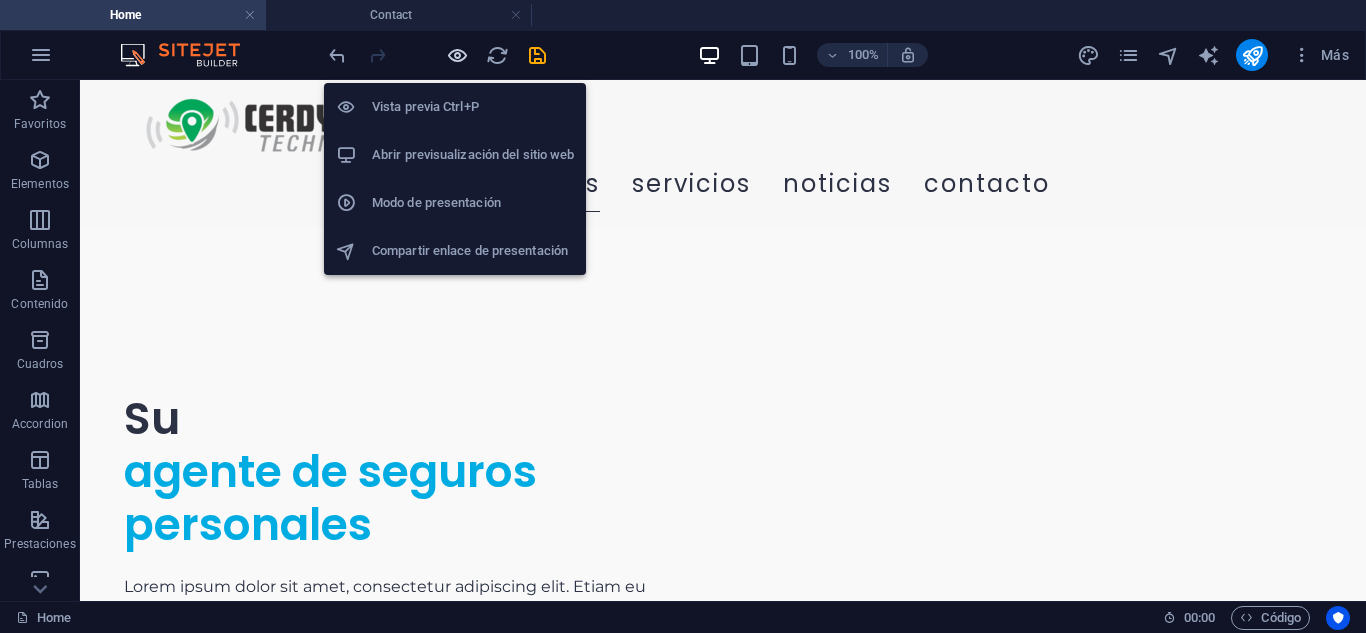 click at bounding box center [457, 55] 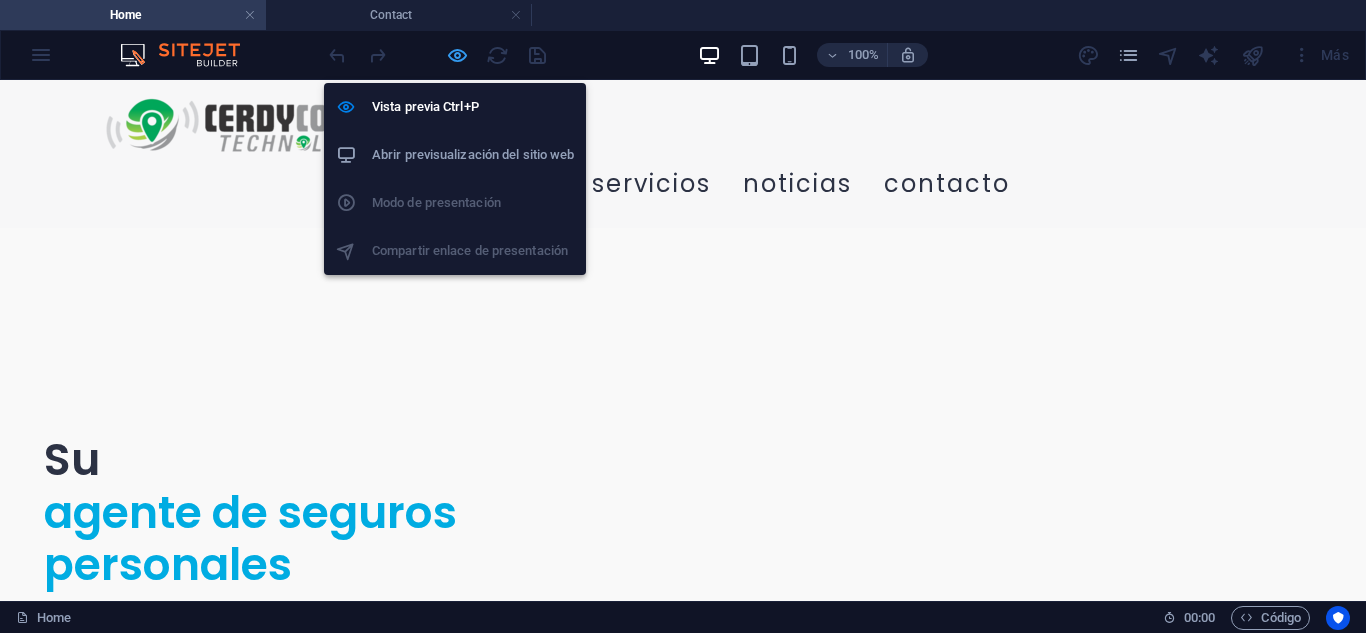 scroll, scrollTop: 7354, scrollLeft: 0, axis: vertical 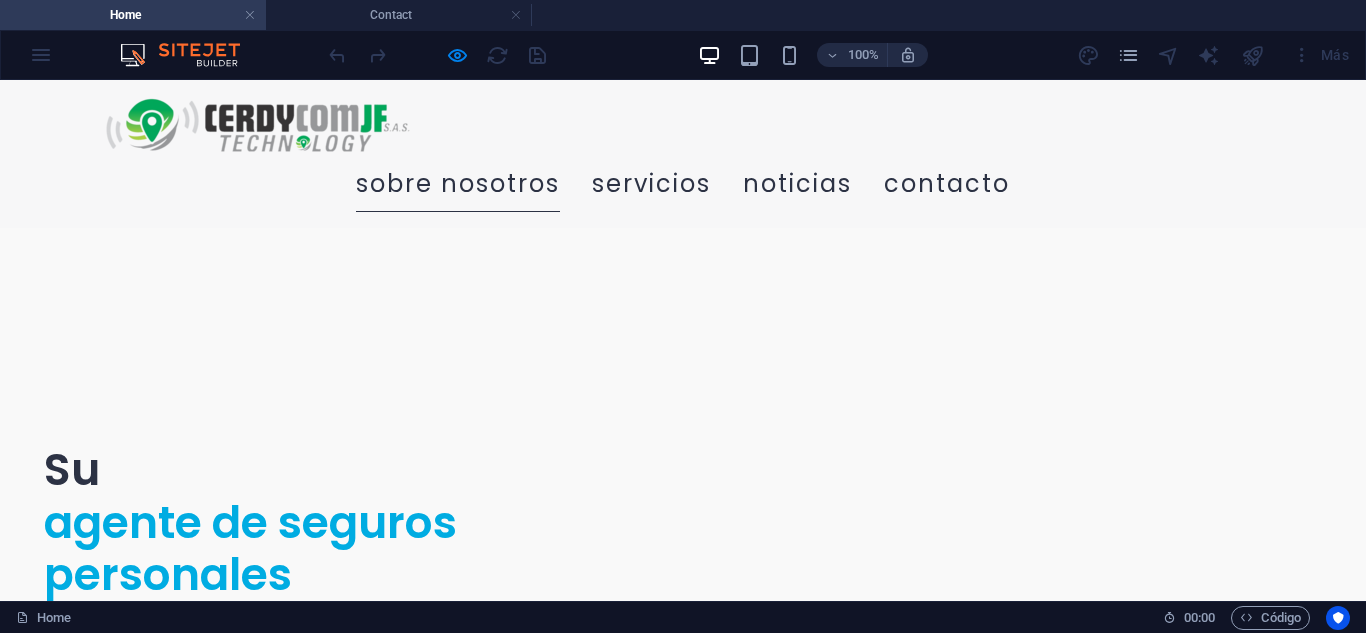 click on "Política de Privacidad" at bounding box center [192, 4934] 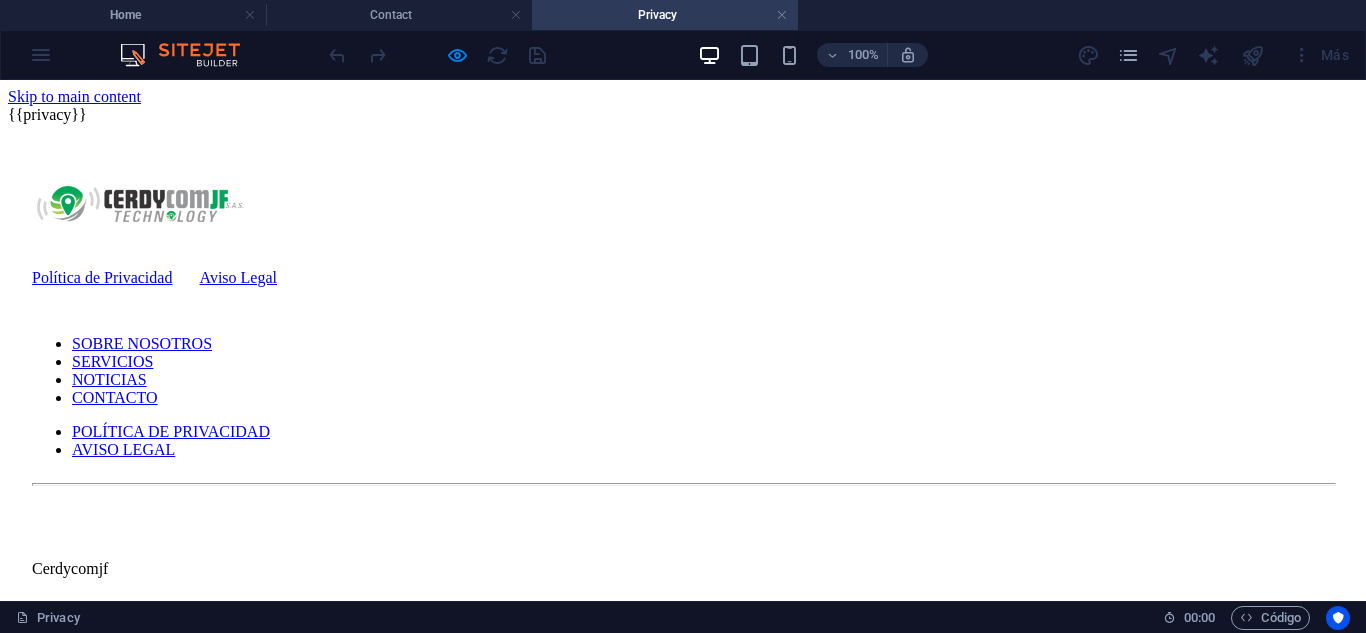 scroll, scrollTop: 0, scrollLeft: 0, axis: both 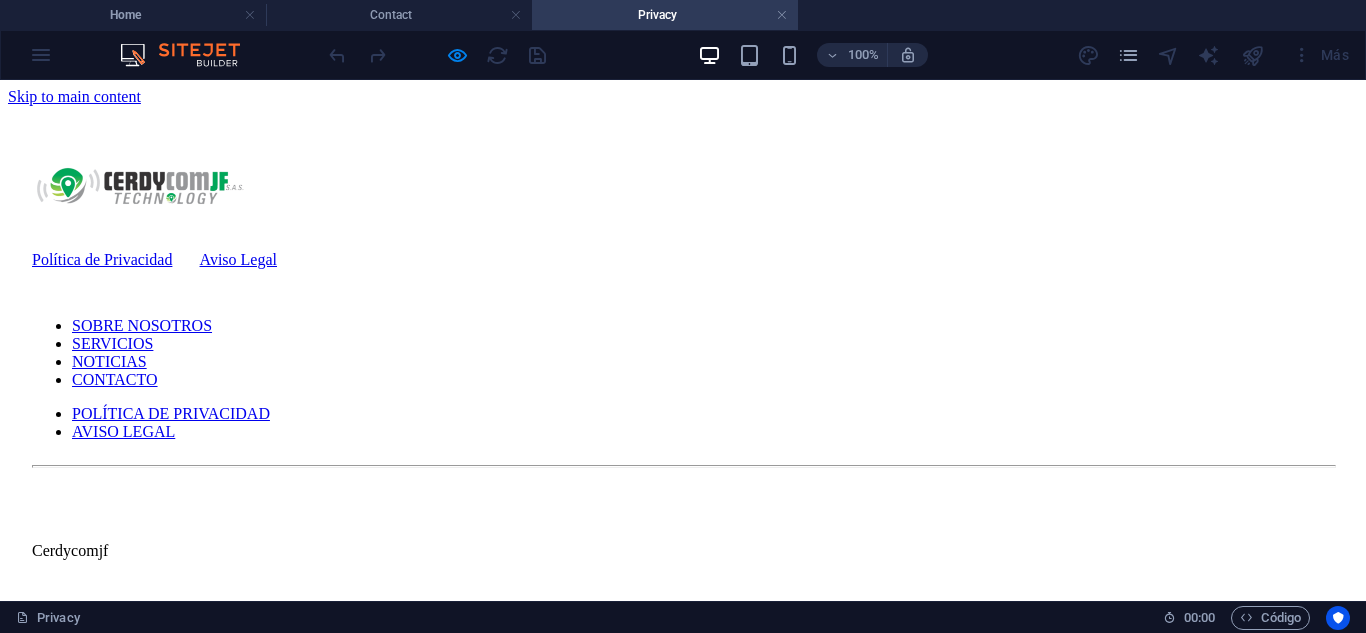 click on "Política de Privacidad          Aviso Legal" at bounding box center [683, 260] 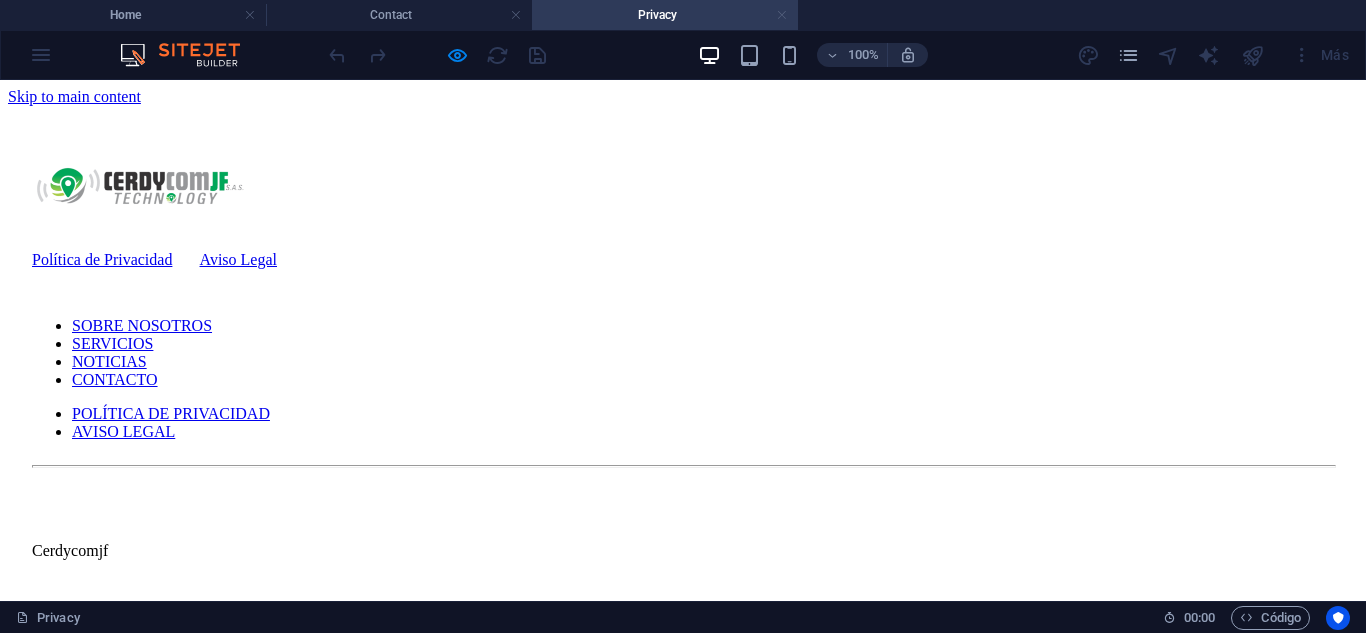 click at bounding box center (782, 15) 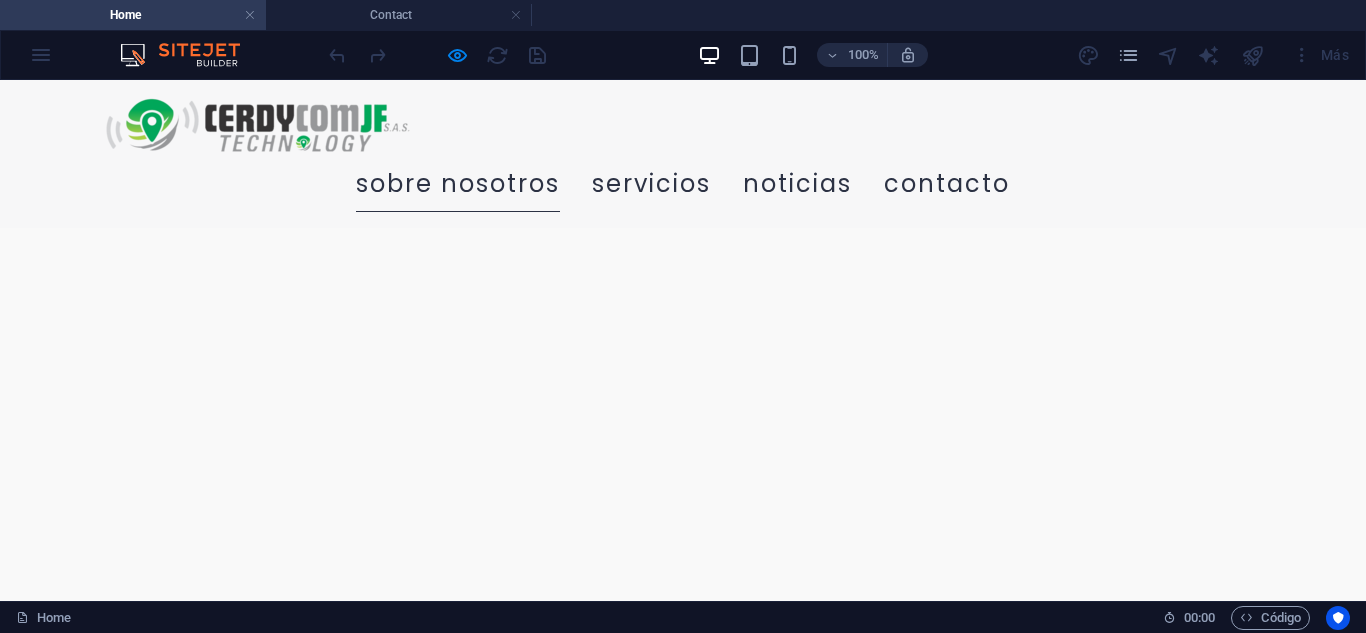 scroll, scrollTop: 7354, scrollLeft: 0, axis: vertical 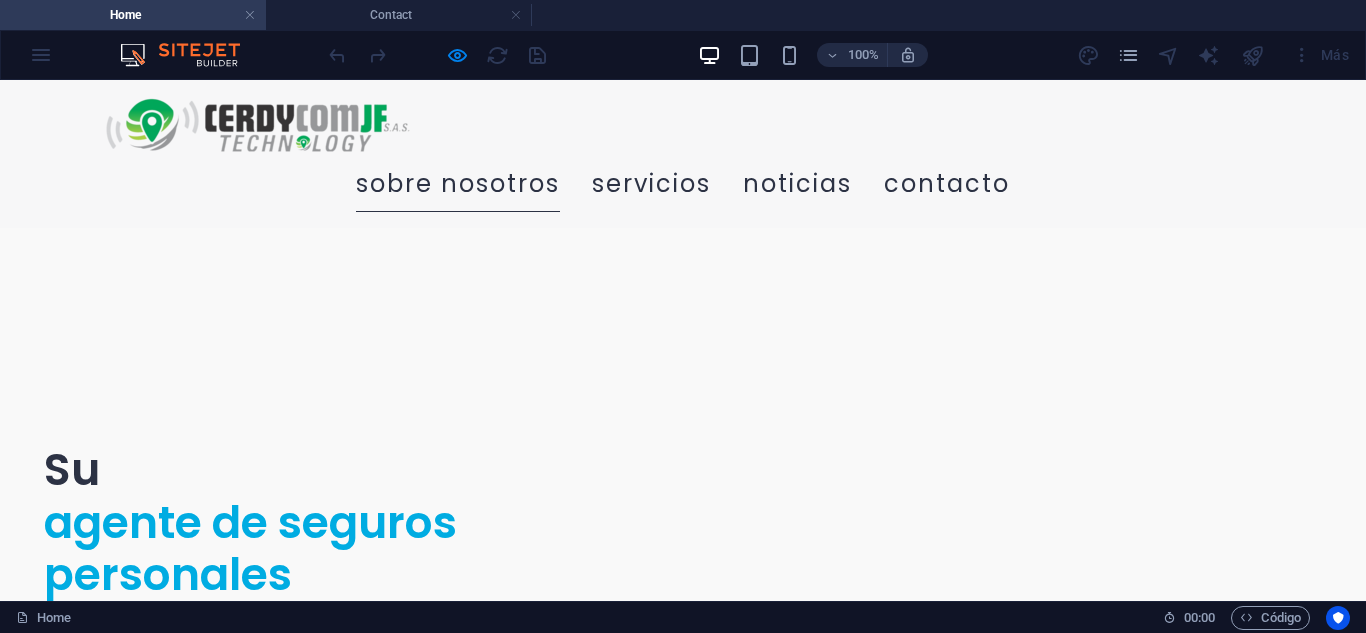 click on "Aviso Legal" at bounding box center (349, 4934) 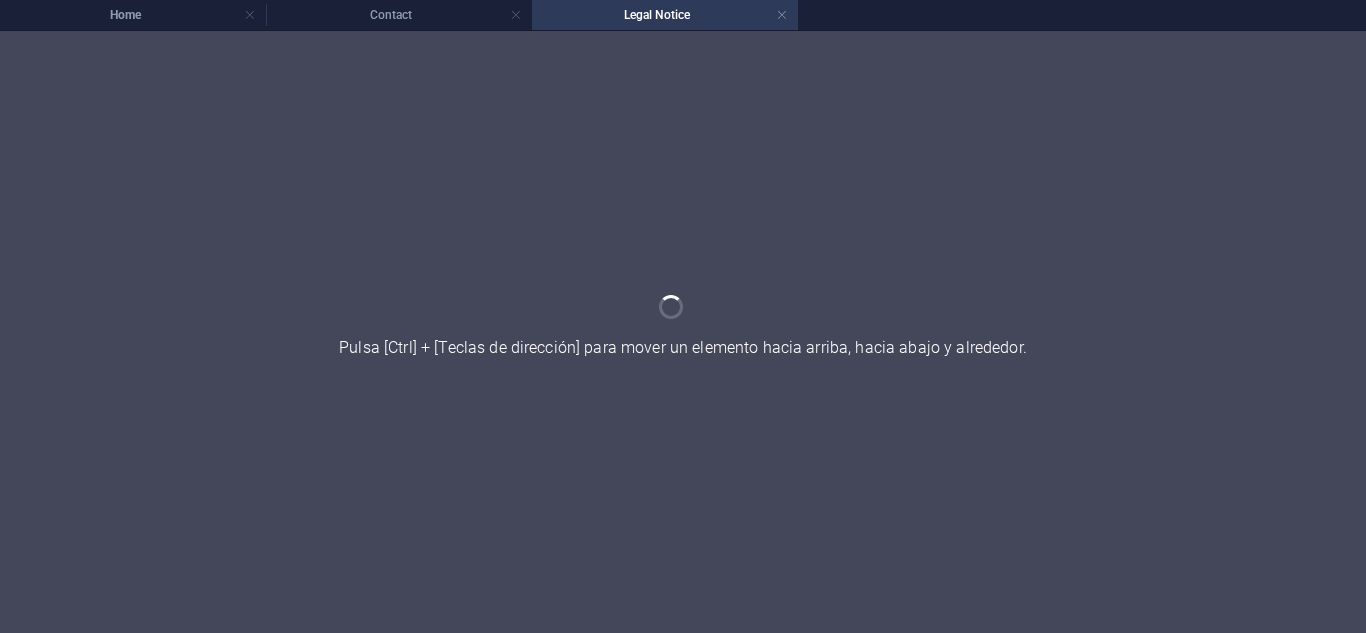 scroll, scrollTop: 0, scrollLeft: 0, axis: both 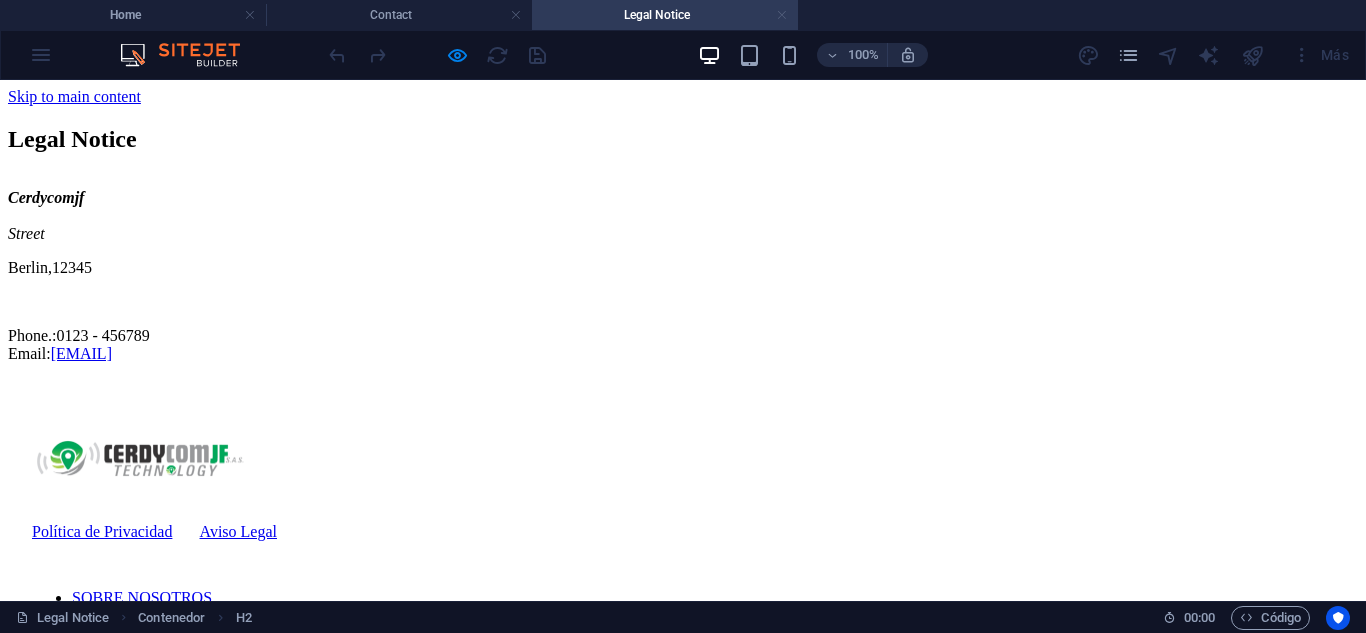 click at bounding box center (782, 15) 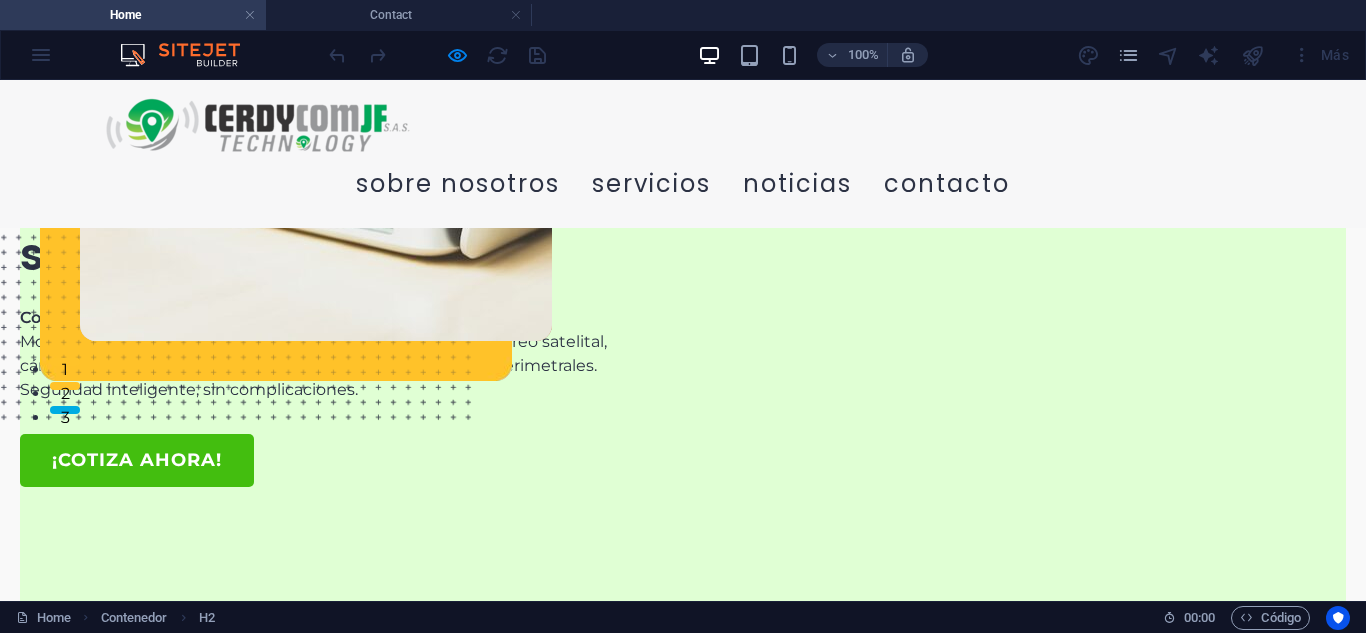 scroll, scrollTop: 210, scrollLeft: 0, axis: vertical 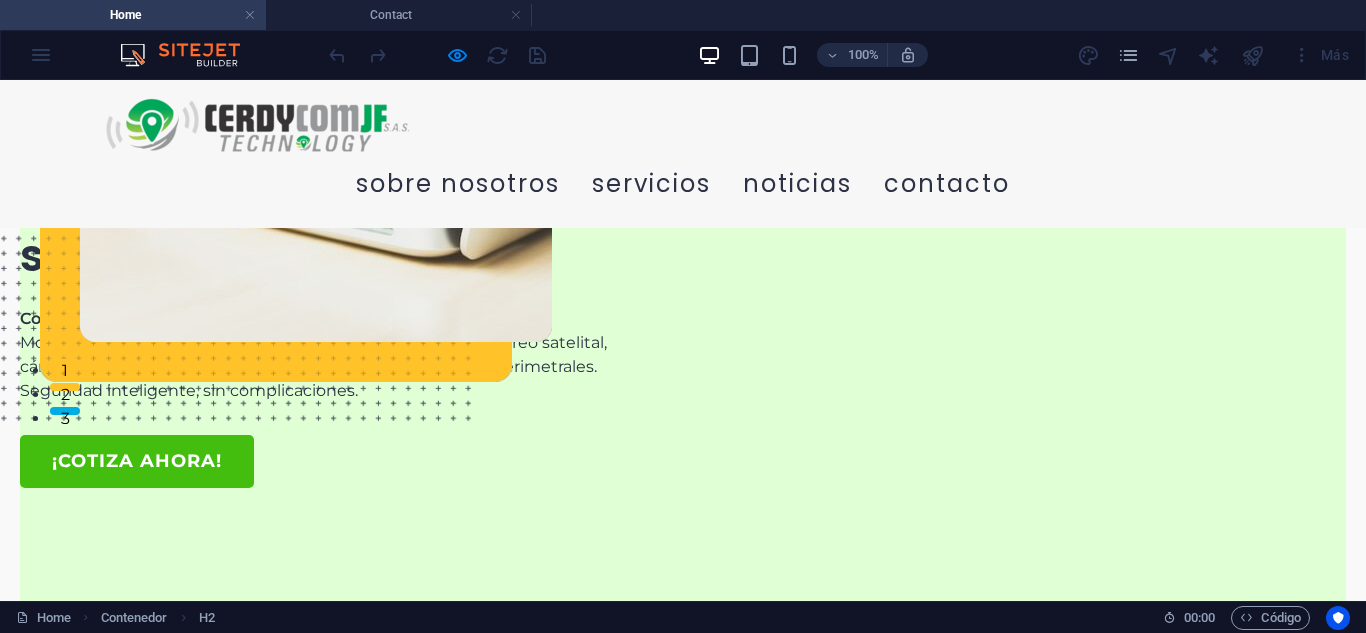 click on "1" at bounding box center (47, 991) 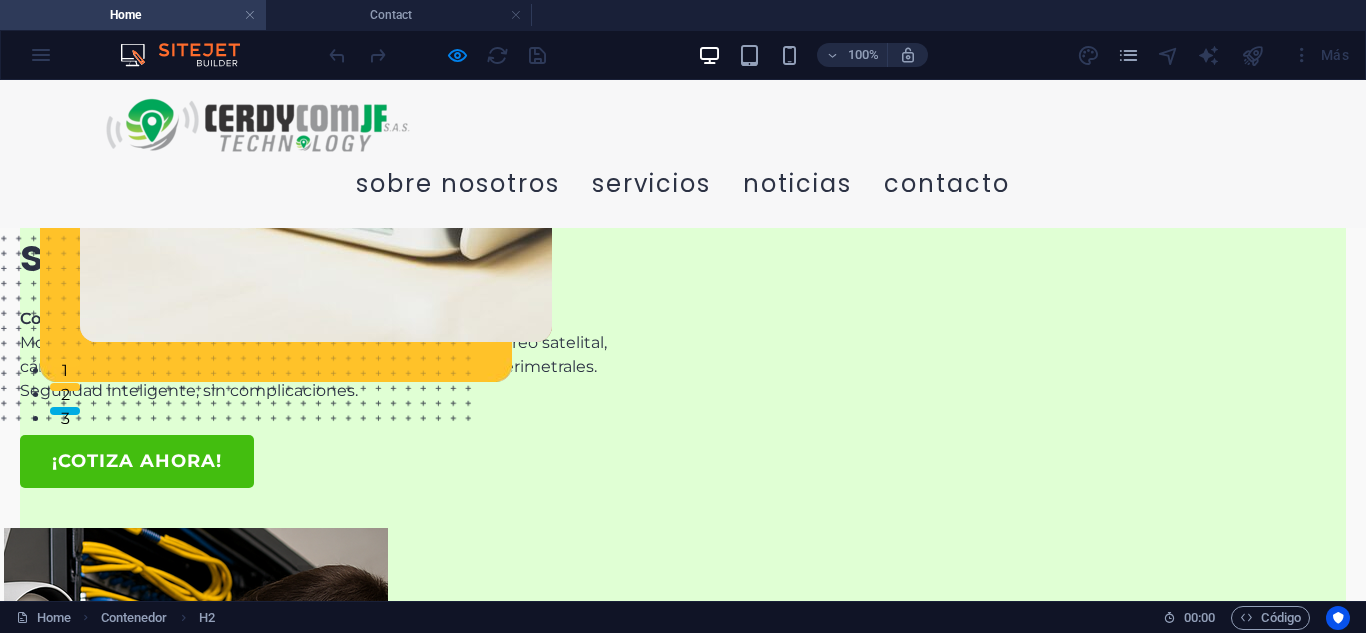 click on "2" at bounding box center [48, 1015] 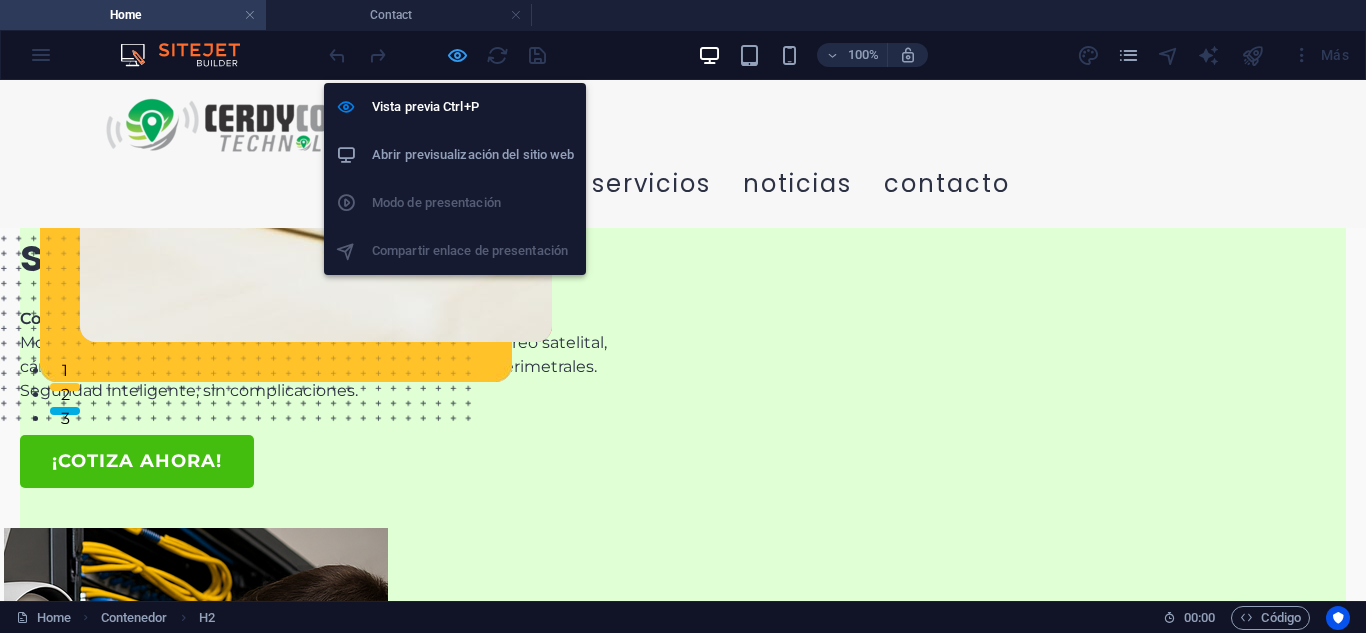 click at bounding box center [457, 55] 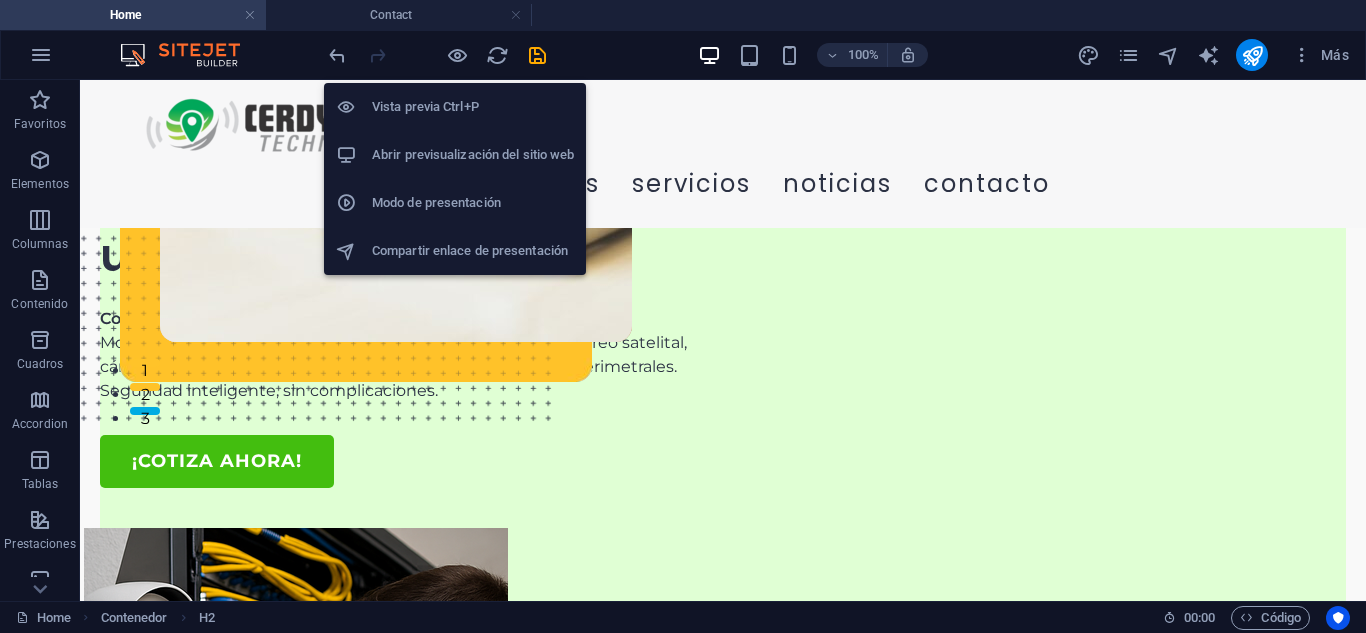 scroll, scrollTop: 184, scrollLeft: 0, axis: vertical 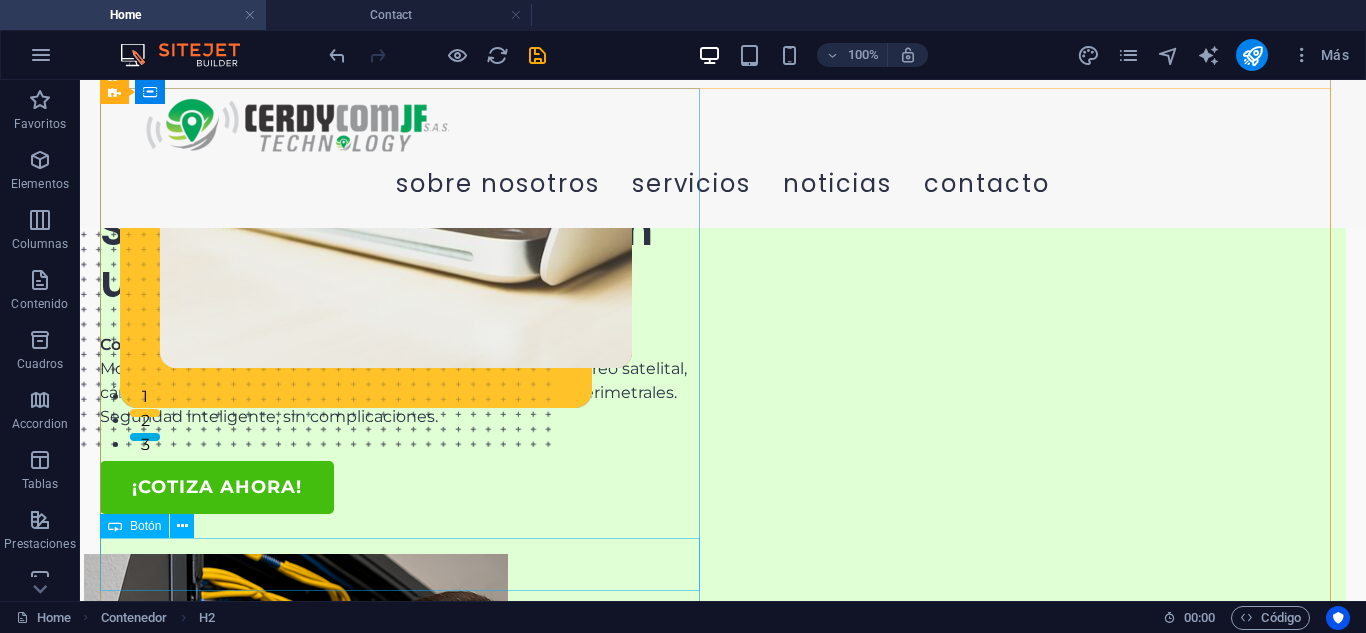 click on "¡cotiza ahora!" at bounding box center [403, 487] 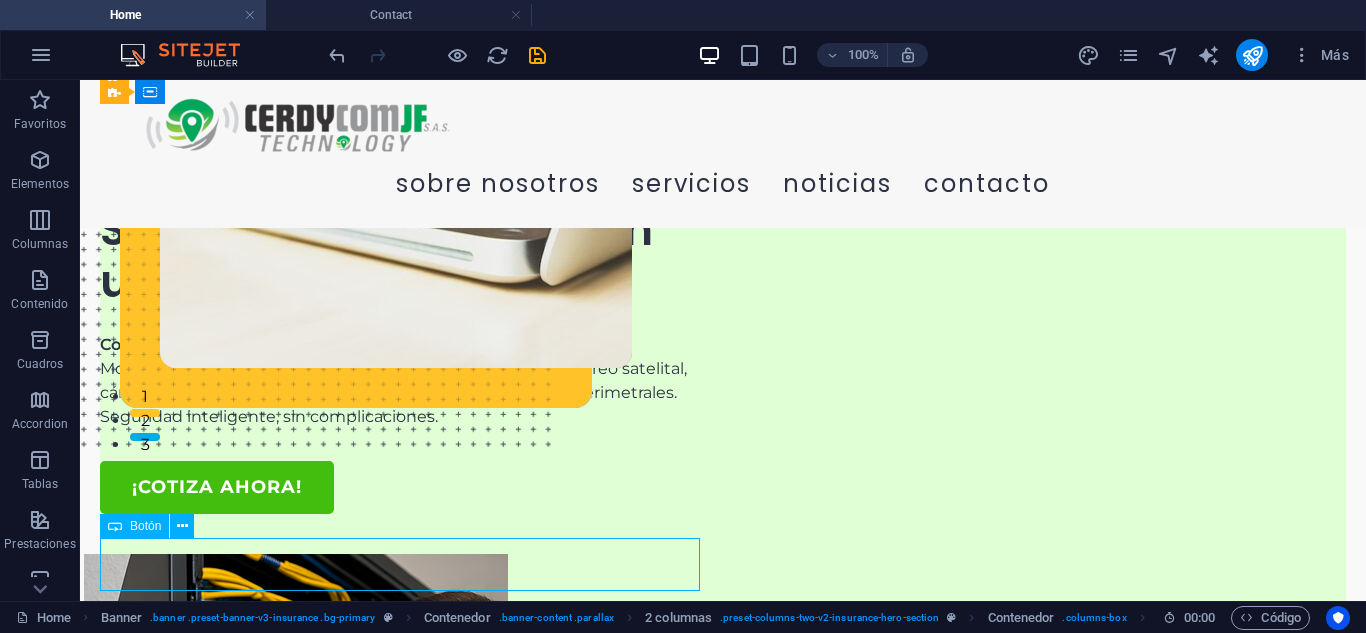 click on "¡cotiza ahora!" at bounding box center [403, 487] 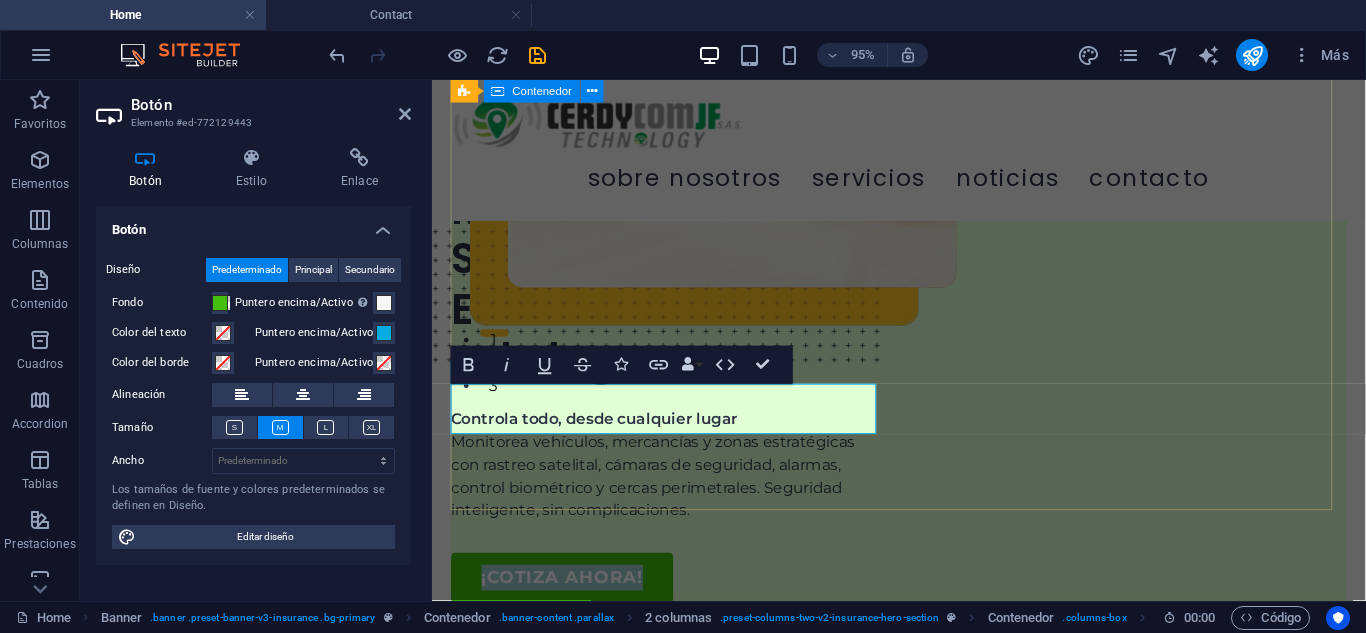 scroll, scrollTop: 432, scrollLeft: 0, axis: vertical 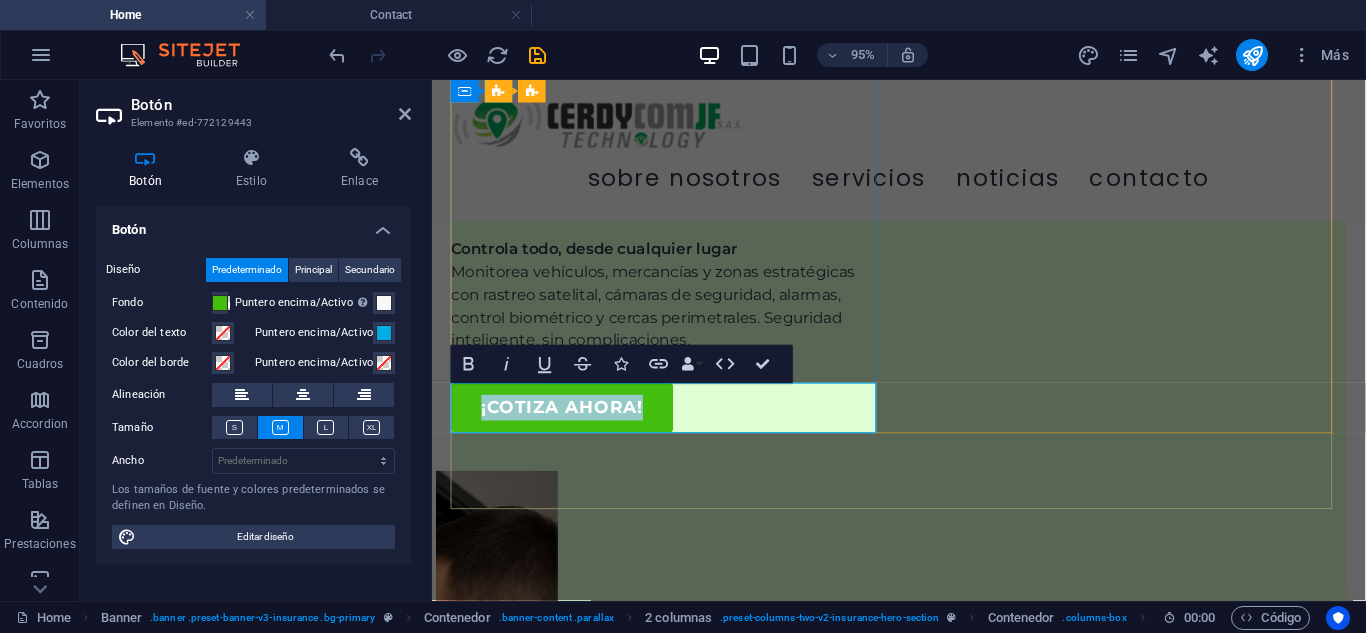type 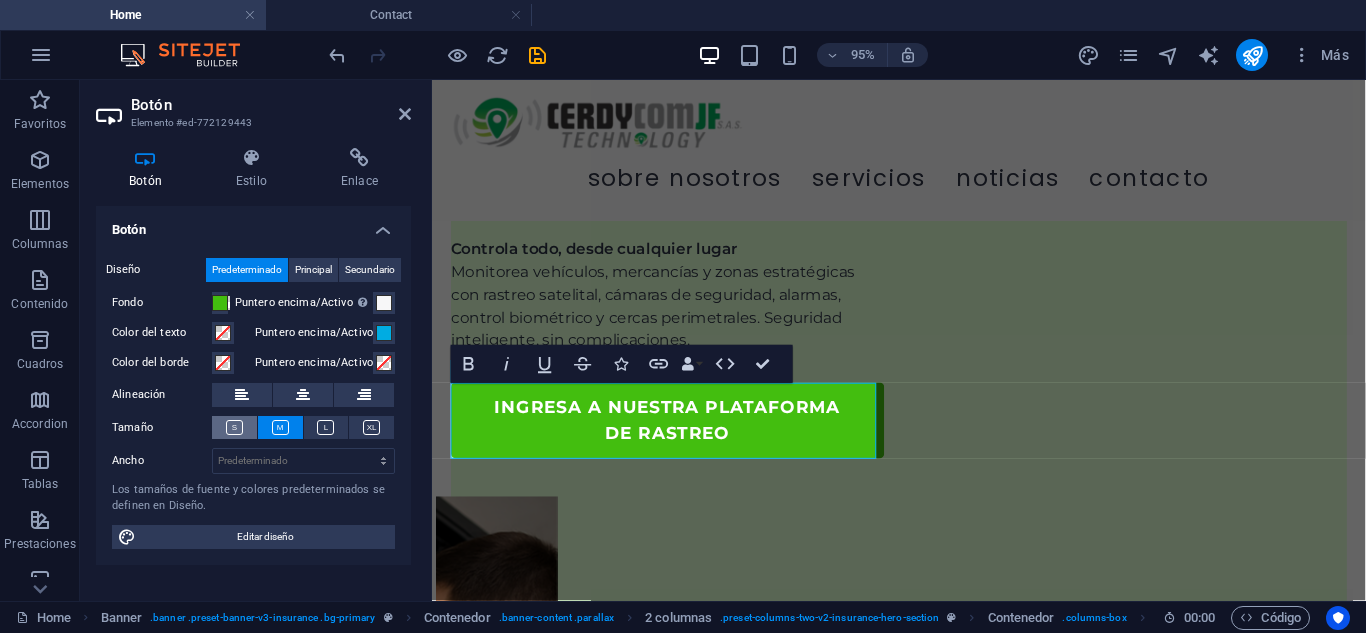 click at bounding box center [234, 427] 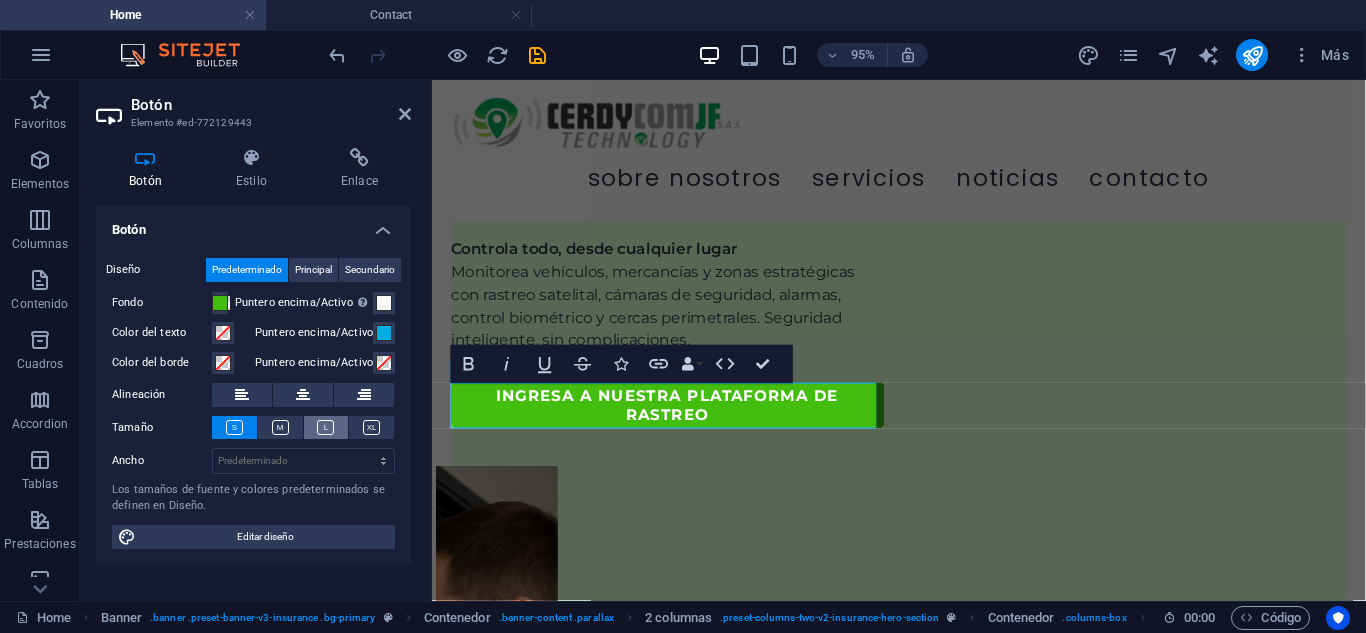 click at bounding box center [326, 427] 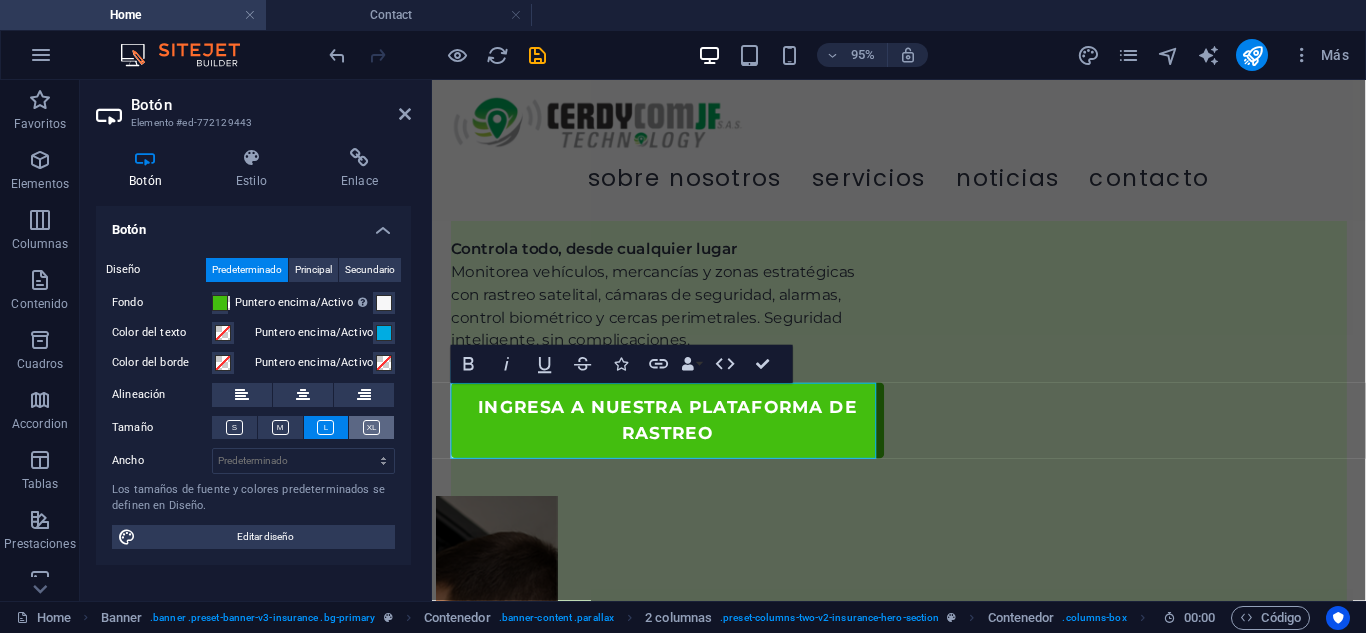 click at bounding box center [371, 427] 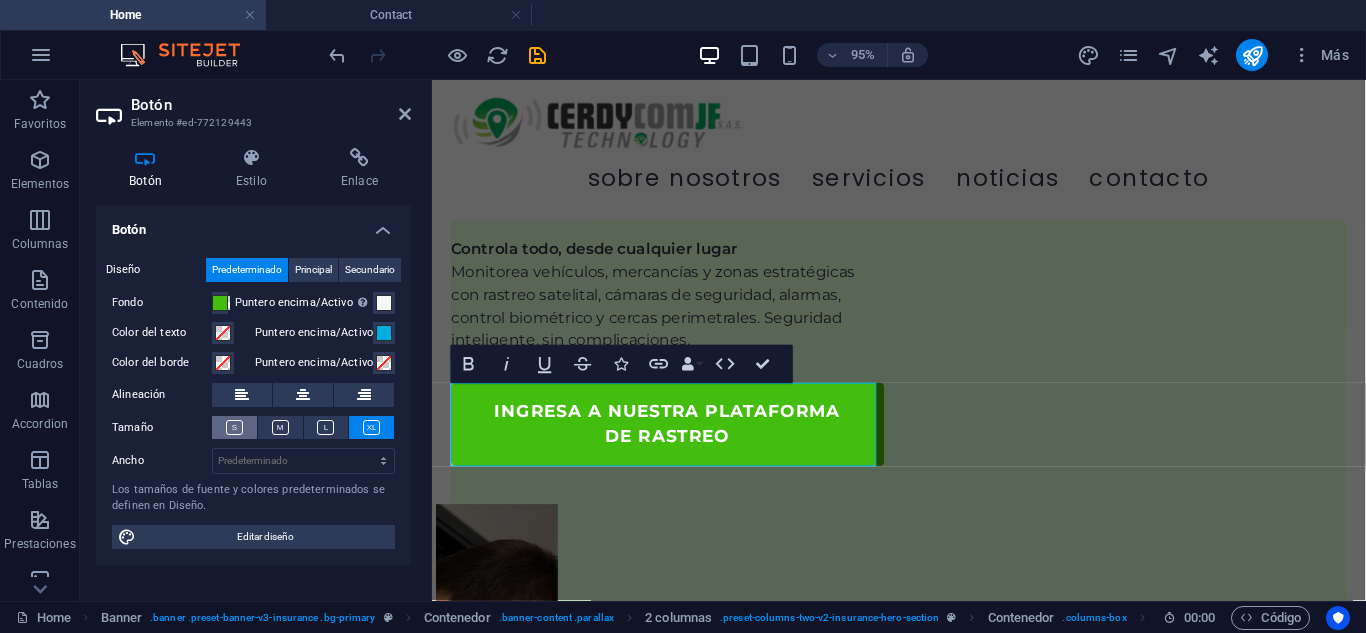 click at bounding box center (234, 427) 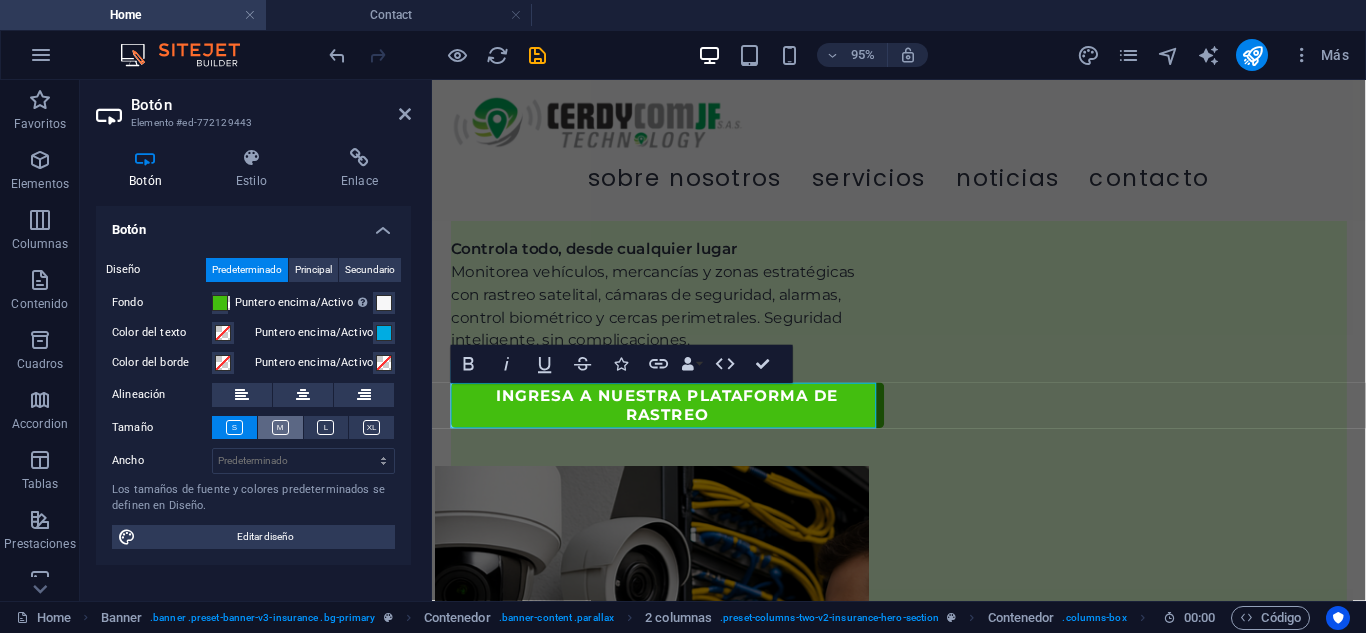 click at bounding box center (280, 427) 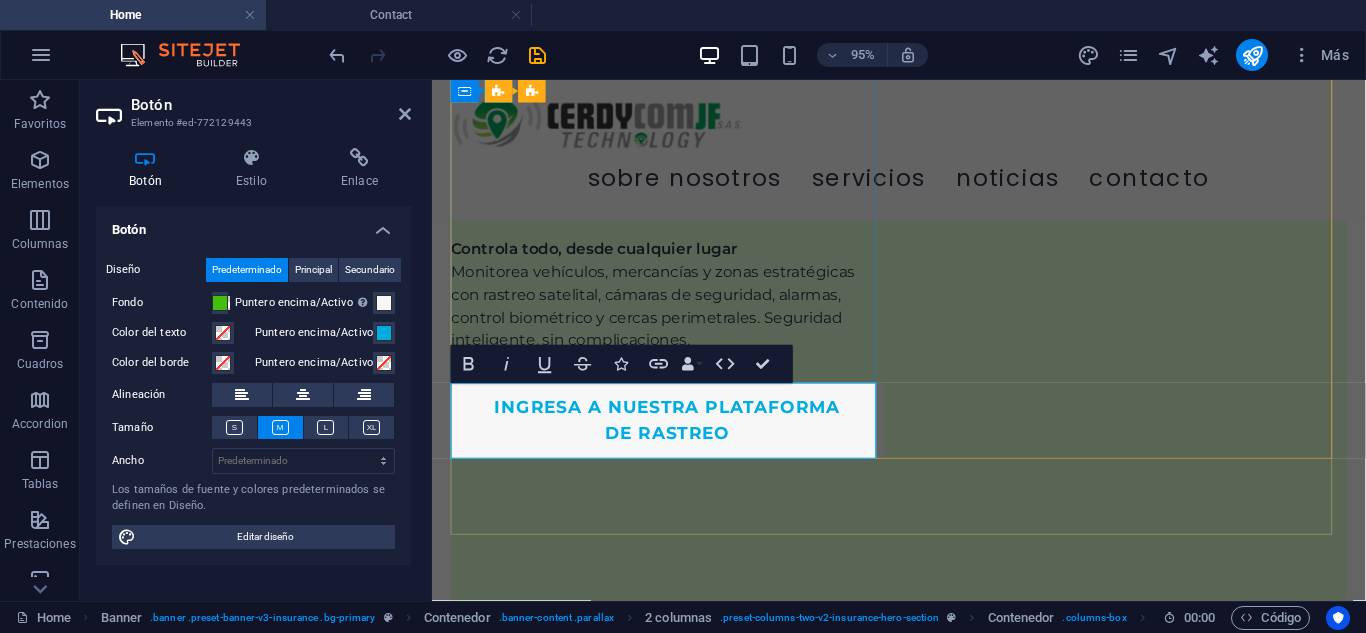 click on "ingresa a nuestra plataforma de rastreo" at bounding box center (680, 439) 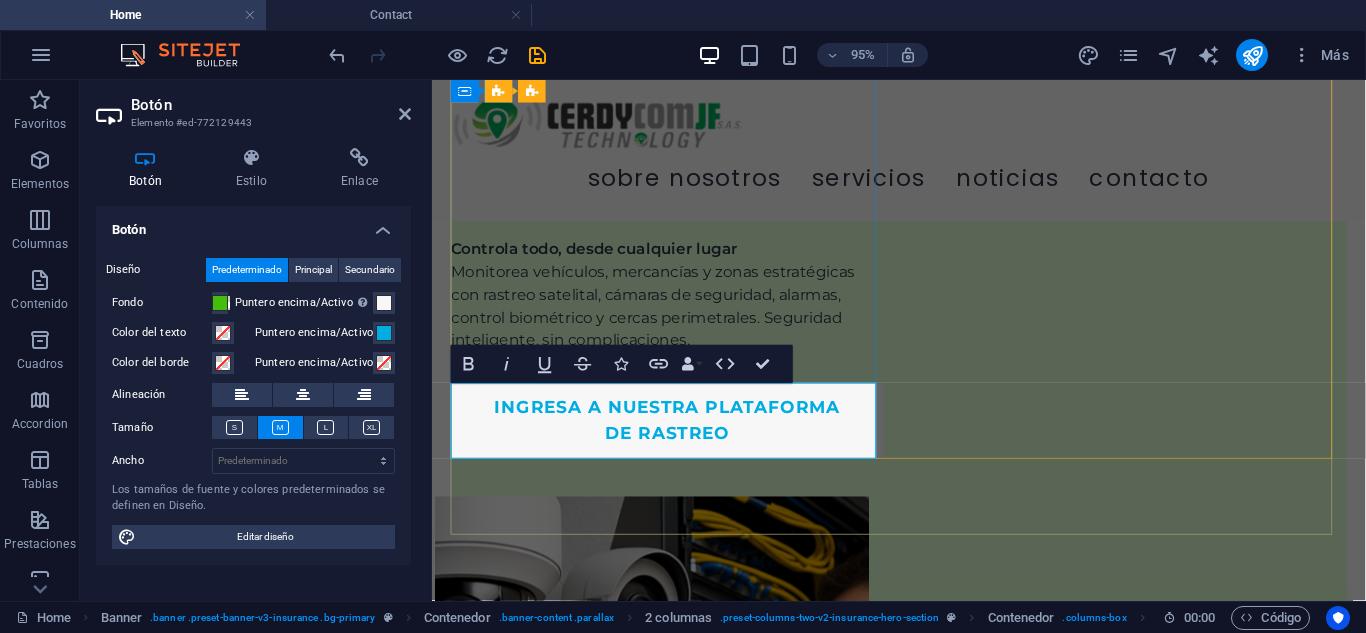 click on "ingresa a nuestra plataforma de rastreo" at bounding box center [680, 439] 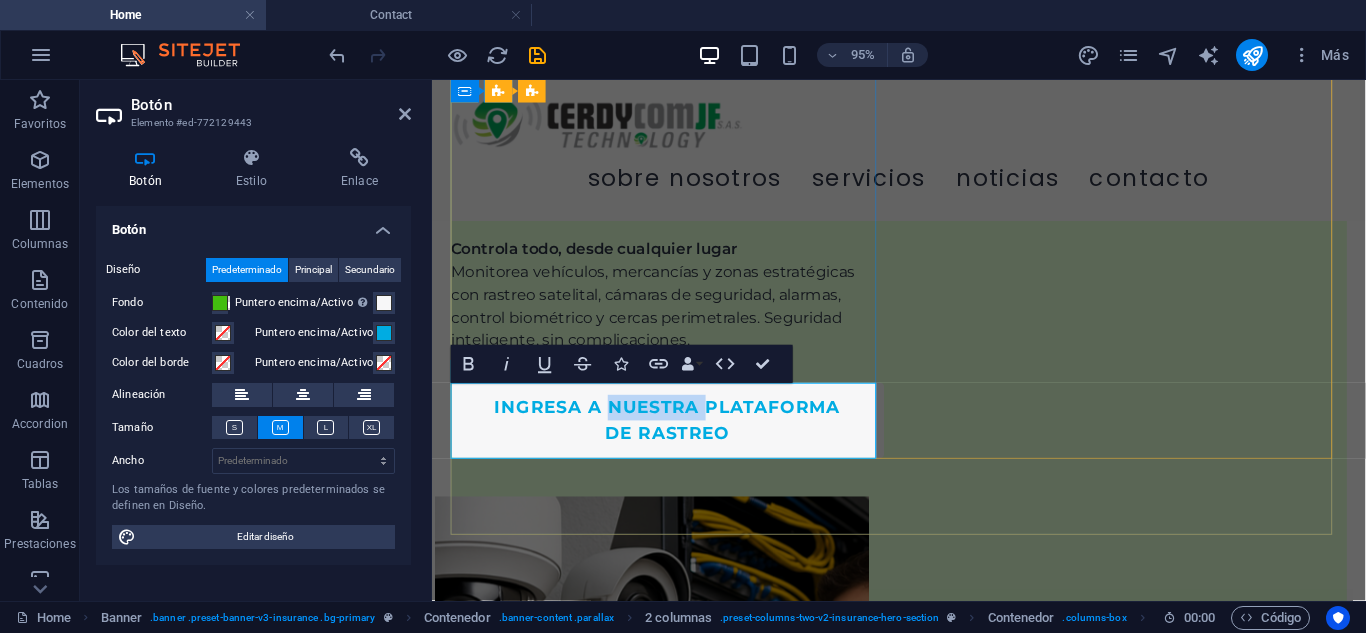 click on "ingresa a nuestra plataforma de rastreo" at bounding box center (680, 439) 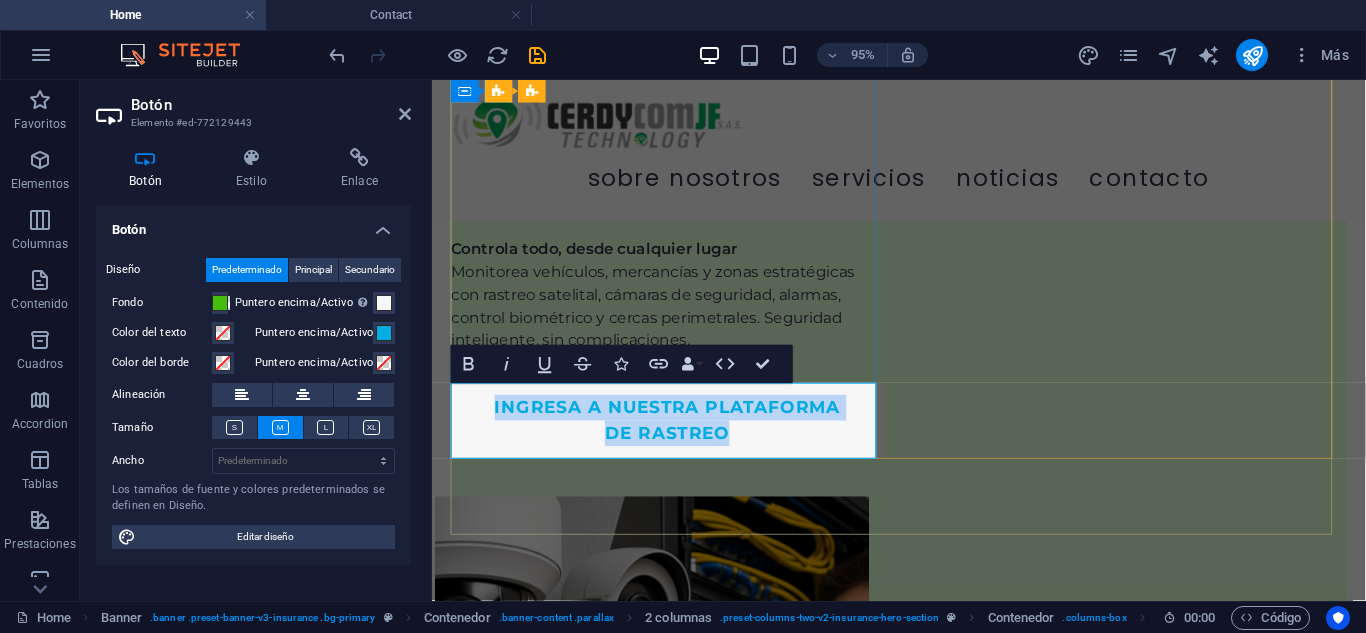 click on "ingresa a nuestra plataforma de rastreo" at bounding box center (680, 439) 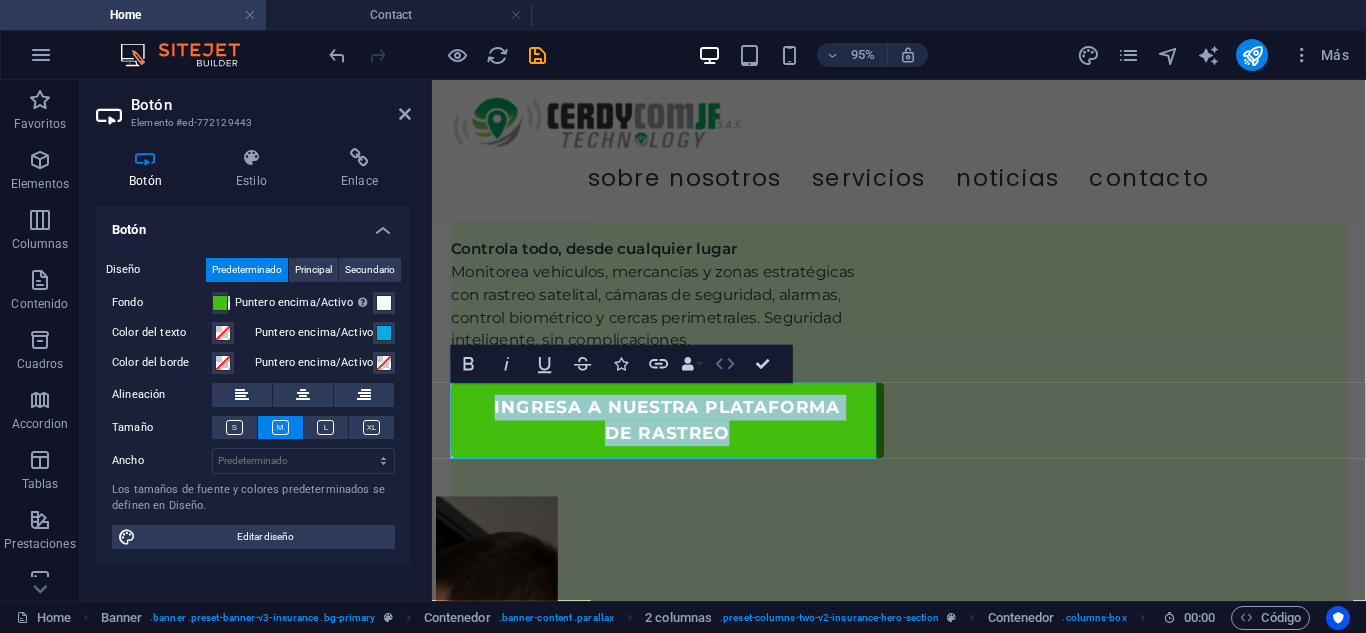 click 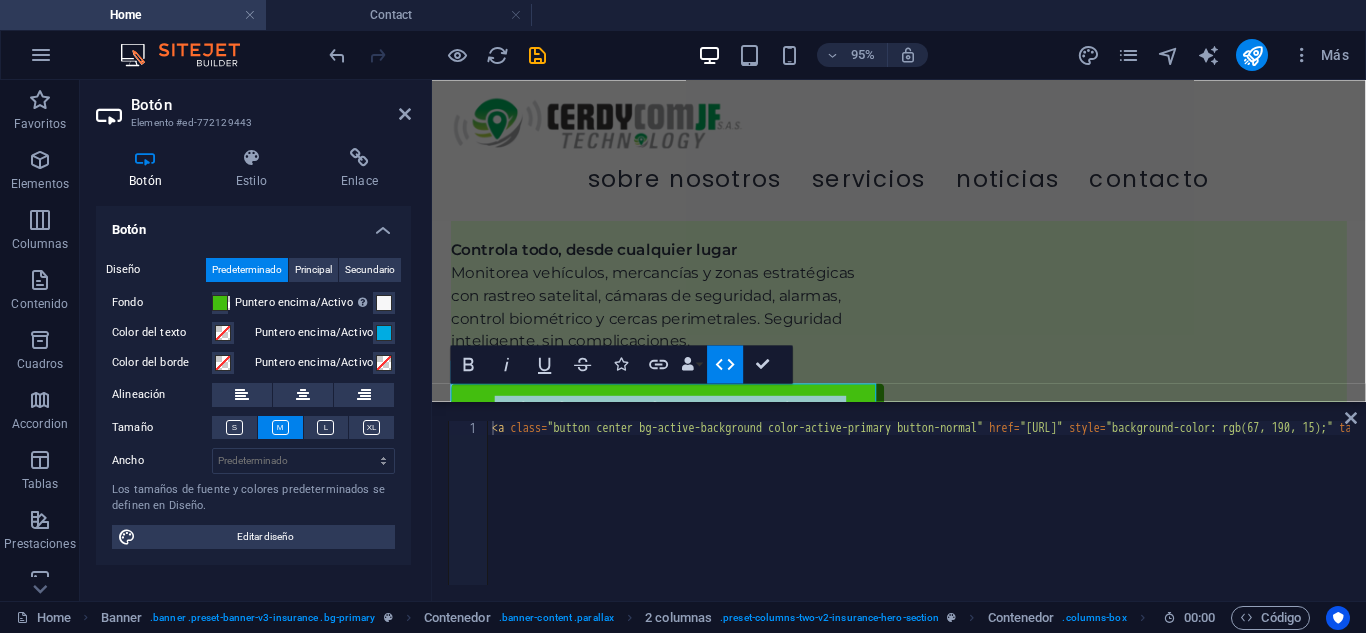 click 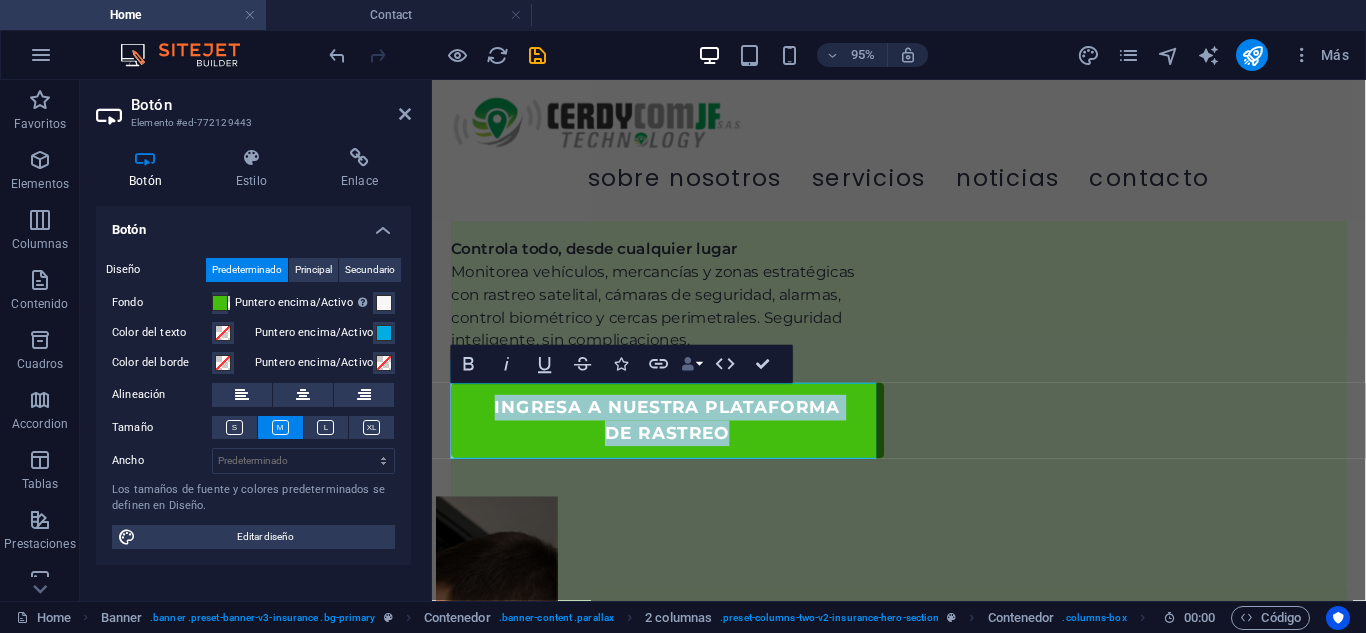 click at bounding box center [688, 363] 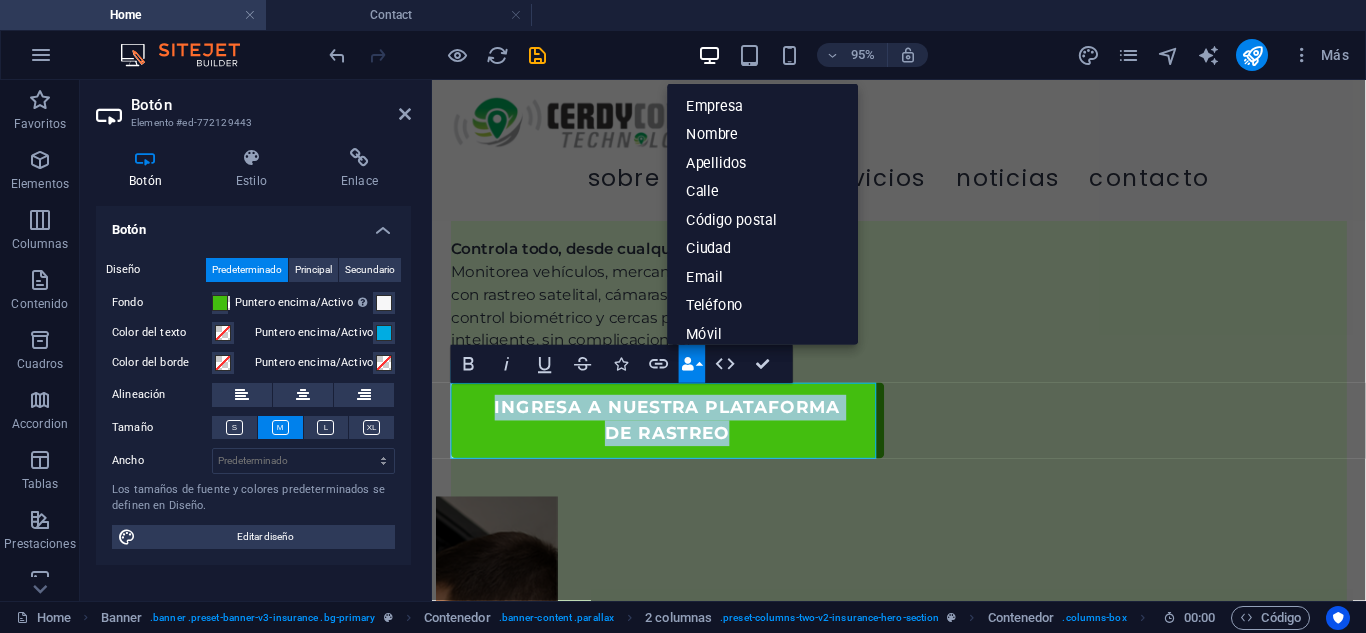 click at bounding box center (688, 363) 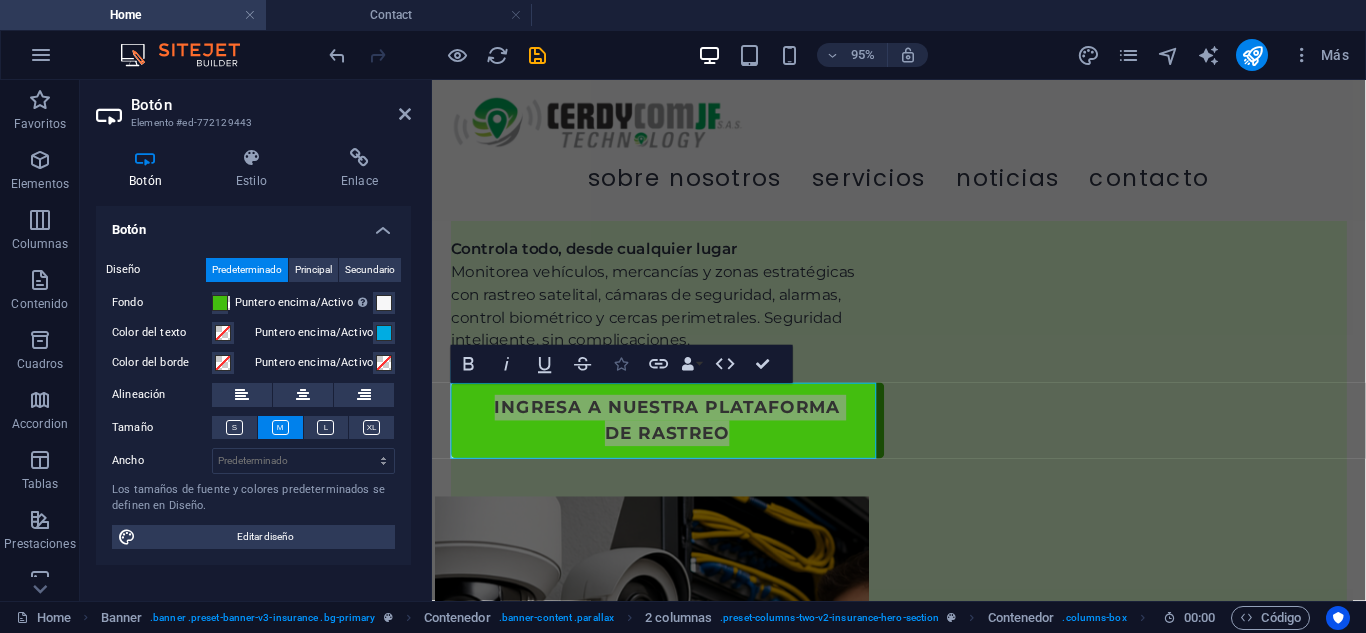 click at bounding box center [620, 363] 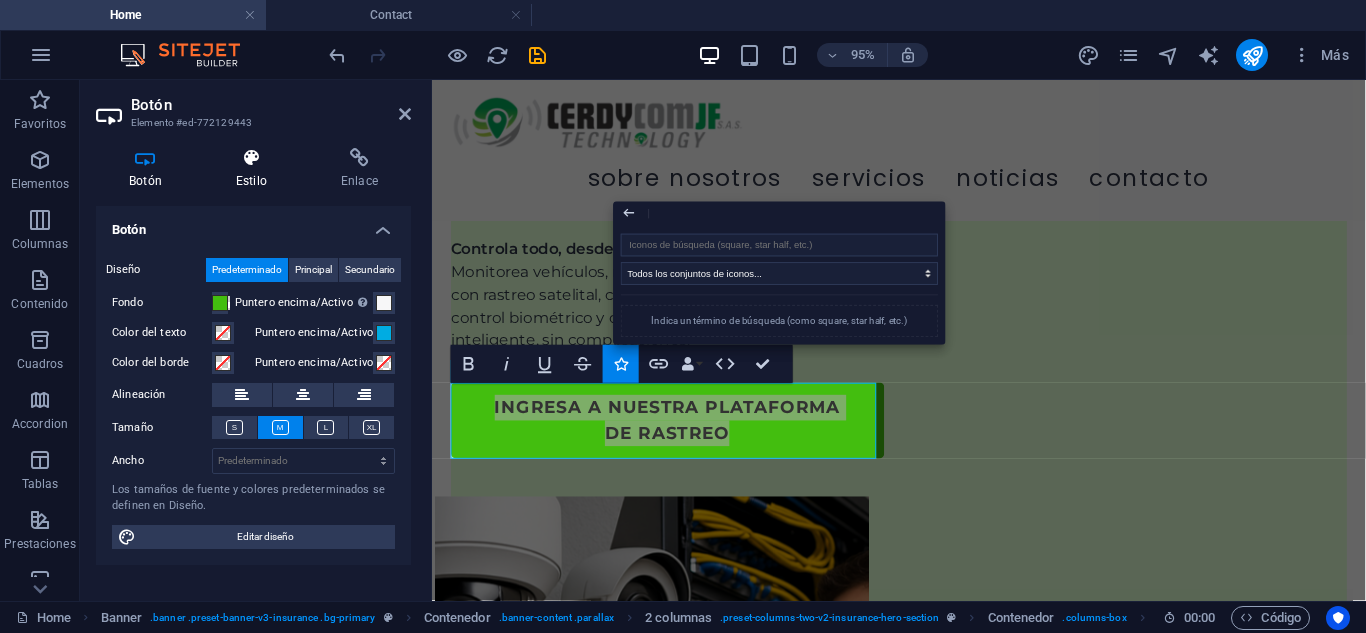 click on "Estilo" at bounding box center [255, 169] 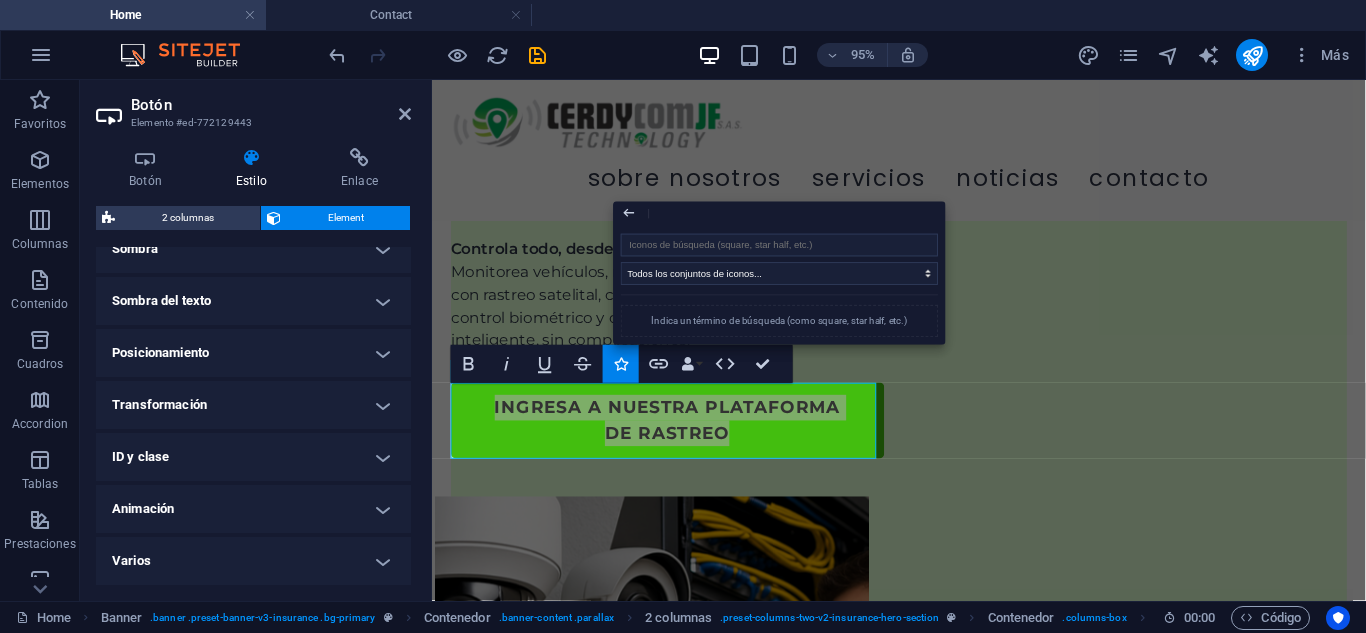 scroll, scrollTop: 0, scrollLeft: 0, axis: both 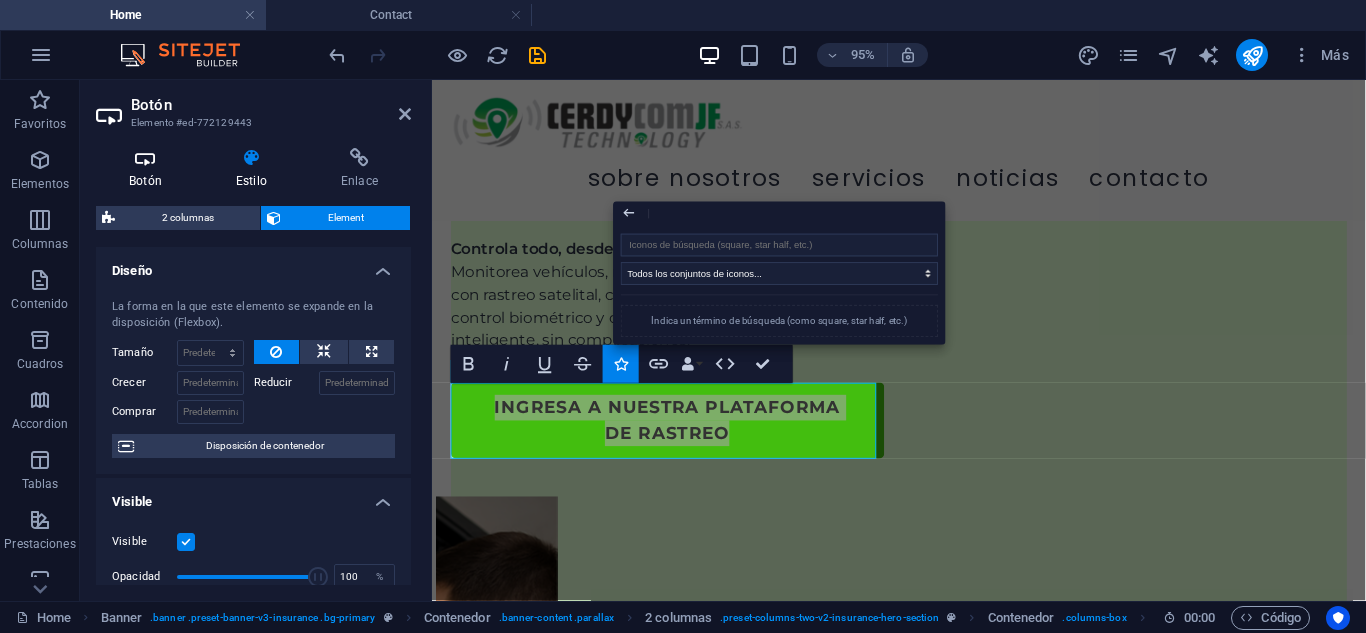 click at bounding box center [145, 158] 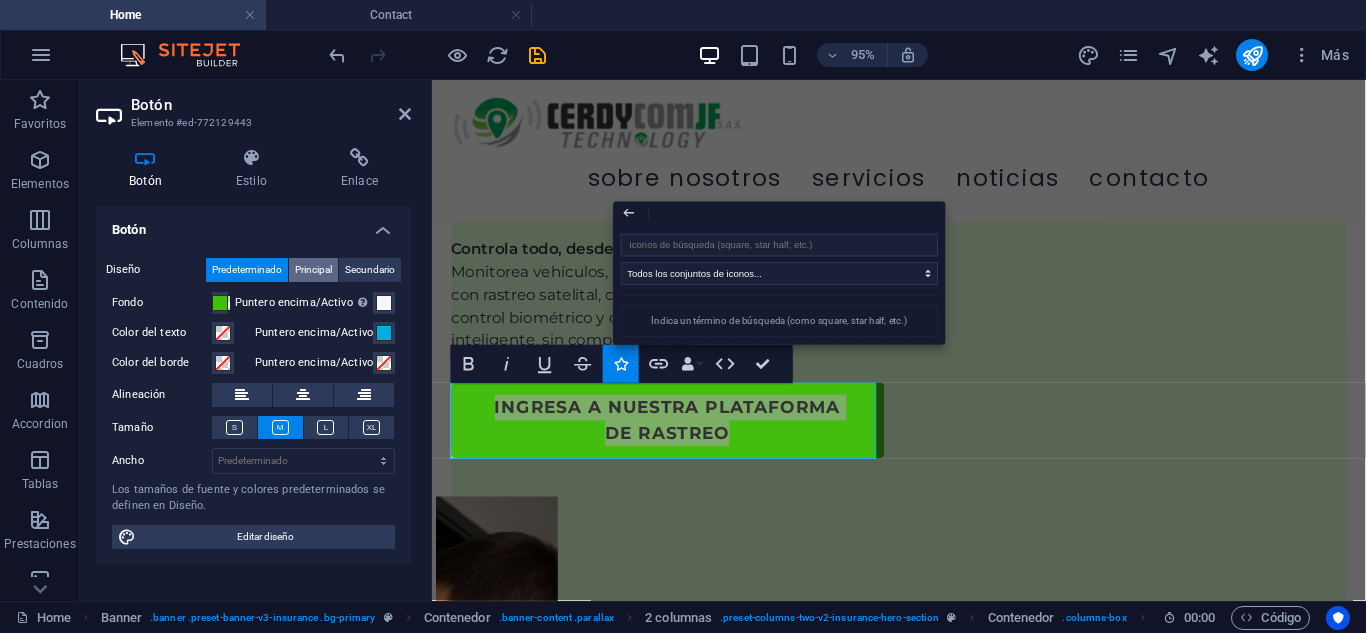 click on "Principal" at bounding box center [313, 270] 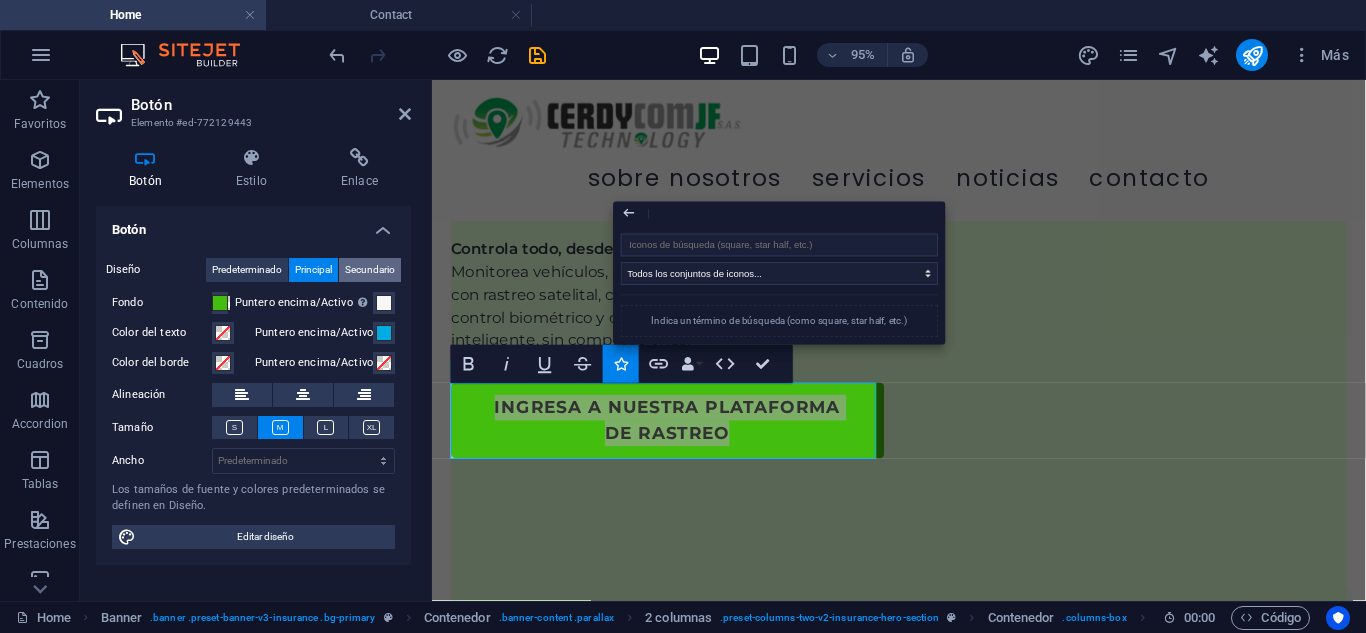click on "Secundario" at bounding box center [370, 270] 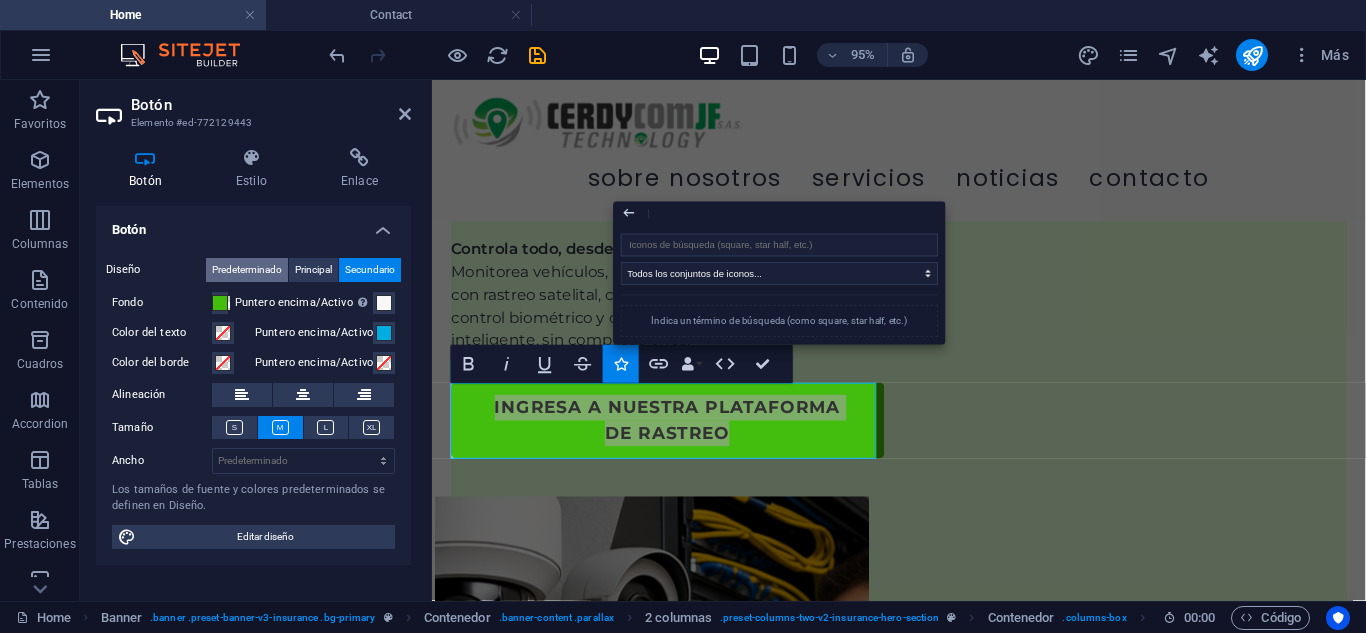 click on "Predeterminado" at bounding box center (247, 270) 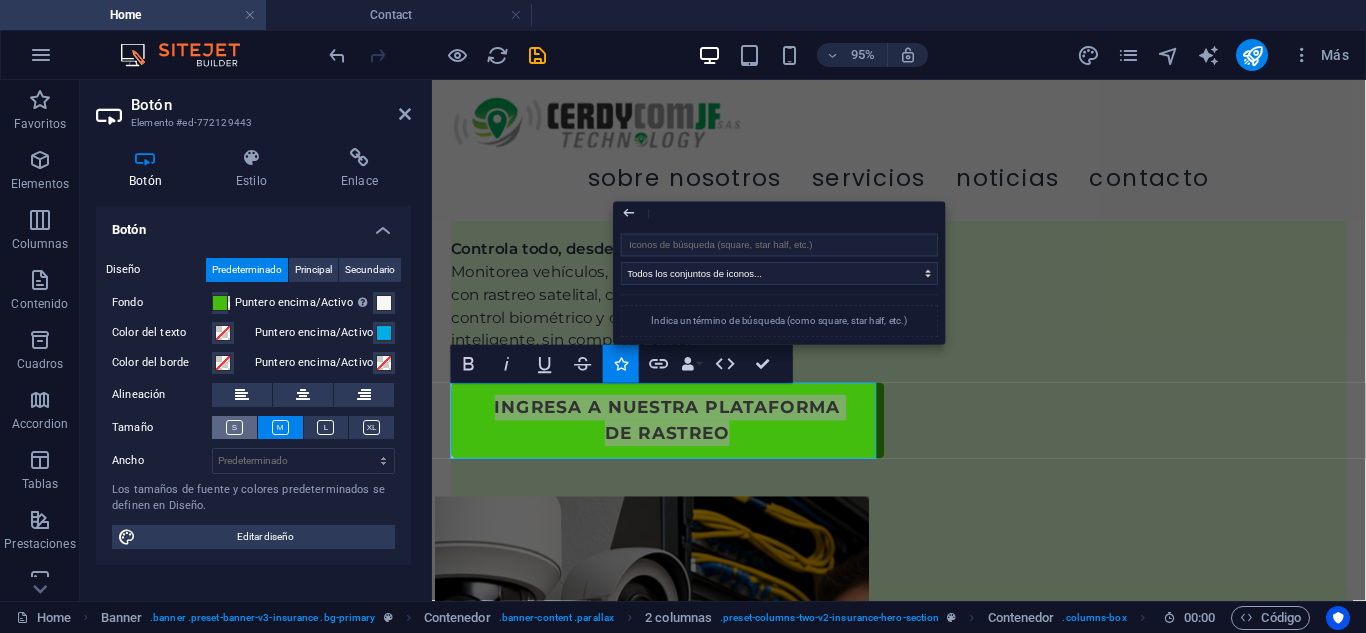 click at bounding box center [234, 427] 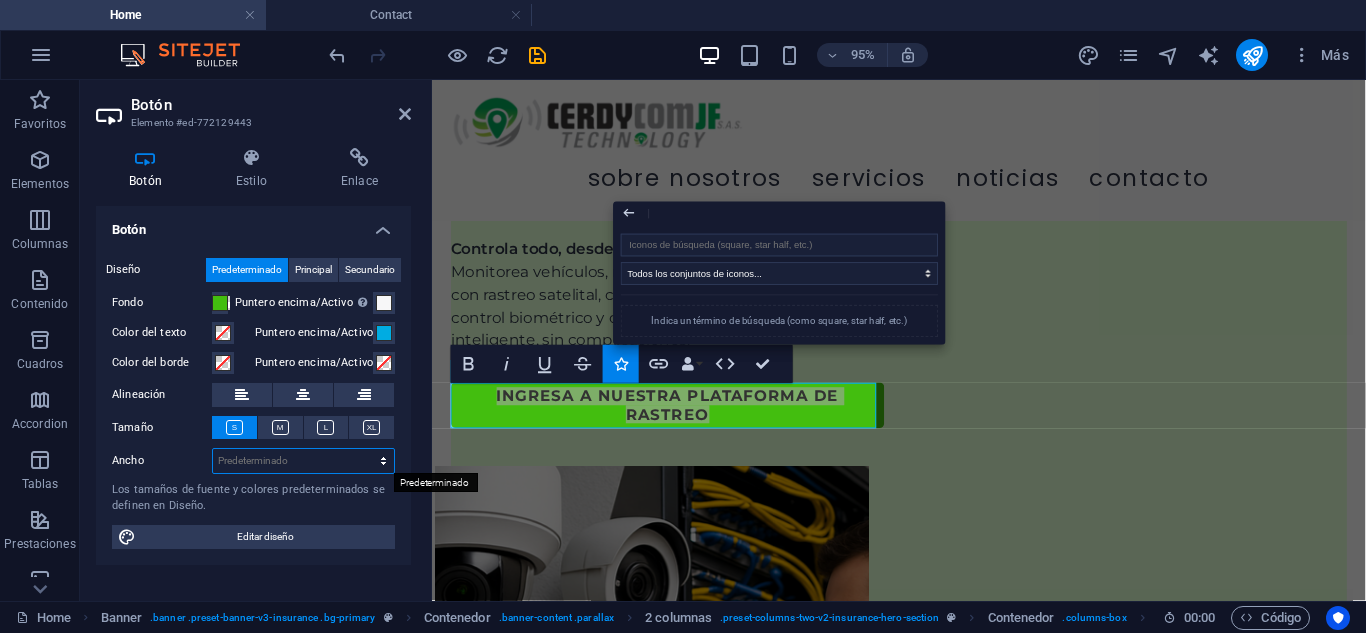 click on "Predeterminado px rem % em vh vw" at bounding box center [303, 461] 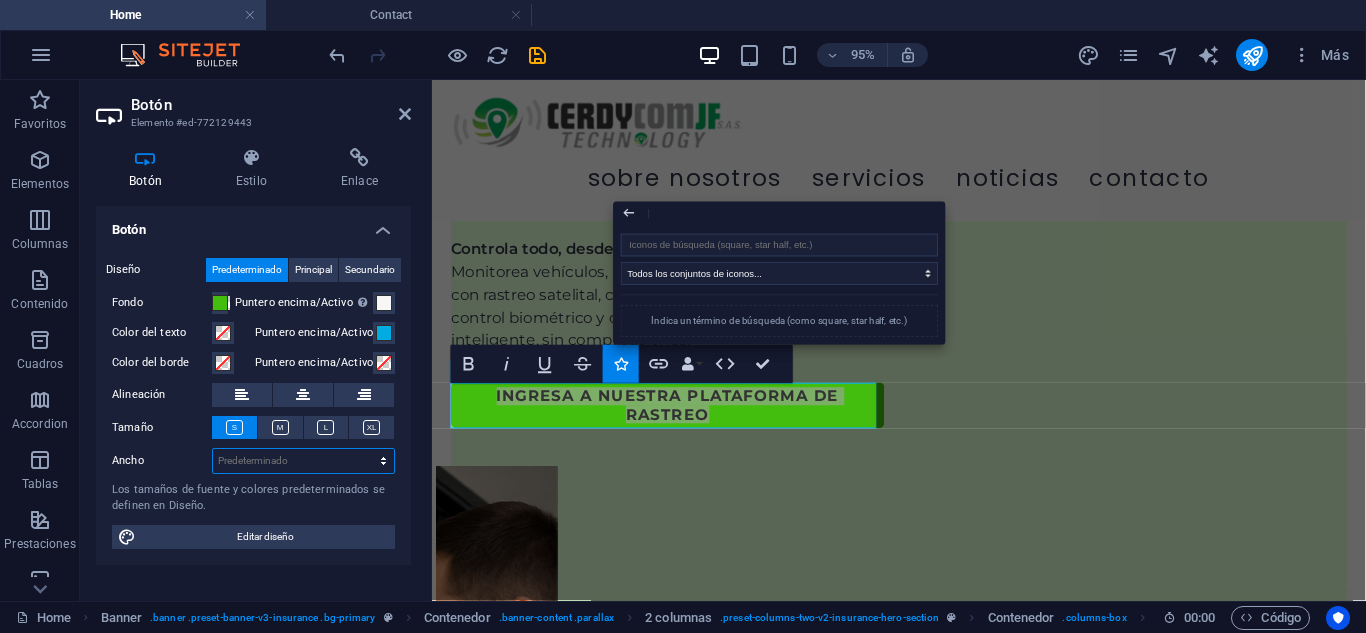 click on "Predeterminado px rem % em vh vw" at bounding box center [303, 461] 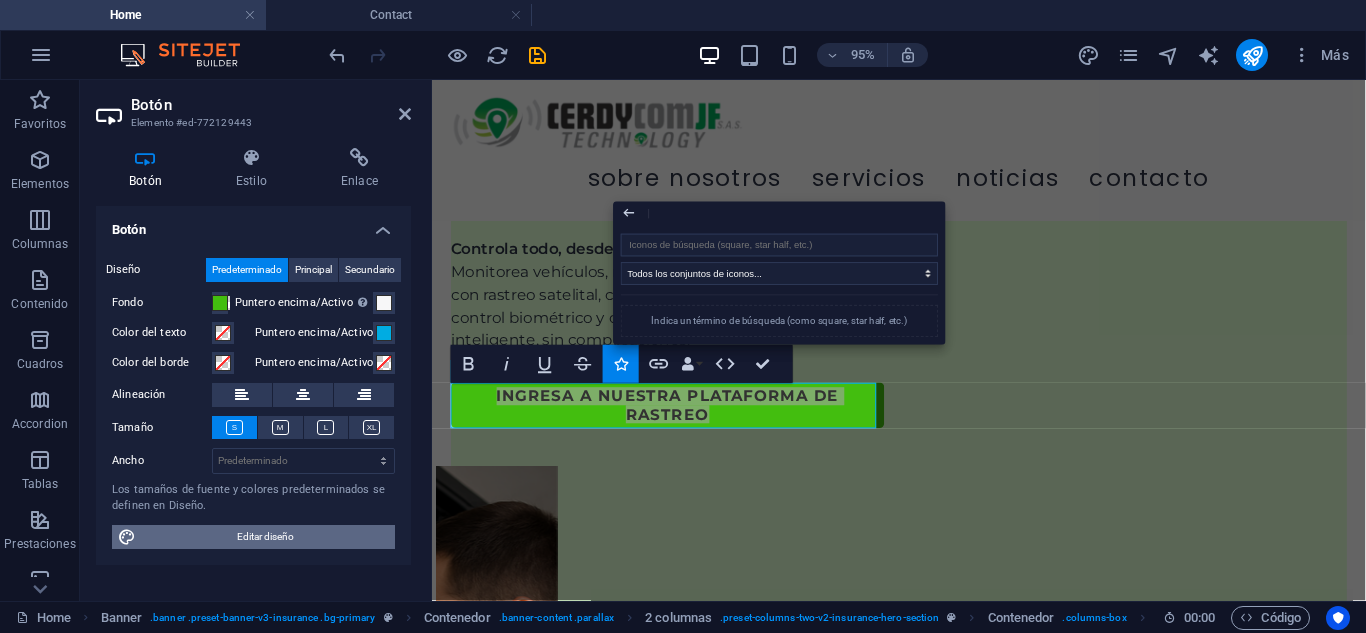 drag, startPoint x: 157, startPoint y: 533, endPoint x: 119, endPoint y: 719, distance: 189.84204 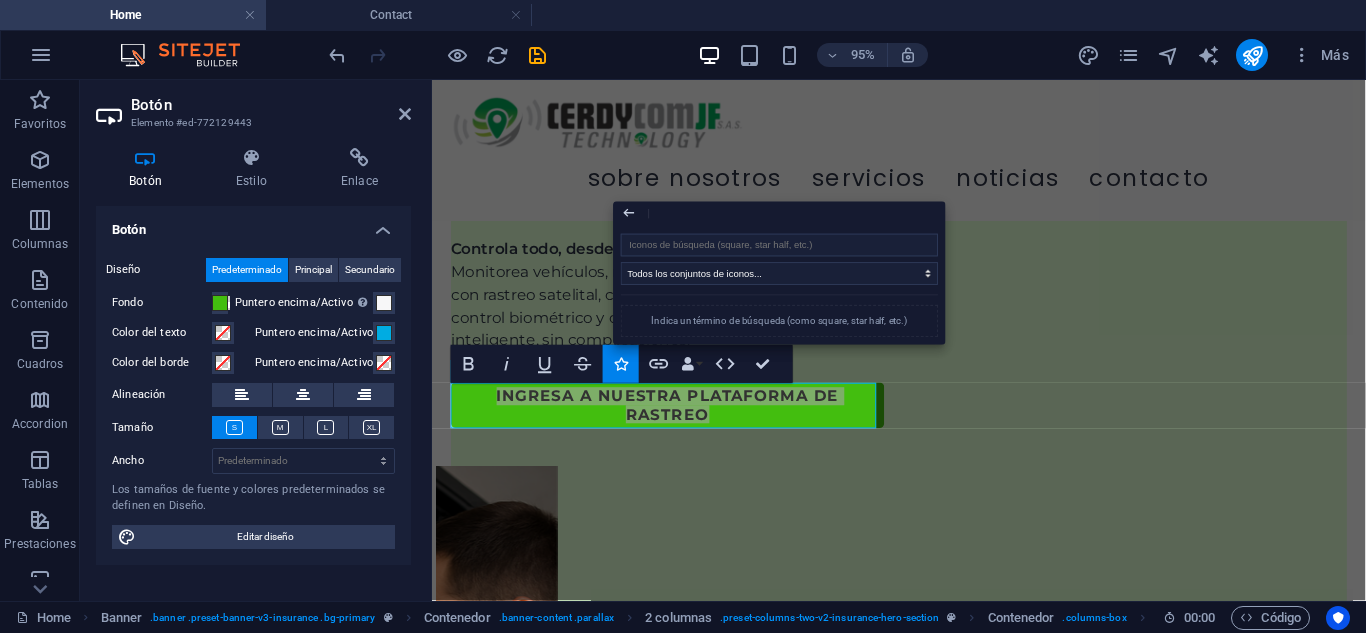 select on "px" 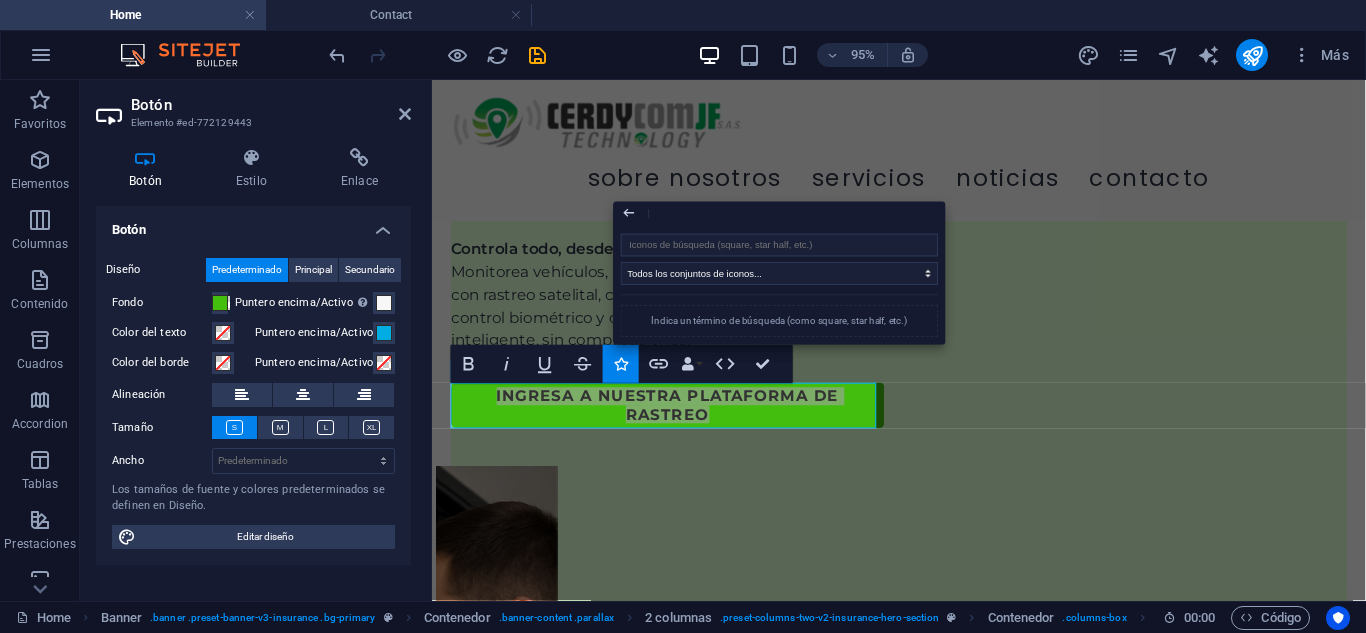select on "400" 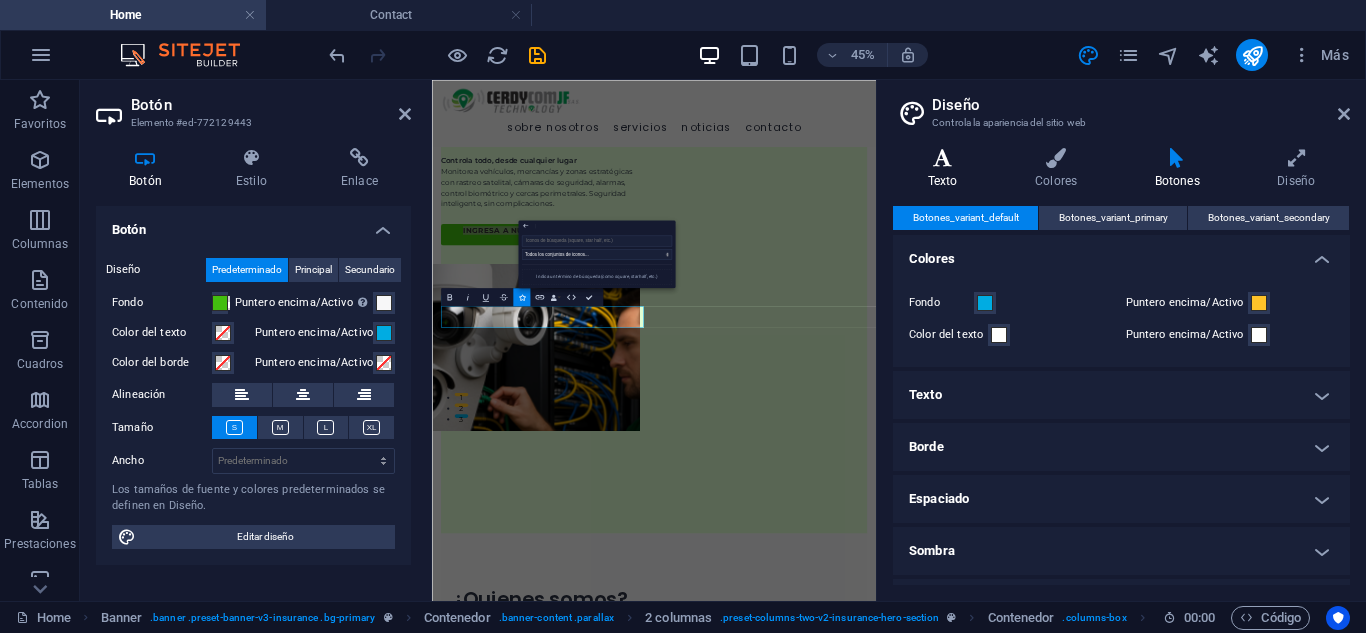 click at bounding box center [942, 158] 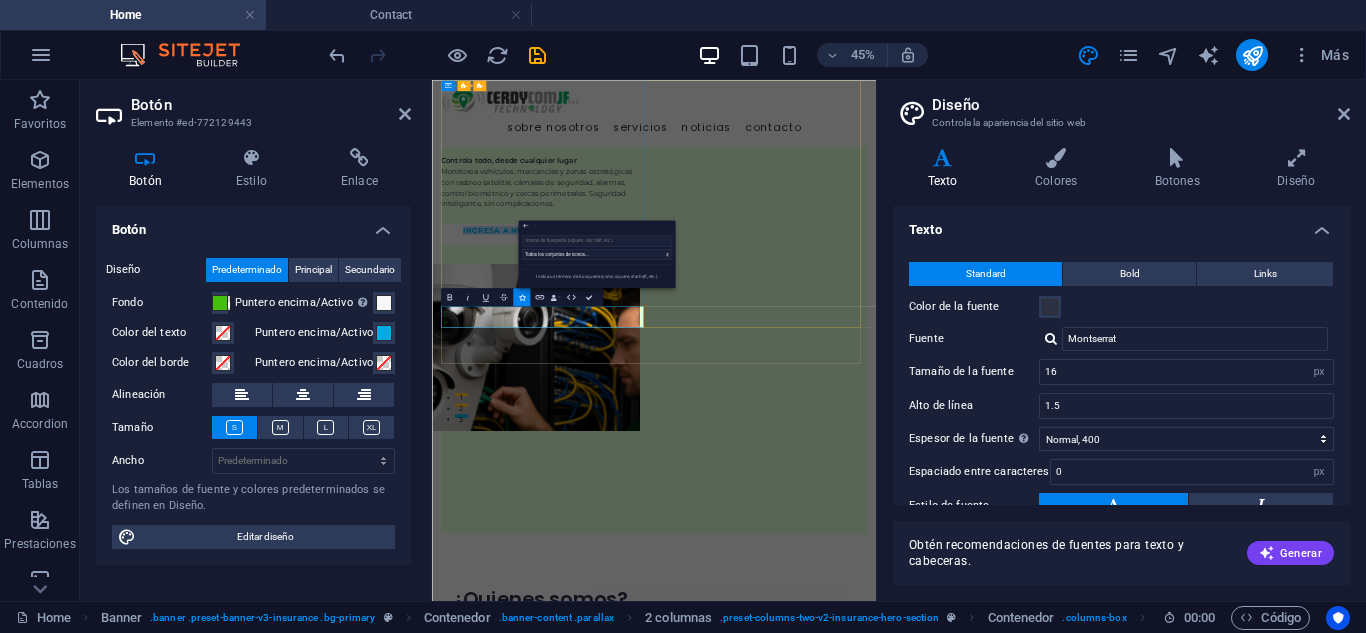 click on "ingresa a nuestra plataforma de rastreo" at bounding box center [681, 423] 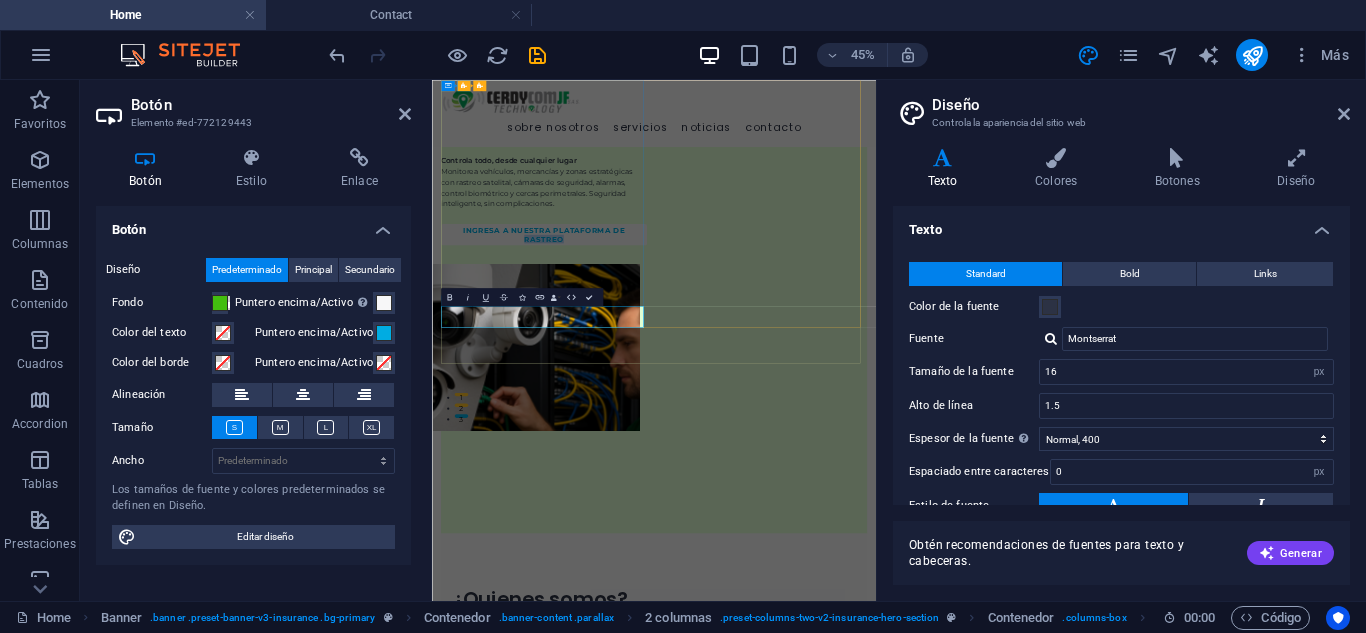 click on "ingresa a nuestra plataforma de rastreo" at bounding box center (681, 423) 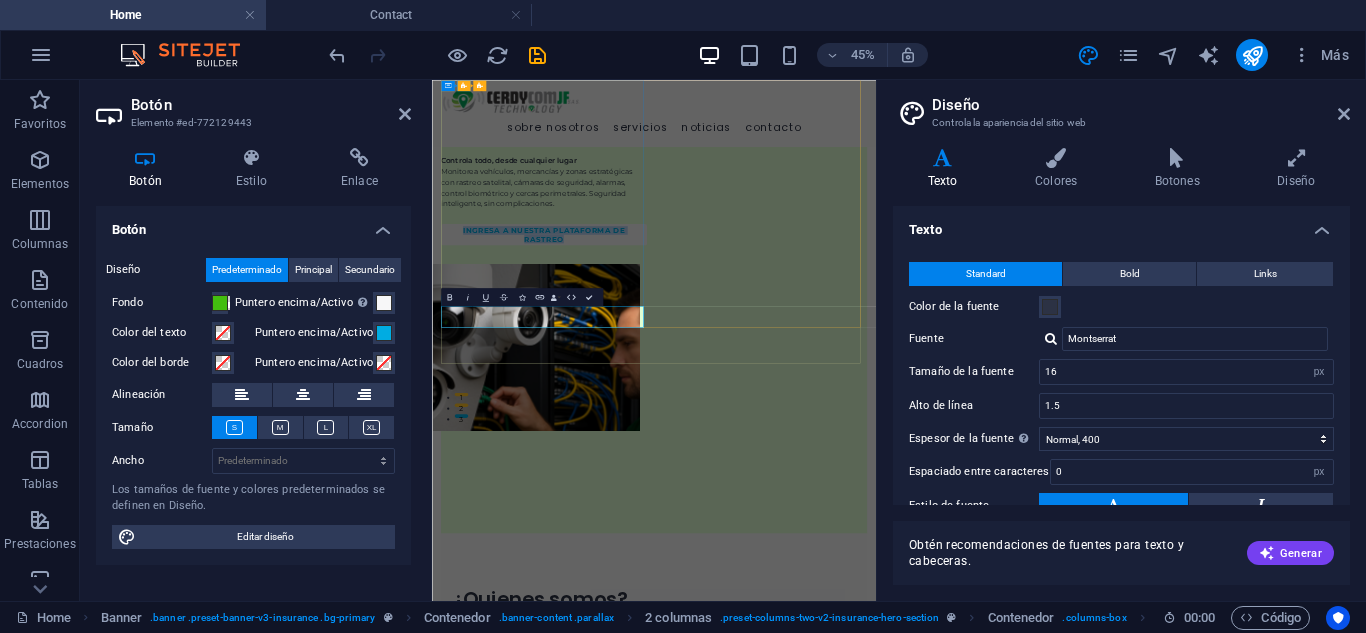 click on "ingresa a nuestra plataforma de rastreo" at bounding box center [681, 423] 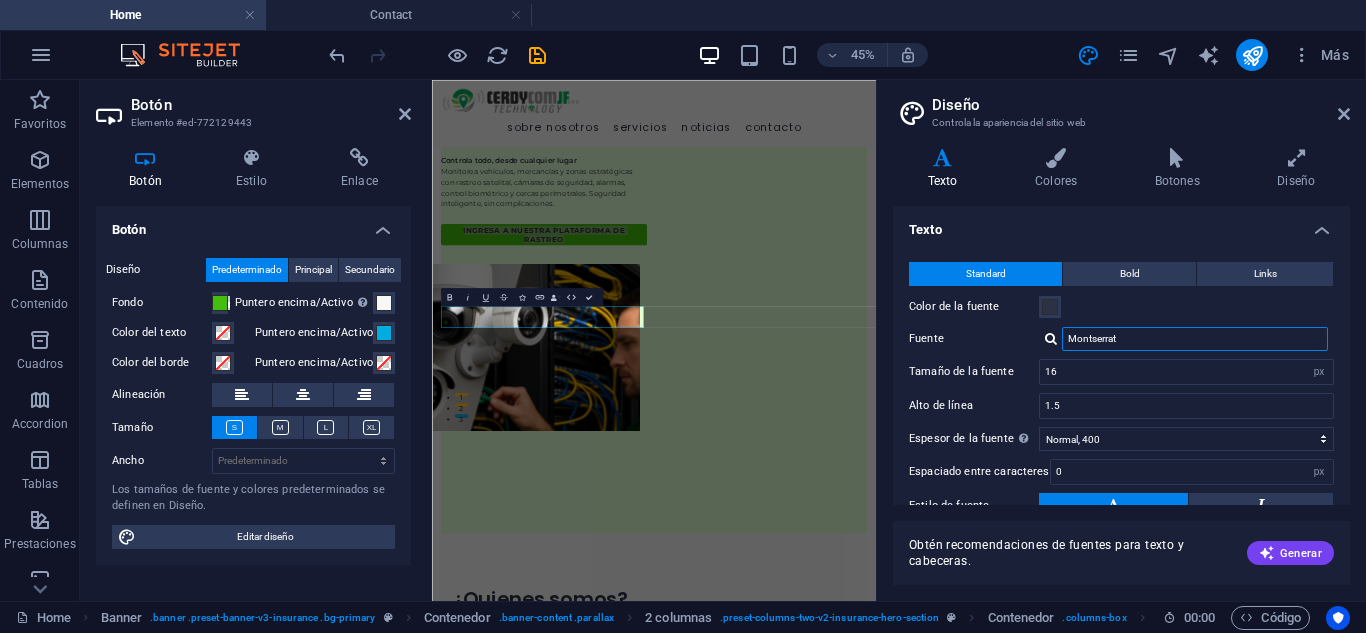 click on "Montserrat" at bounding box center [1195, 339] 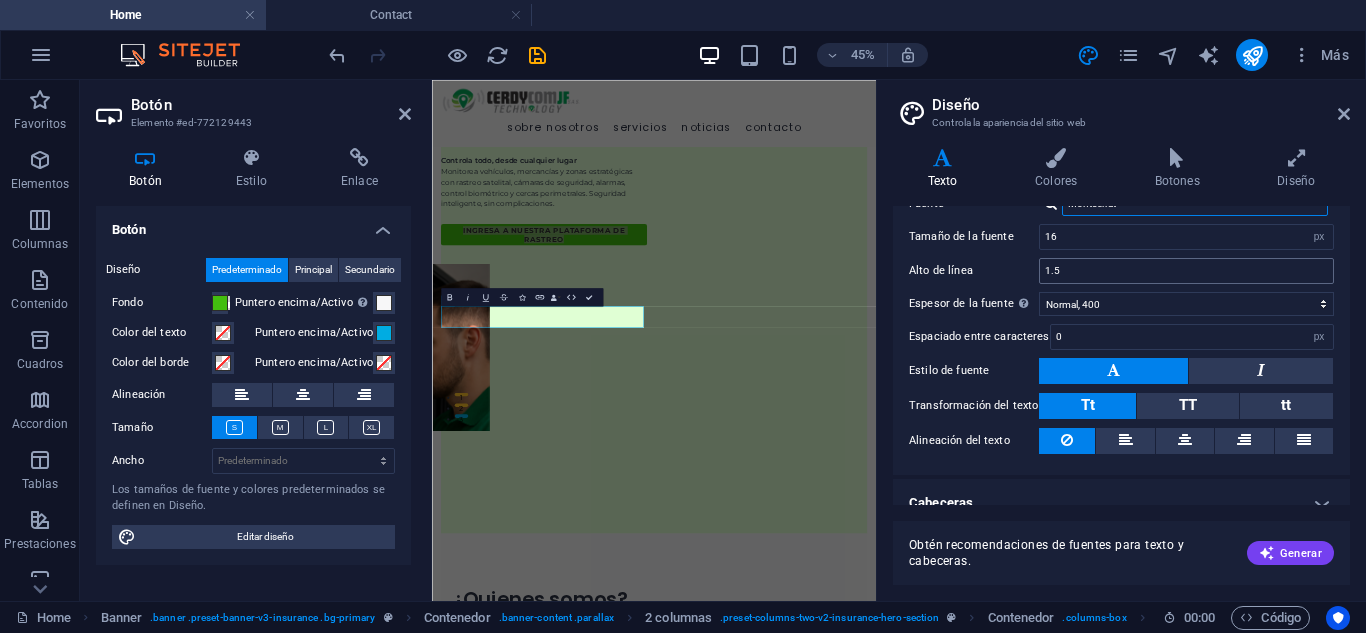 scroll, scrollTop: 137, scrollLeft: 0, axis: vertical 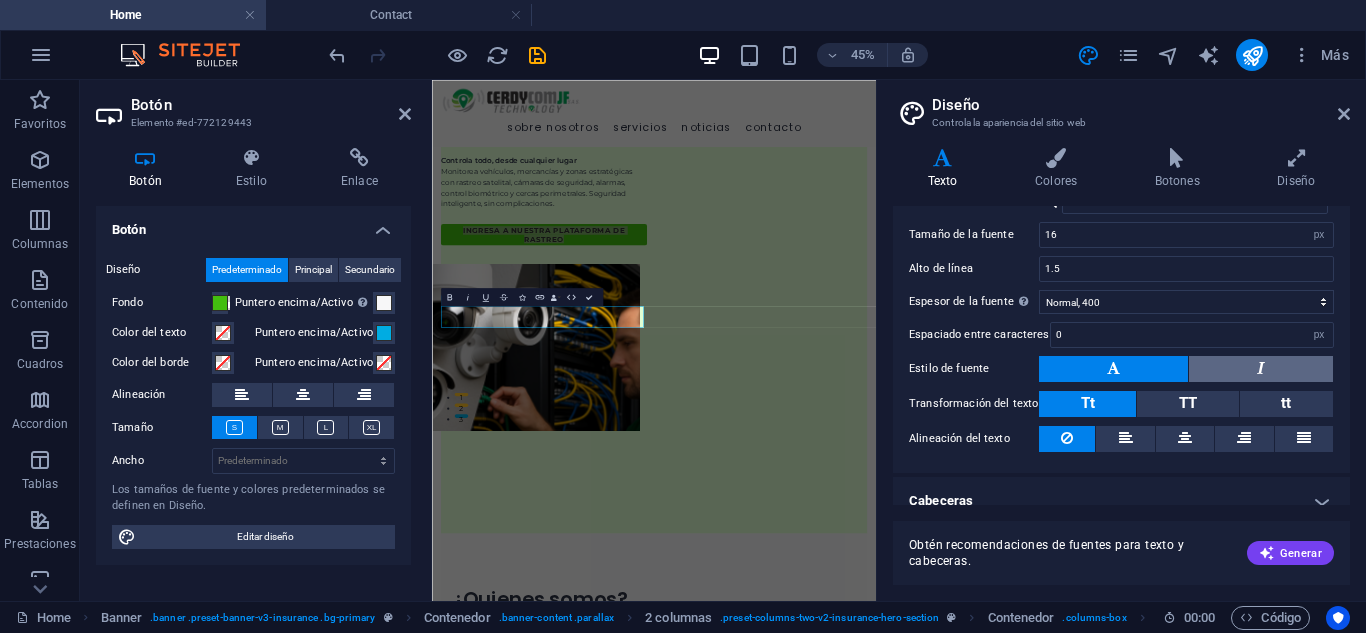 click at bounding box center [1261, 369] 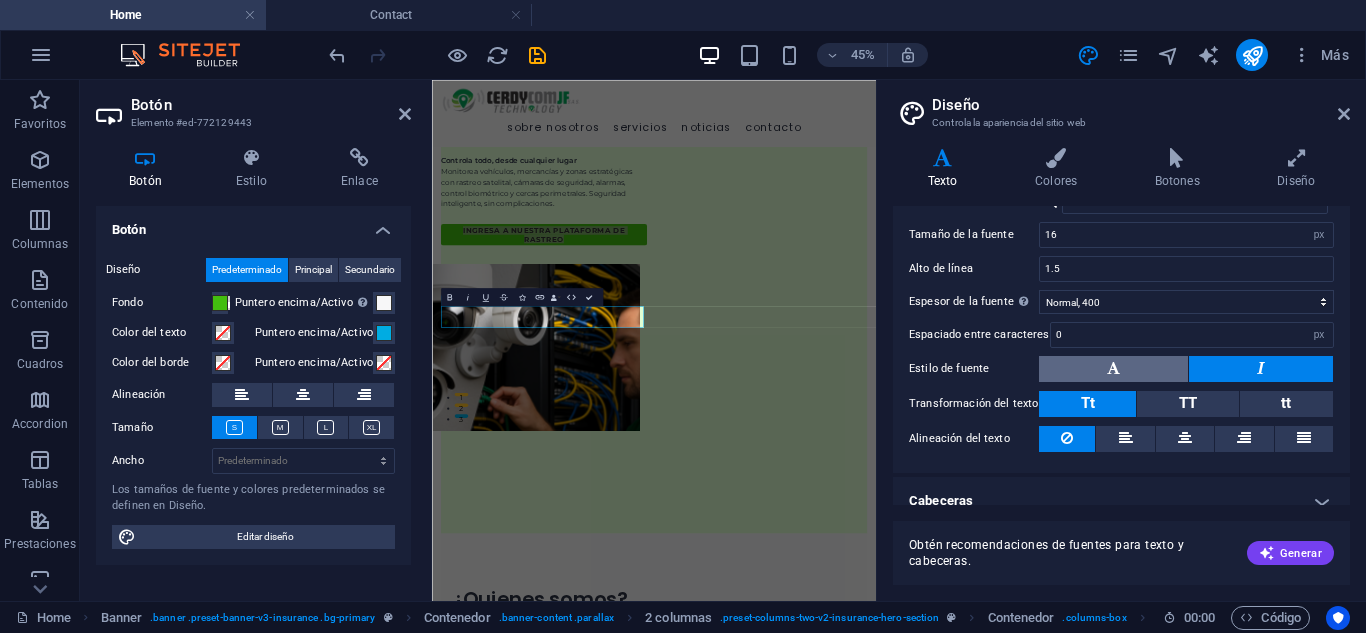 click at bounding box center (1113, 369) 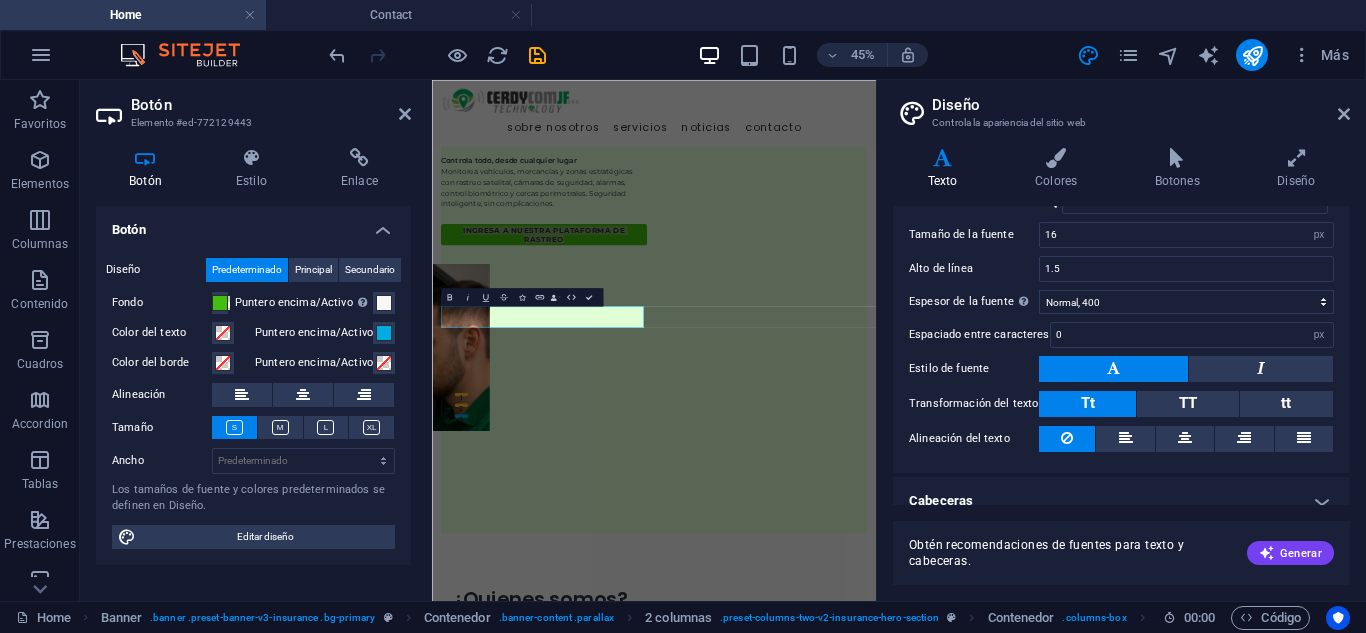 scroll, scrollTop: 157, scrollLeft: 0, axis: vertical 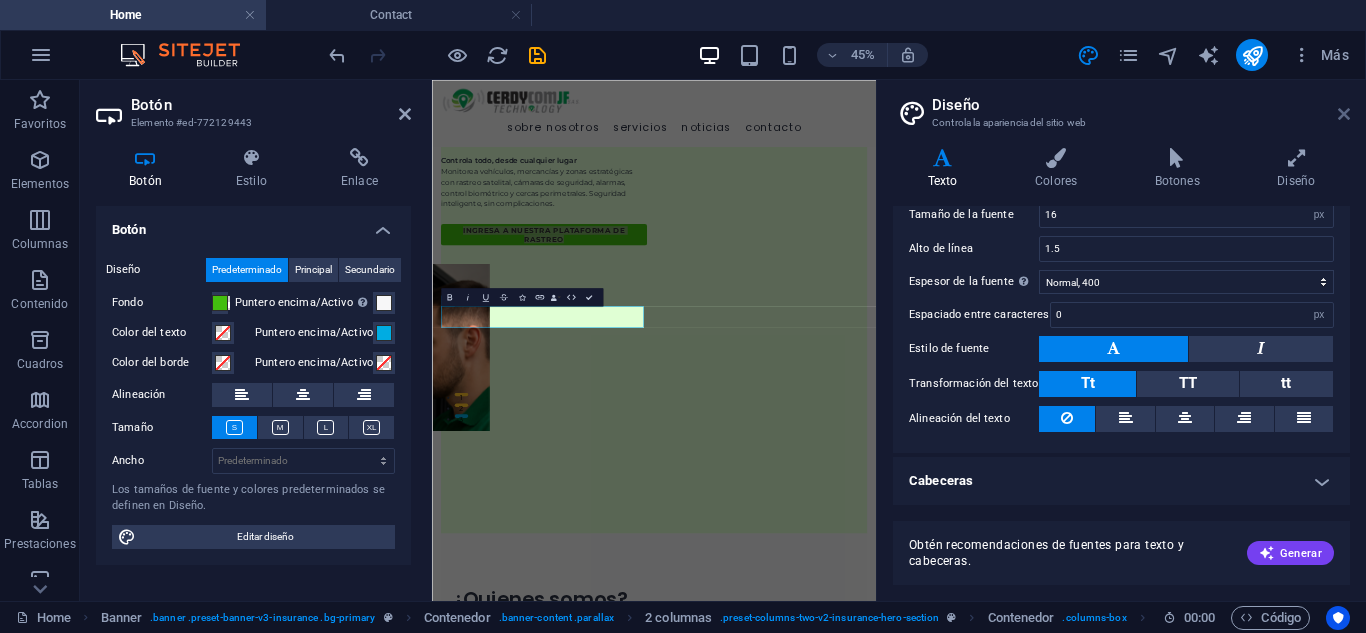 click at bounding box center [1344, 114] 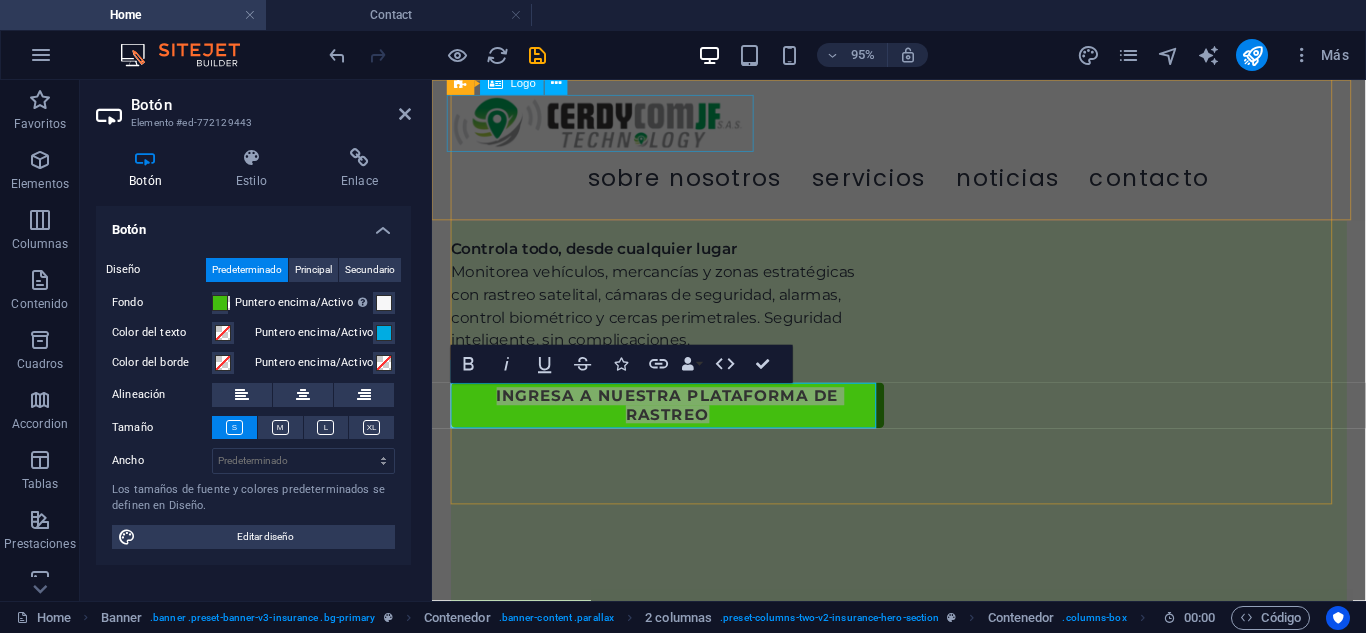 click at bounding box center [923, 126] 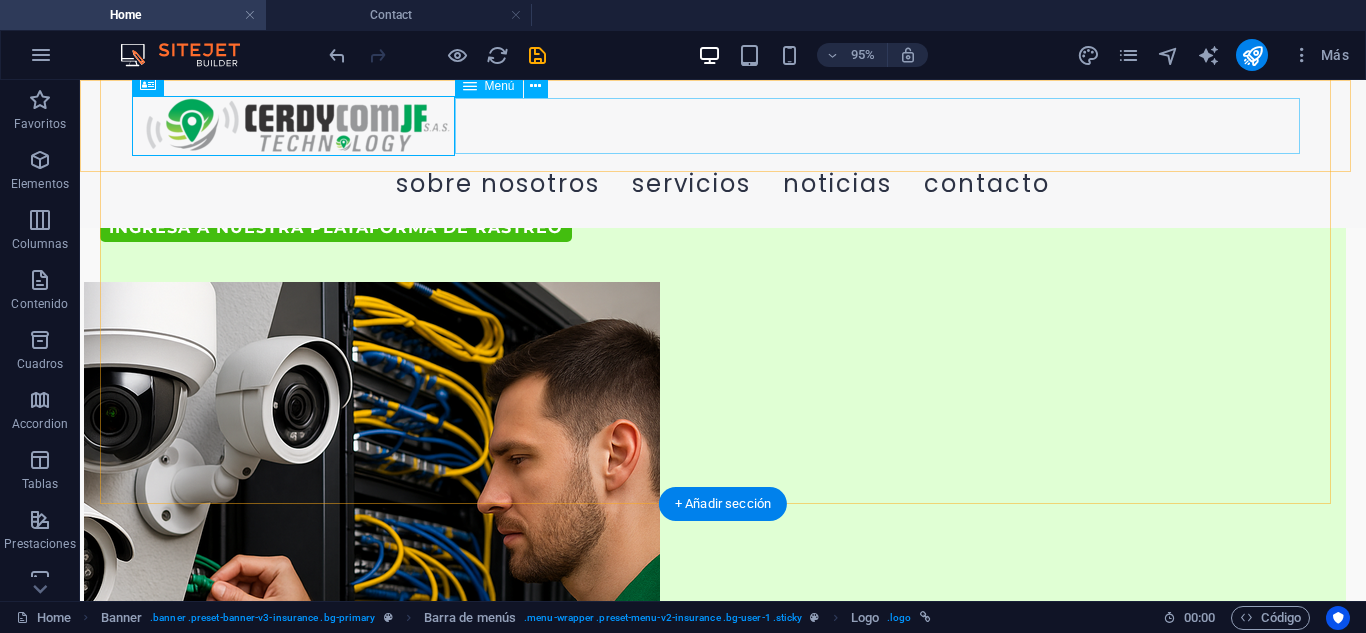 scroll, scrollTop: 376, scrollLeft: 0, axis: vertical 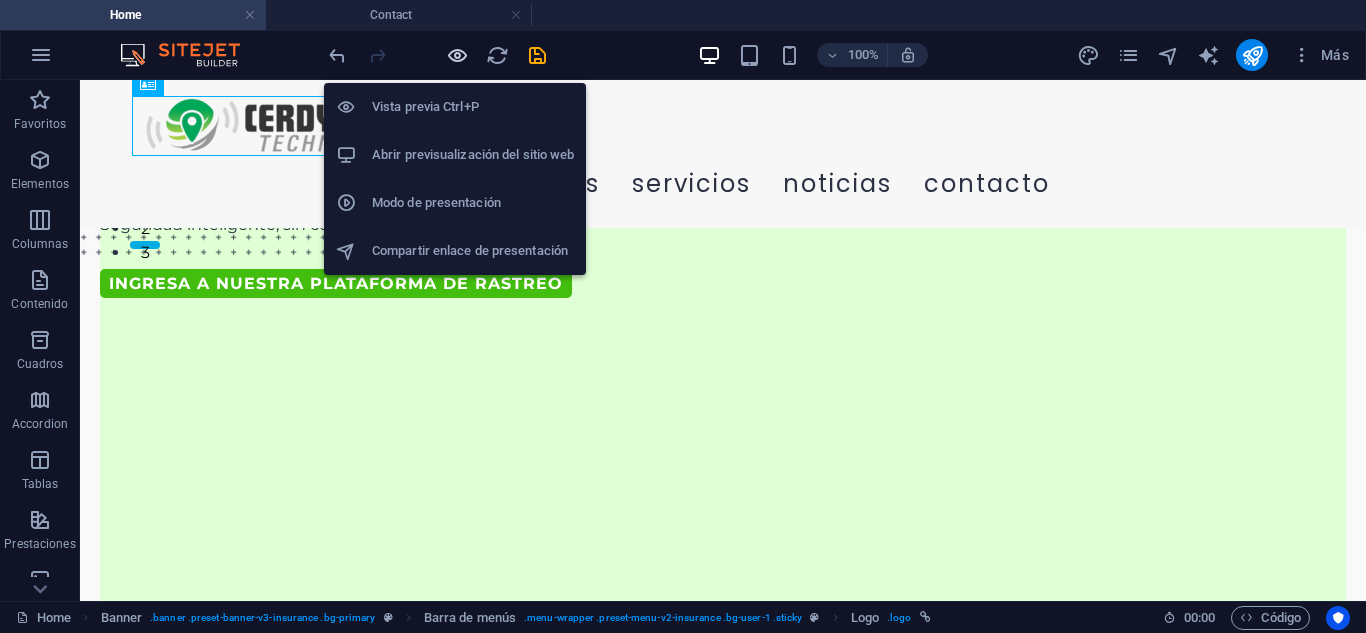 click at bounding box center (457, 55) 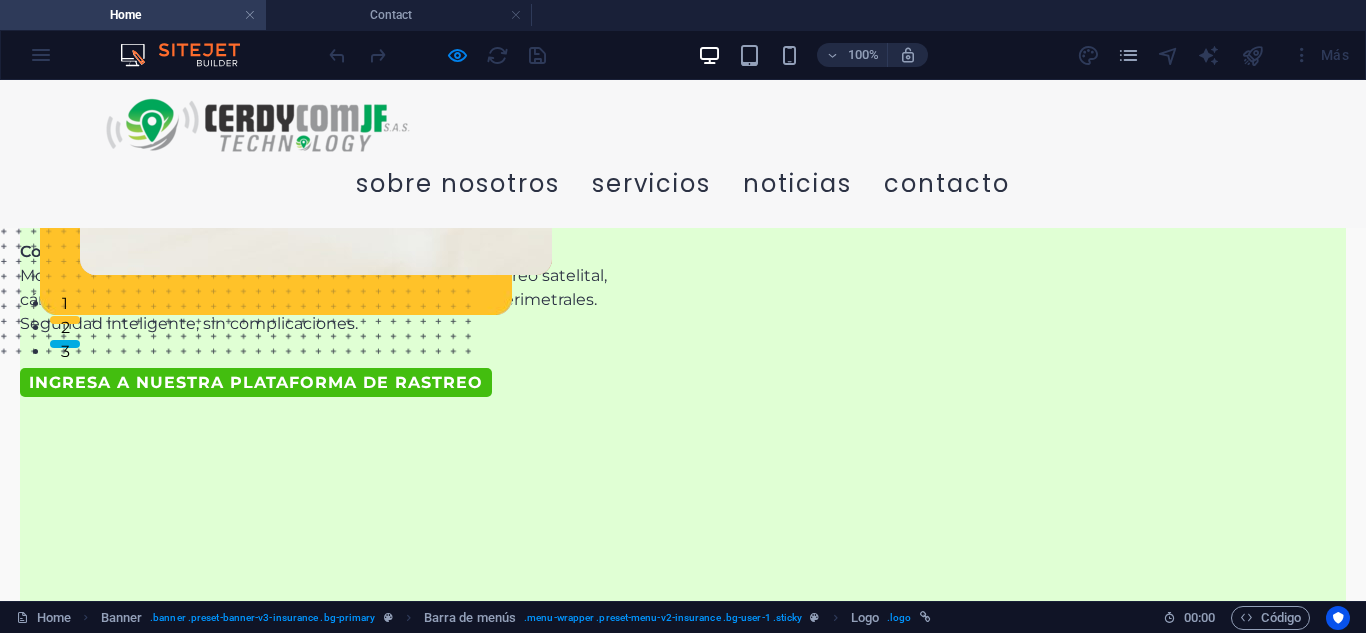 scroll, scrollTop: 167, scrollLeft: 0, axis: vertical 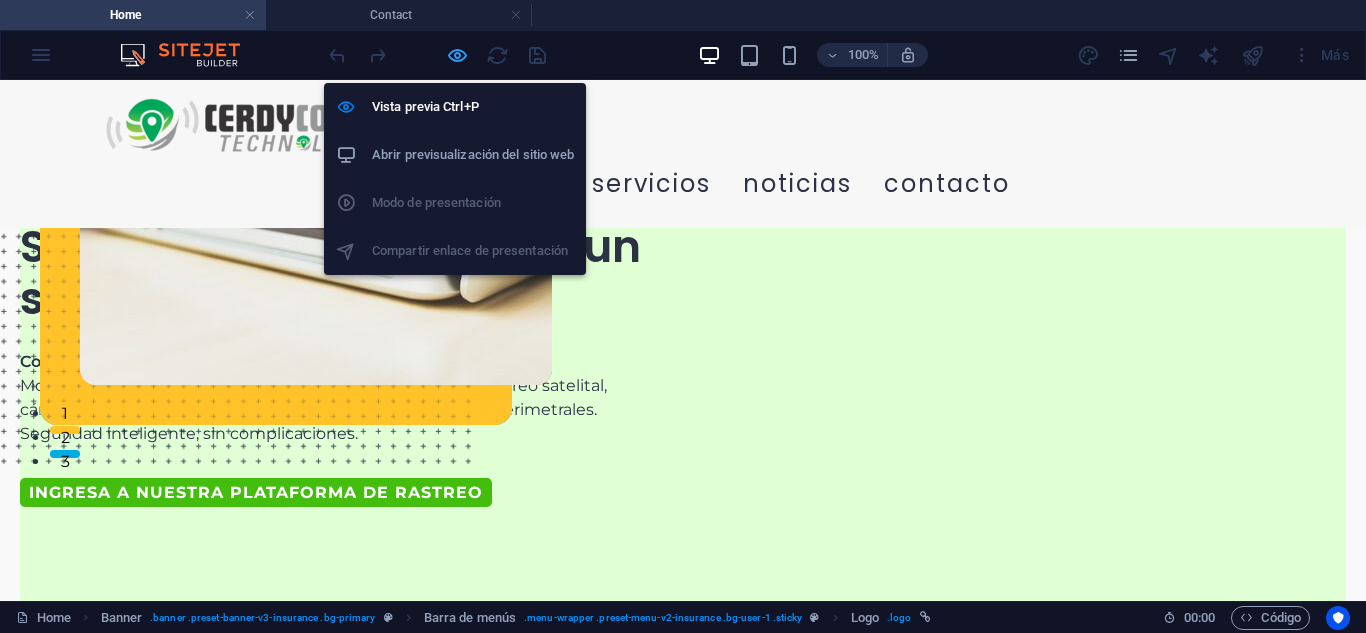 click at bounding box center (457, 55) 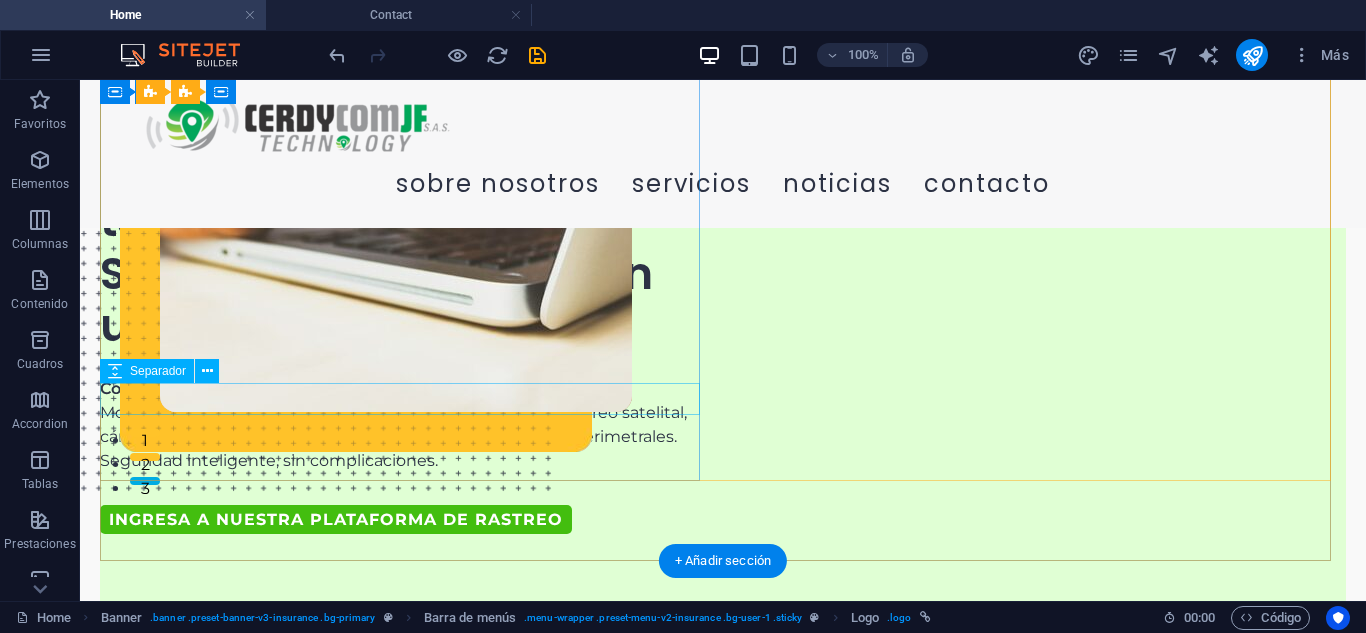 scroll, scrollTop: 322, scrollLeft: 0, axis: vertical 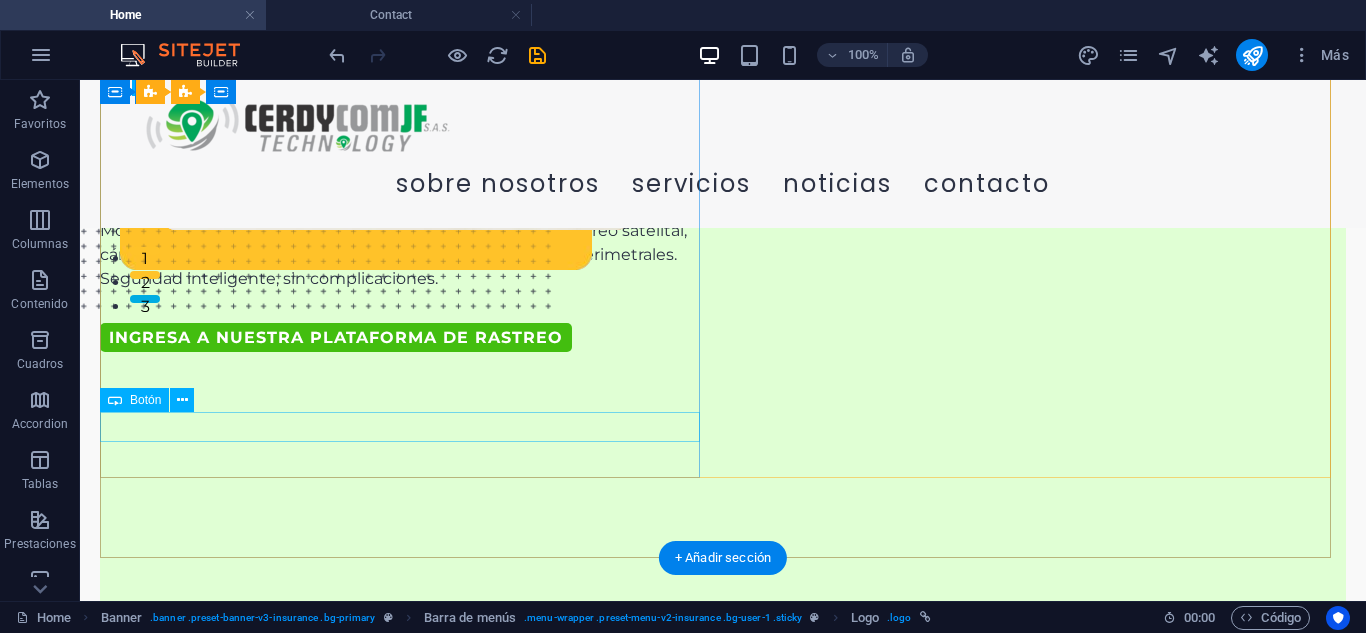 click on "ingresa a nuestra plataforma de rastreo" at bounding box center [403, 337] 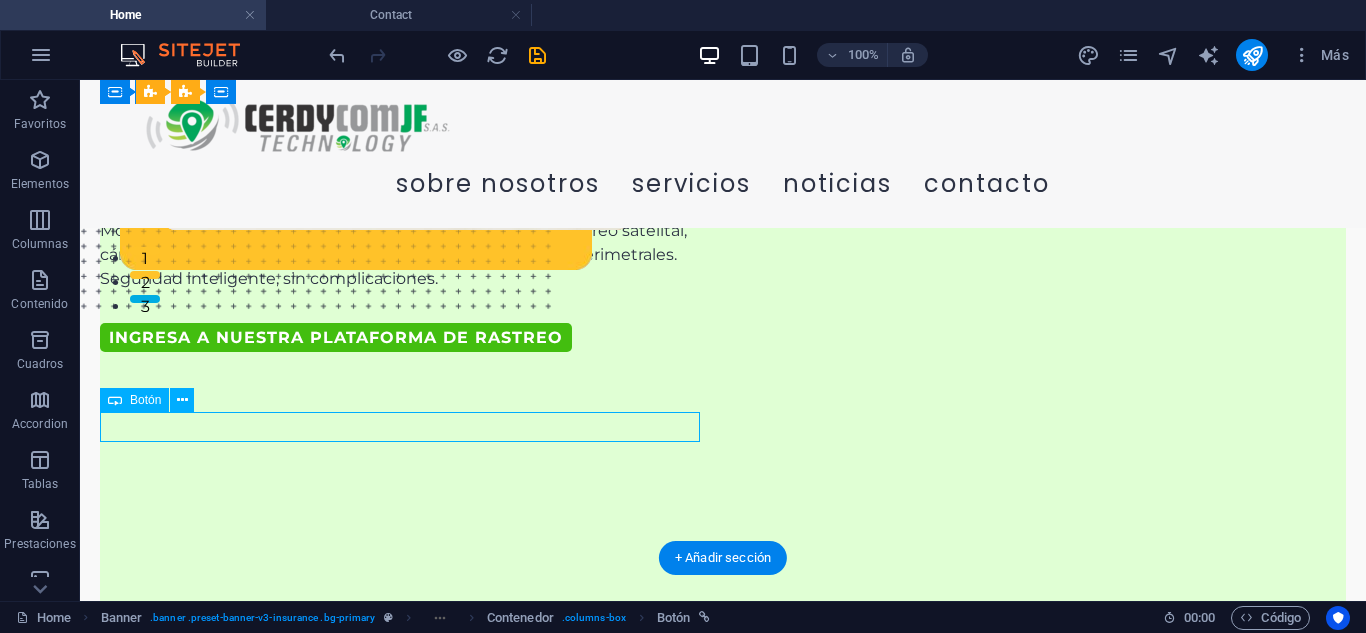 click on "ingresa a nuestra plataforma de rastreo" at bounding box center [403, 337] 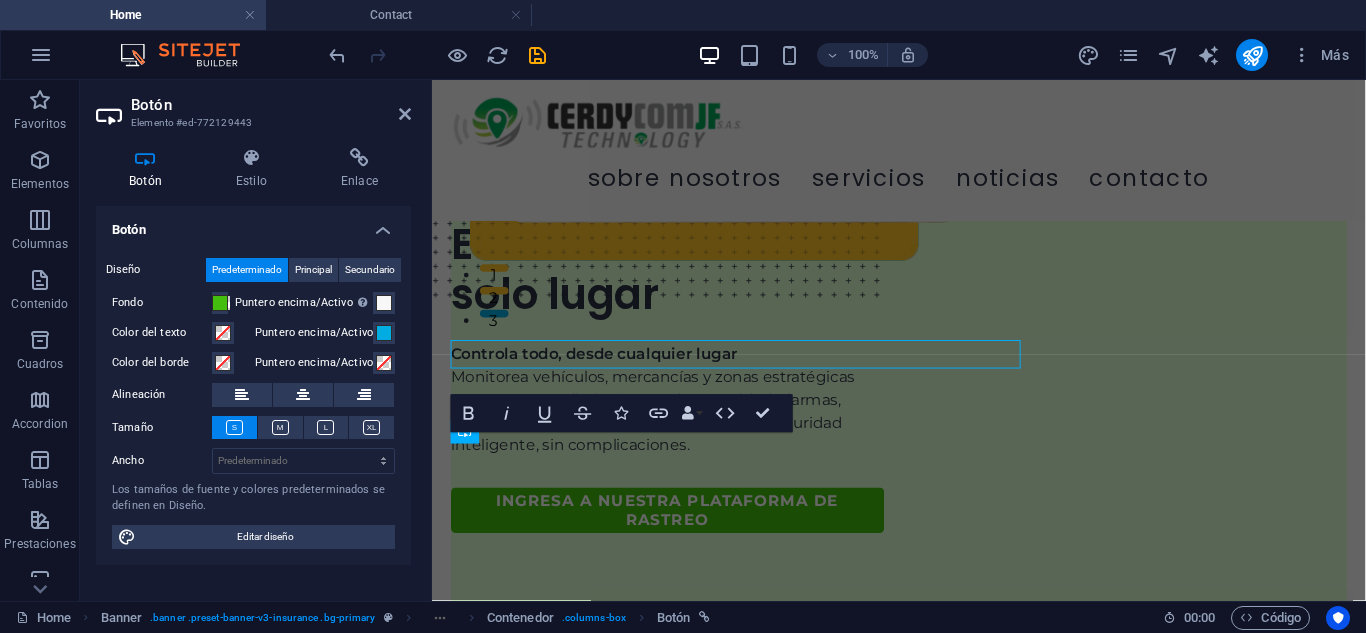 scroll, scrollTop: 380, scrollLeft: 0, axis: vertical 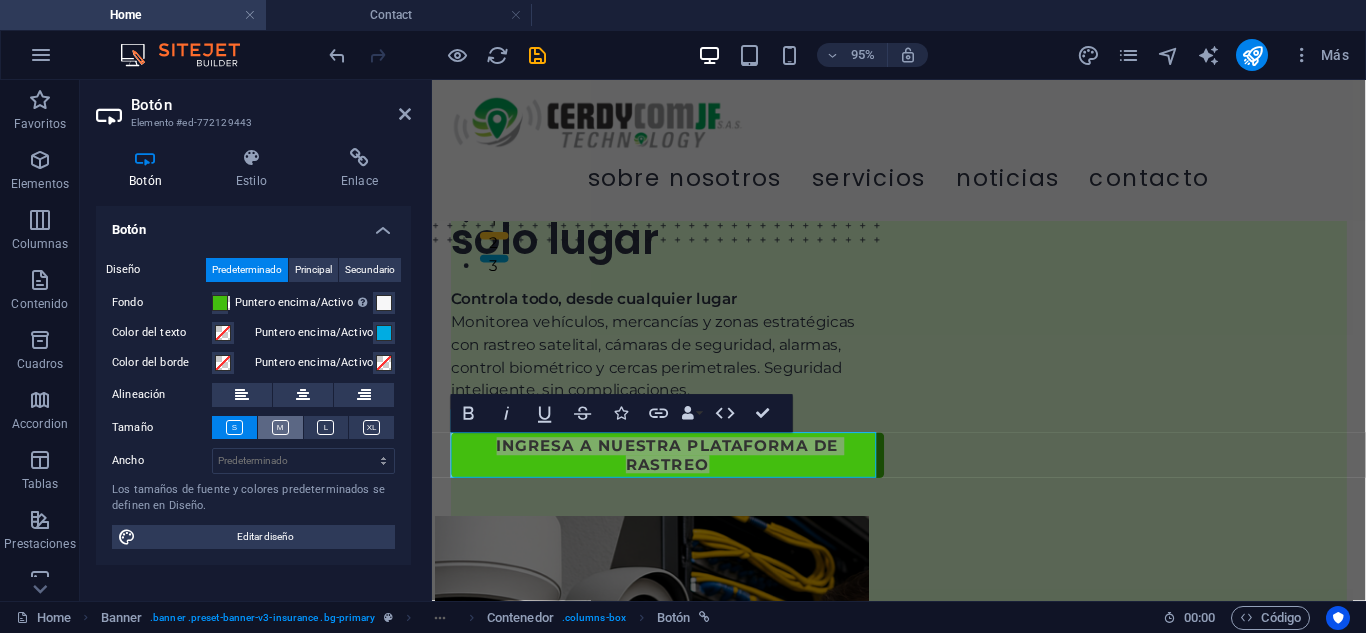 click at bounding box center [280, 427] 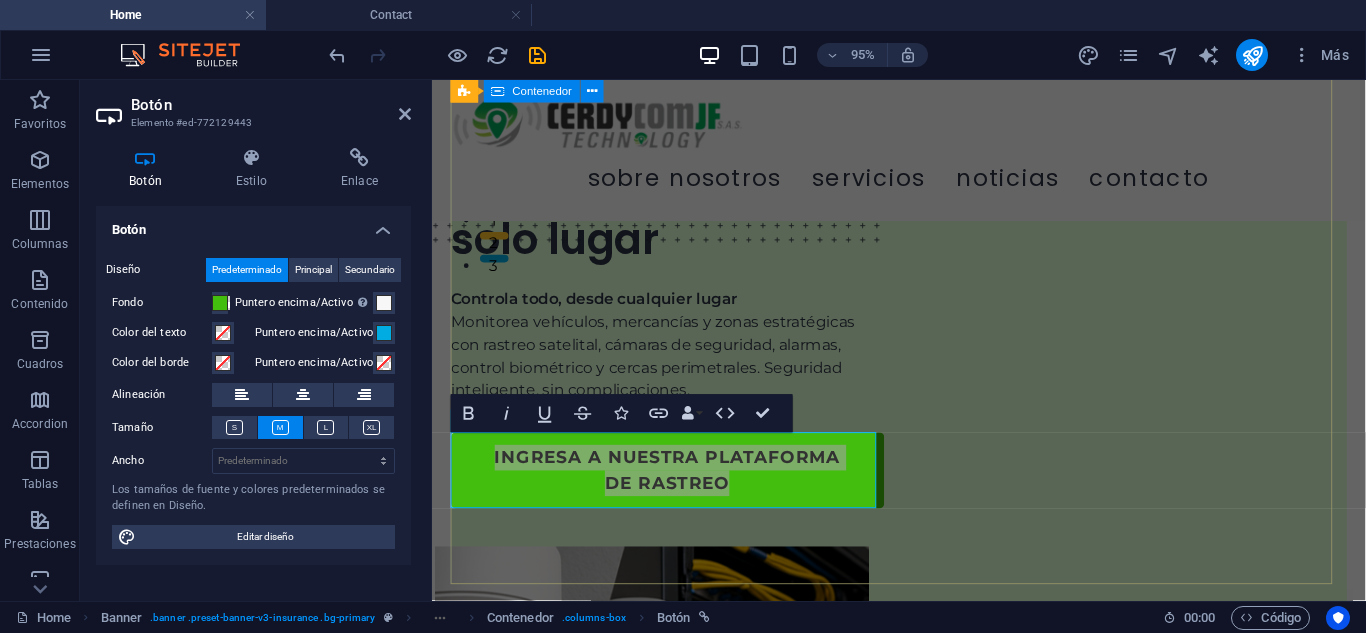 click on "Tecnología para protegerlo todo: Rastreo Satelital y Seguridad Electrónica en un solo lugar Controla todo, desde cualquier lugar  Monitorea vehículos, mercancías y zonas estratégicas con rastreo satelital, cámaras de seguridad, alarmas, control biométrico y cercas perimetrales. Seguridad inteligente, sin complicaciones. ingresa a nuestra plataforma de rastreo 1 2" at bounding box center (923, 445) 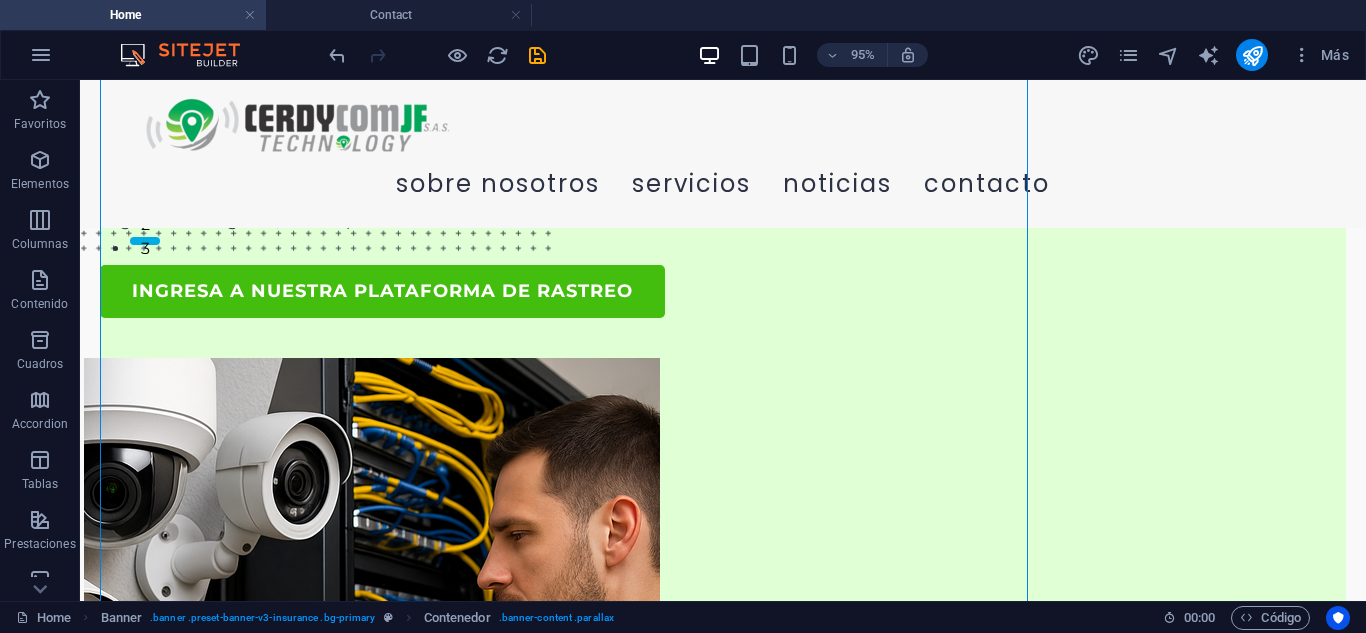 scroll, scrollTop: 324, scrollLeft: 0, axis: vertical 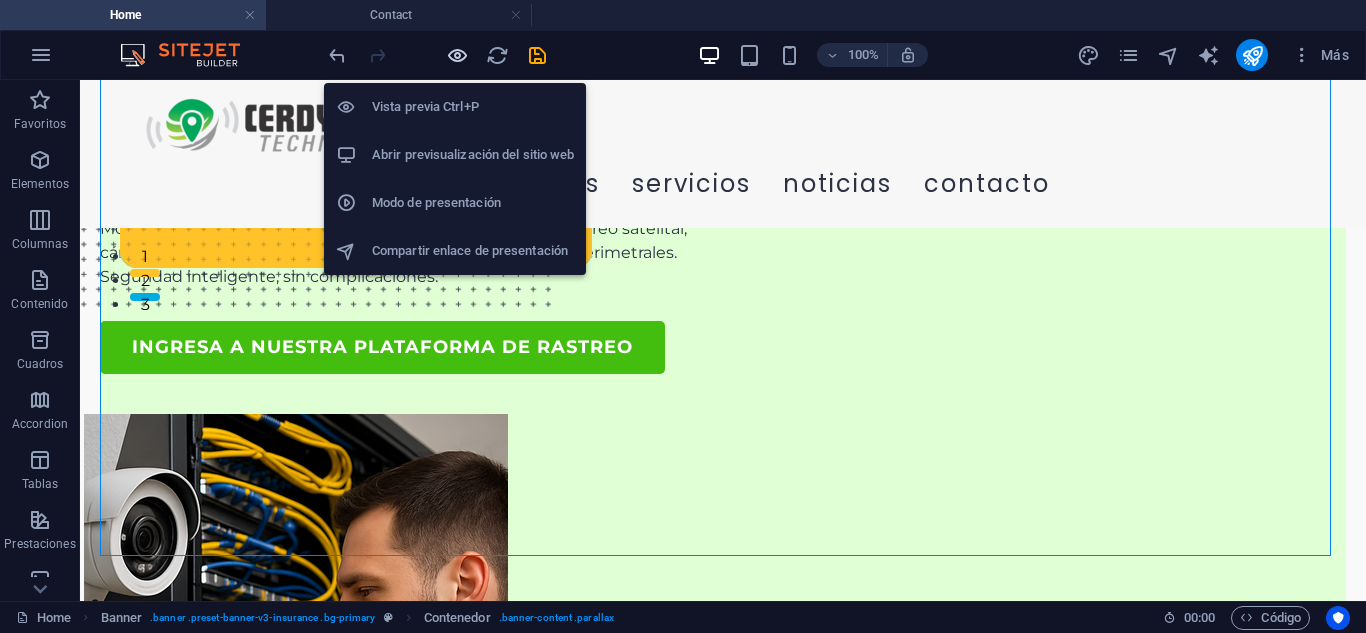 click at bounding box center (457, 55) 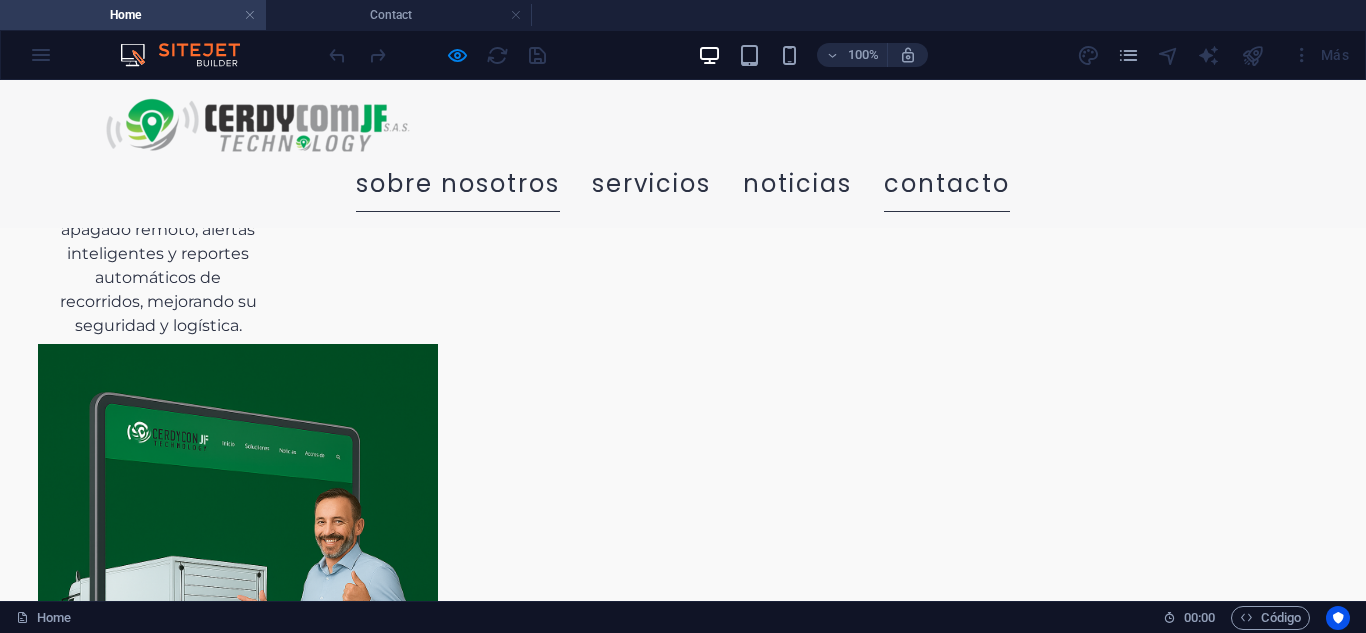 scroll, scrollTop: 2958, scrollLeft: 0, axis: vertical 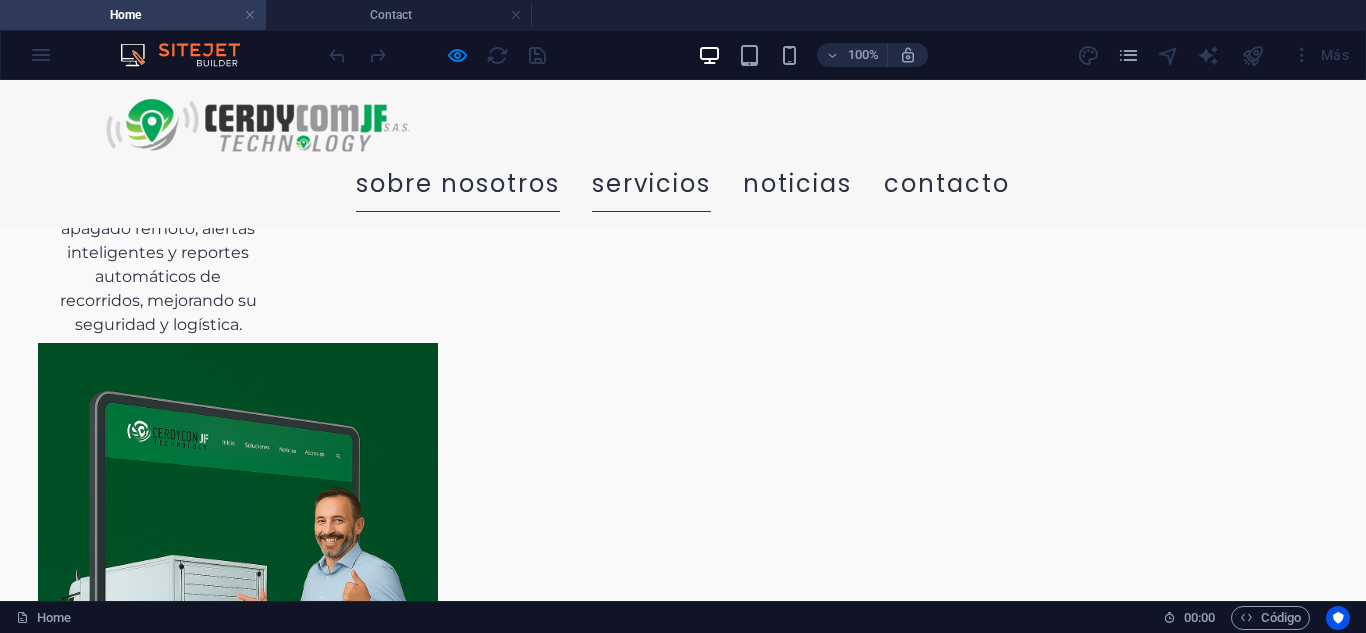 click on "SERVICIOS" at bounding box center [651, 184] 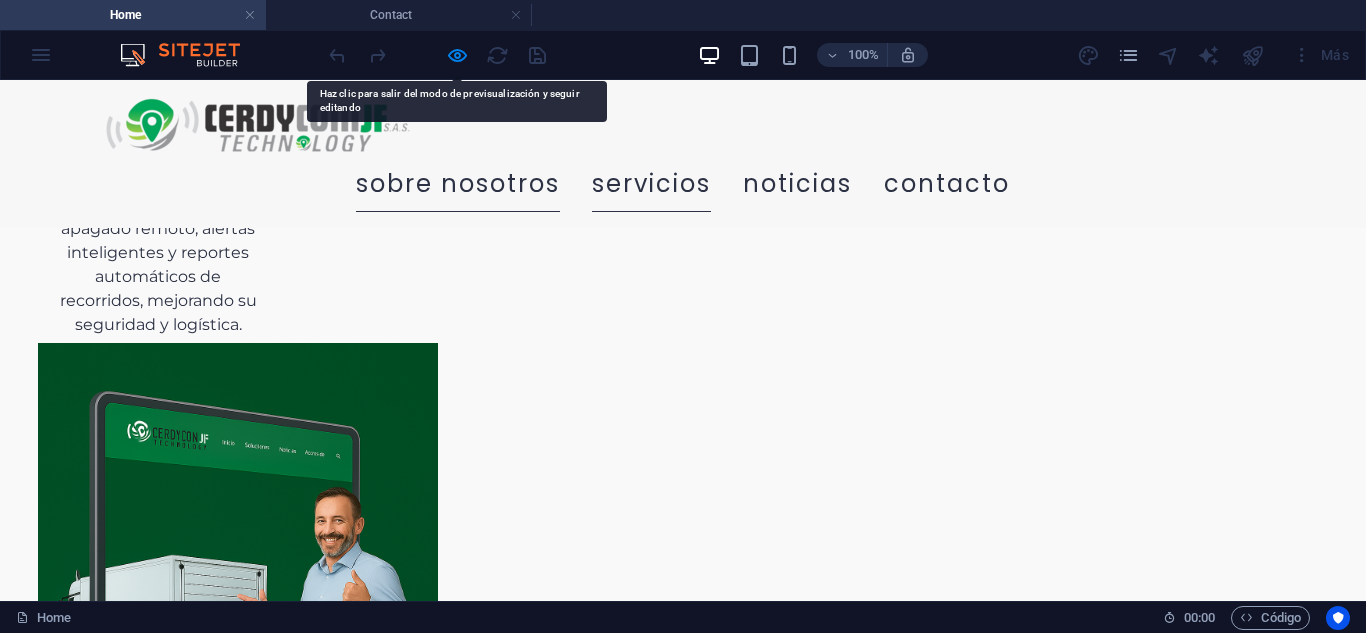click on "SERVICIOS" at bounding box center [651, 184] 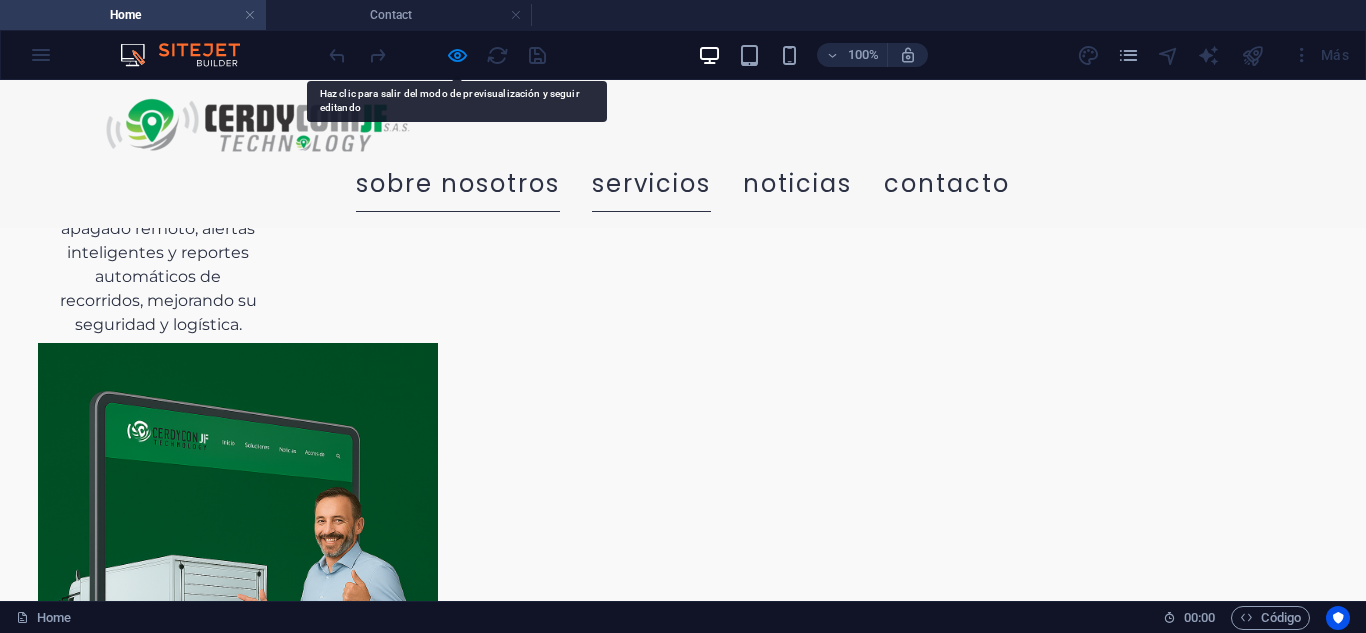 click on "SERVICIOS" at bounding box center (651, 184) 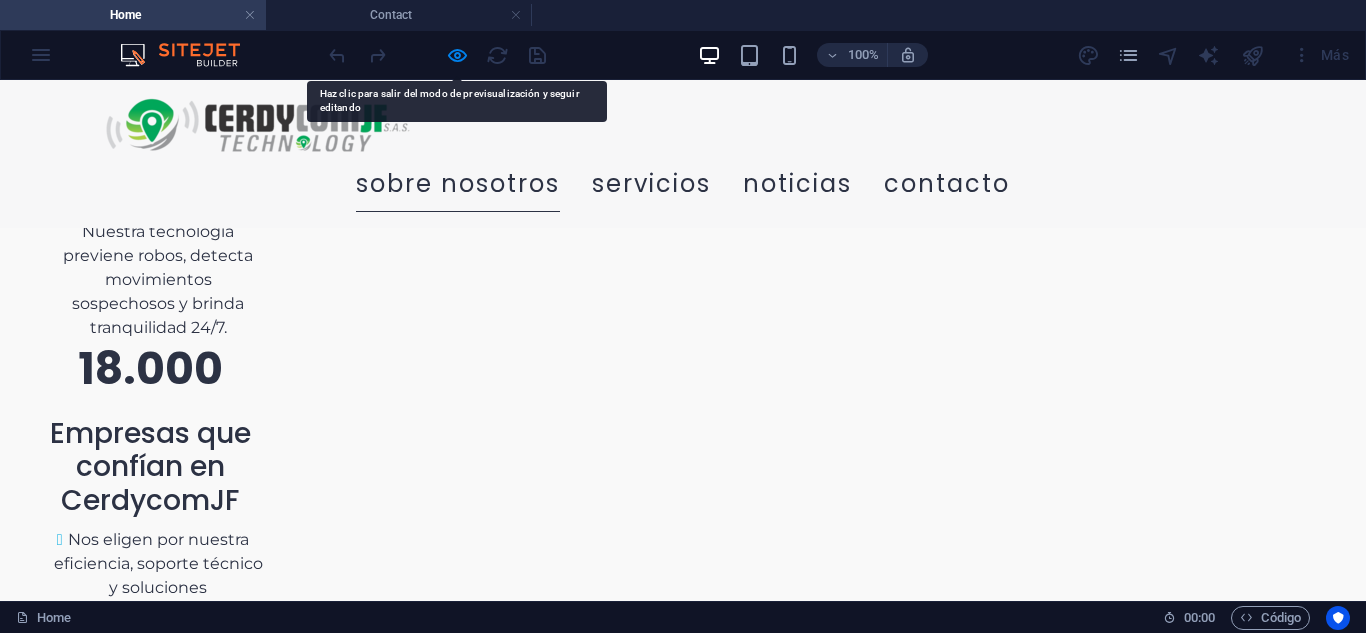 scroll, scrollTop: 2103, scrollLeft: 0, axis: vertical 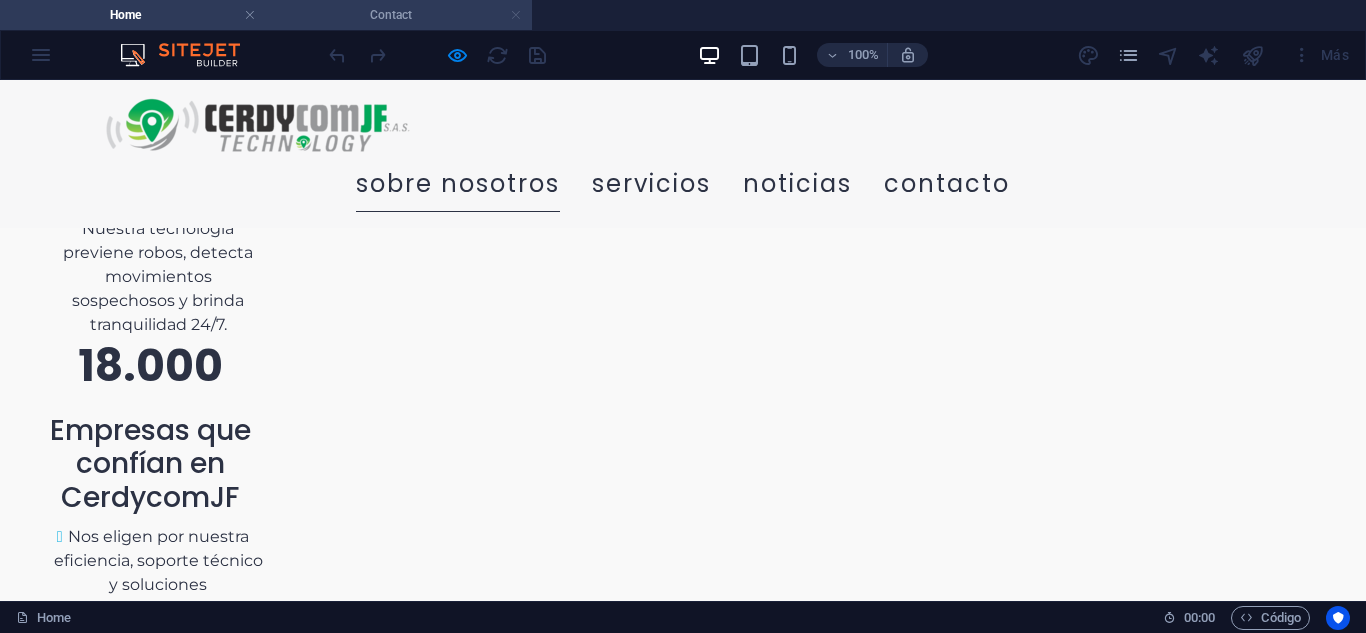 click at bounding box center (516, 15) 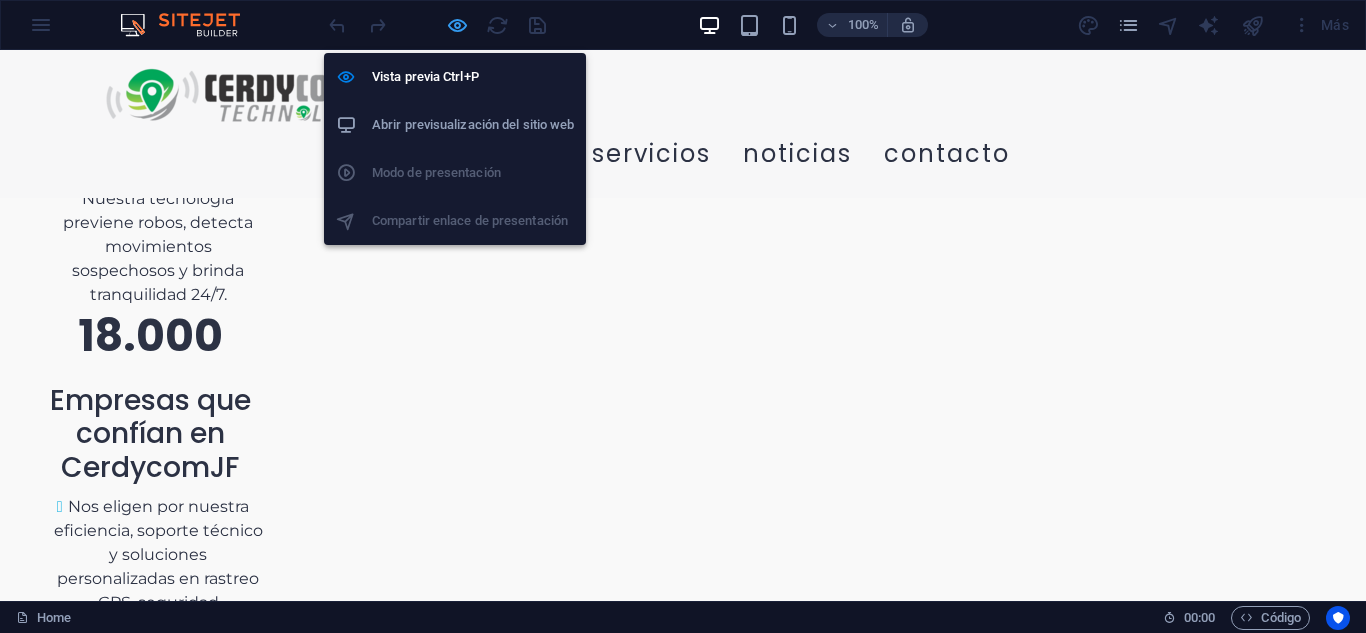 click at bounding box center (457, 25) 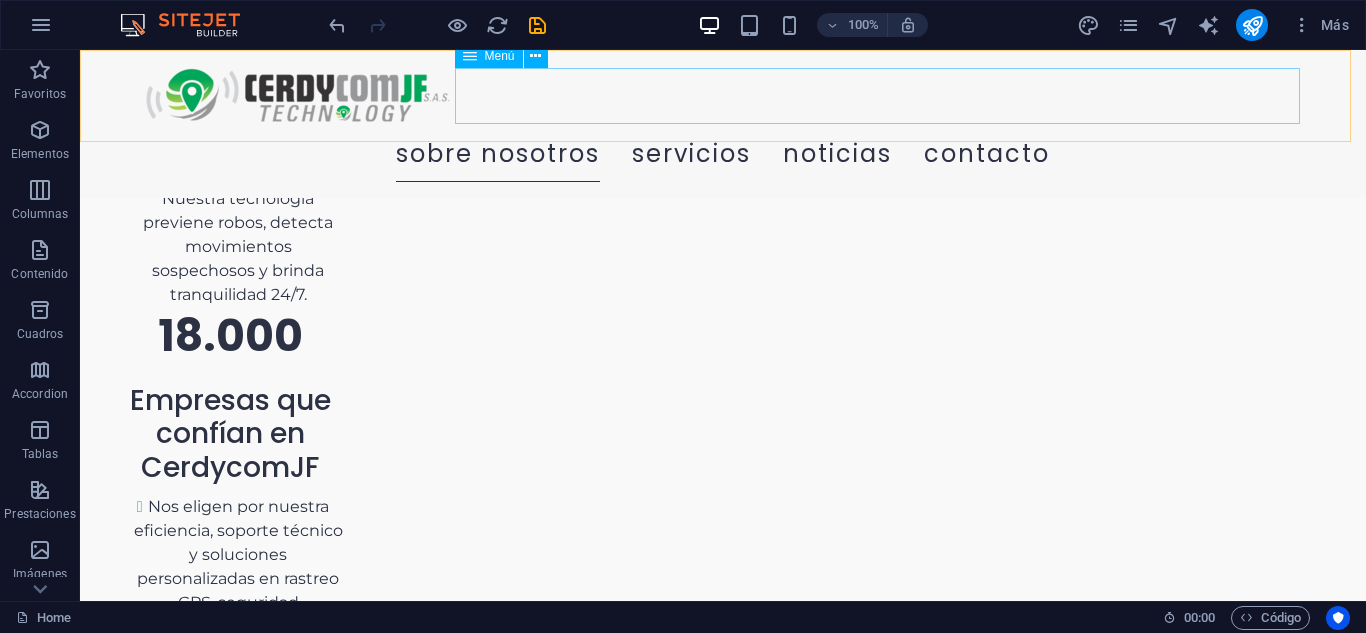 click on "SOBRE NOSOTROS SERVICIOS NOTICIAS CONTACTO" at bounding box center (723, 154) 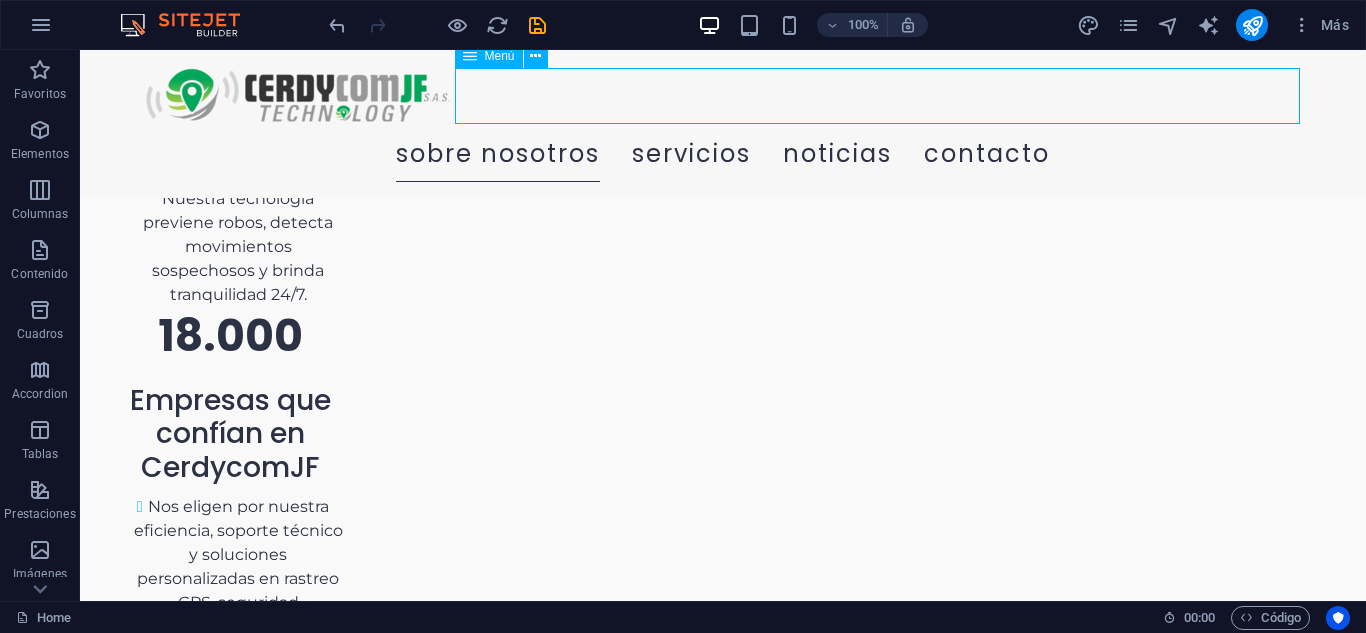 click on "SOBRE NOSOTROS SERVICIOS NOTICIAS CONTACTO" at bounding box center (723, 154) 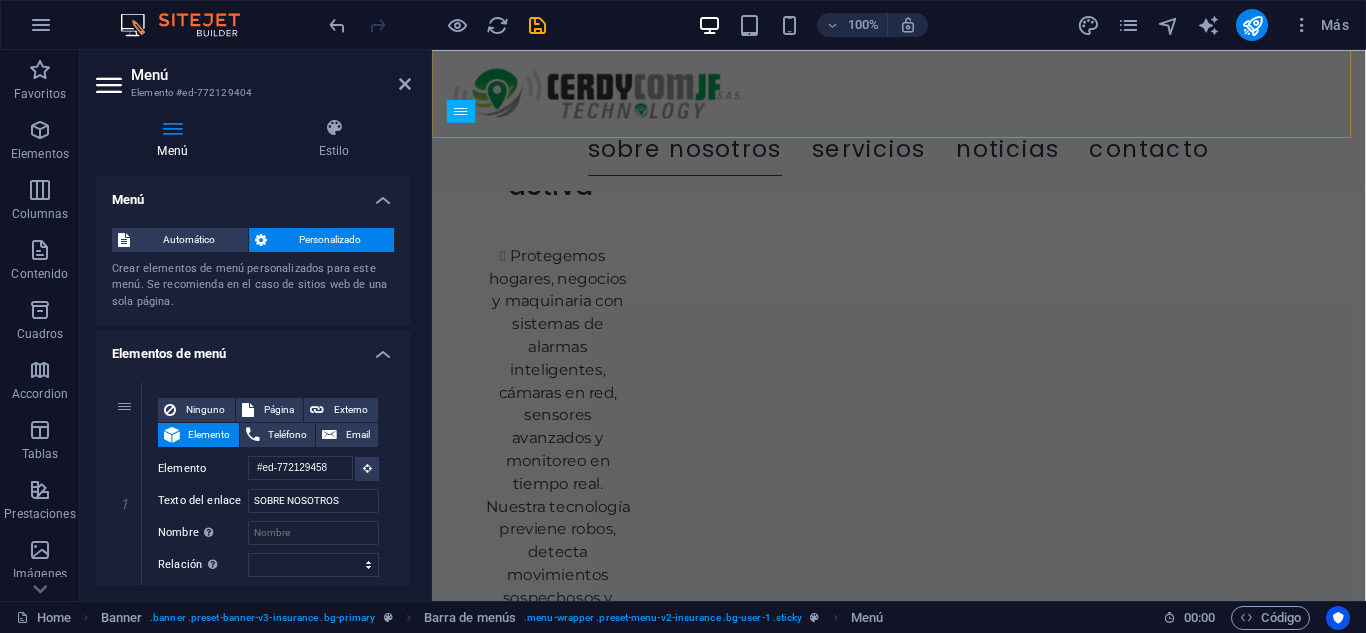 scroll, scrollTop: 2268, scrollLeft: 0, axis: vertical 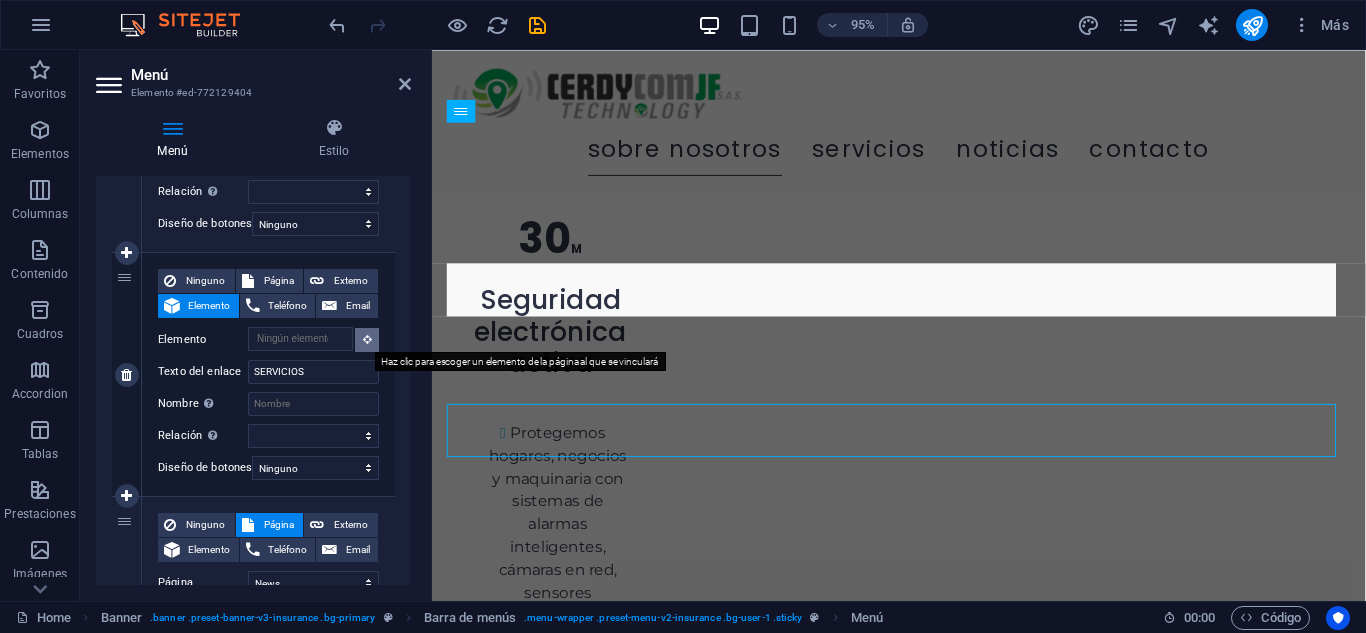 click at bounding box center (367, 340) 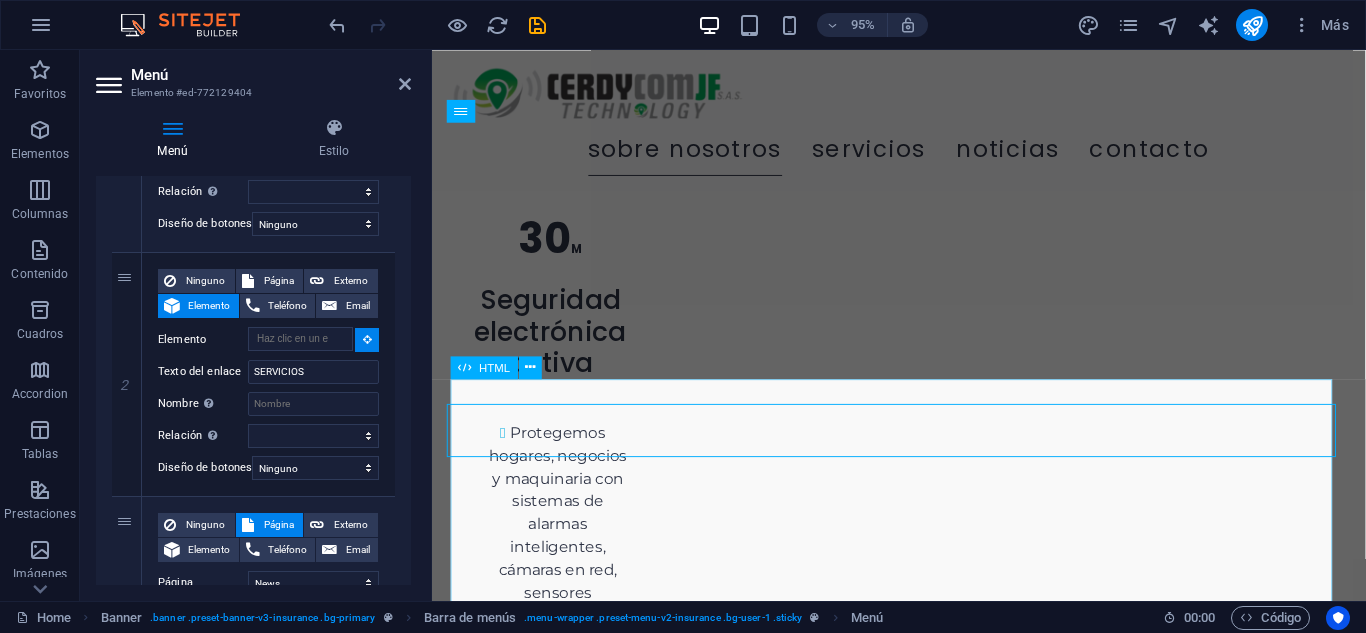click on "Servicios CERDYCOM JF
Servicios
Rastreo Satelital
Control total de vehículos y maquinaria en tiempo real con alertas, reportes y geocercas.
Cámaras de Seguridad
Instalación profesional de sistemas de videovigilancia con visión nocturna y grabación HD.
Certificación de Maquinaria
Revisión técnica, registro y certificación para maquinaria pesada según norma legal vigente.
Concertinas
Instalación de barreras perimetrales de alta seguridad para zonas residenciales e industriales.
Controles de Acceso
Sistemas de identificación, huella y tarjetas para restringir y registrar el ingreso.
Alarmas contra robo
Sistemas de detección de intrusos con sensores de movimiento, sonido y notificaciones móviles.
Automatismo" at bounding box center (923, 3138) 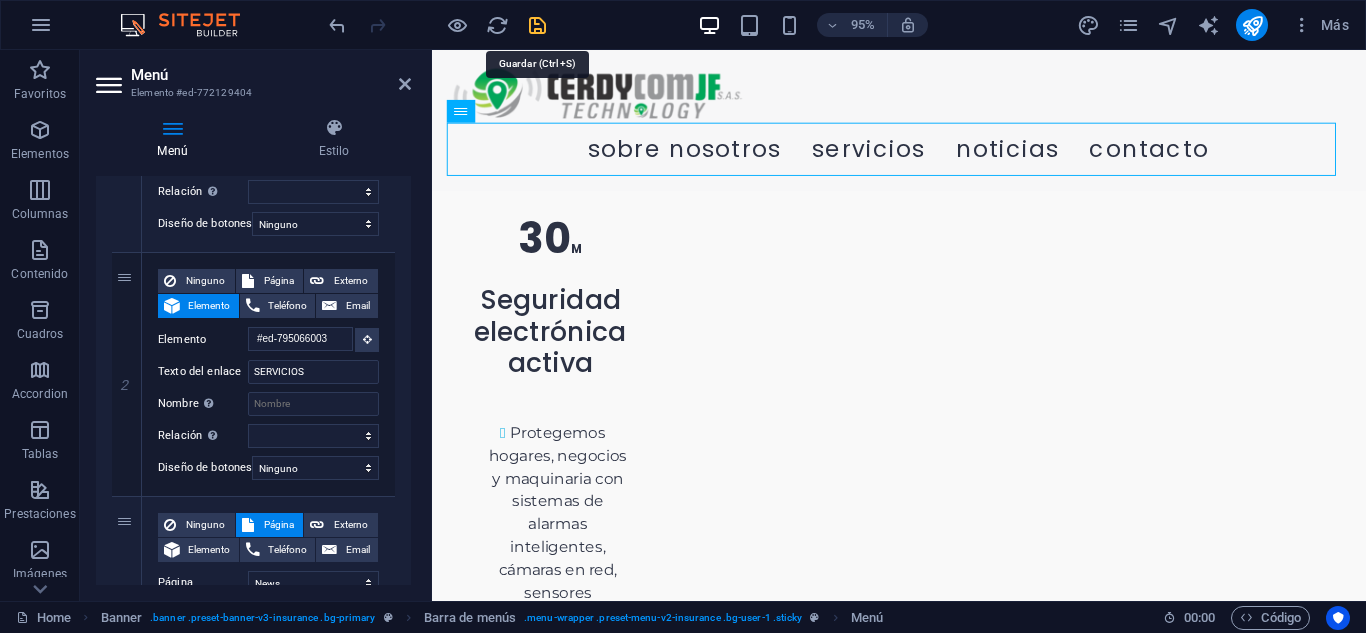 click at bounding box center (537, 25) 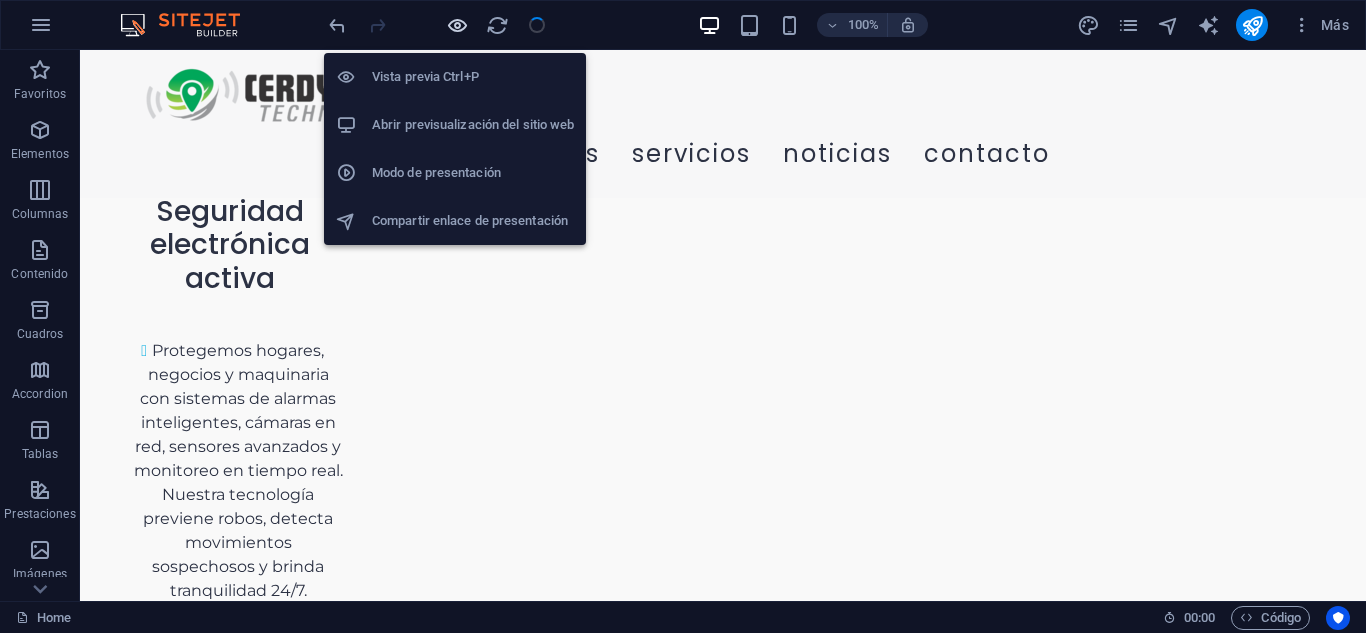 click at bounding box center [457, 25] 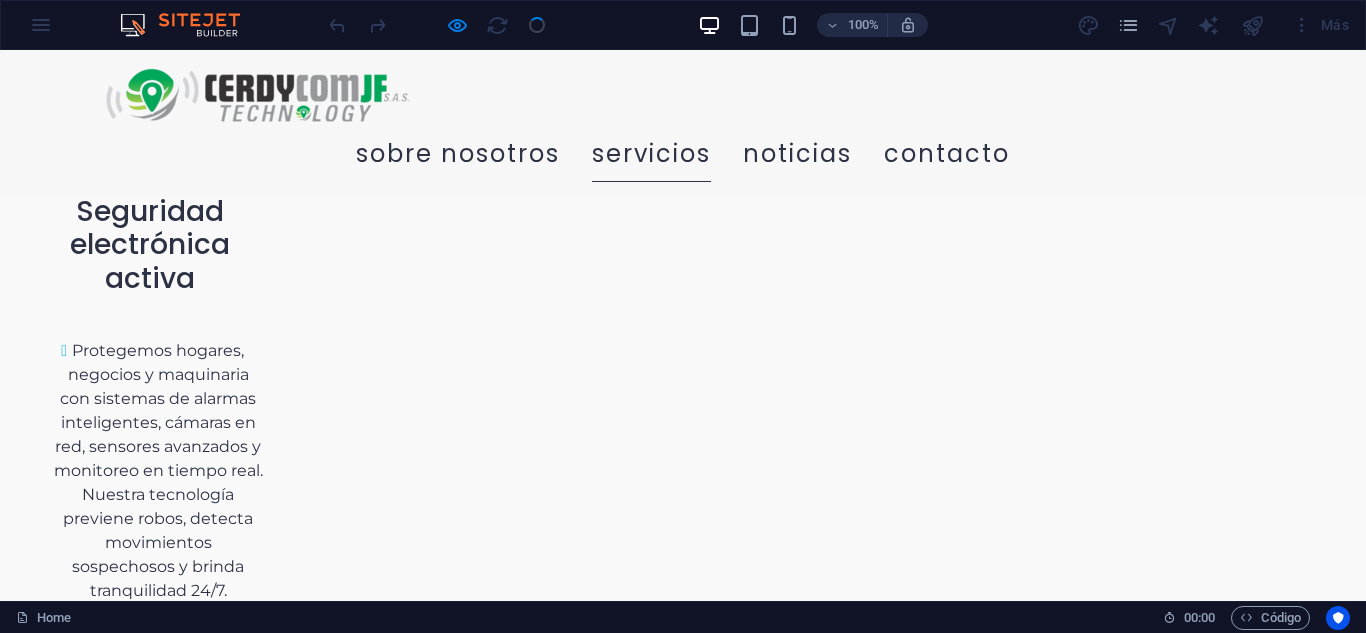 click on "SERVICIOS" at bounding box center (651, 154) 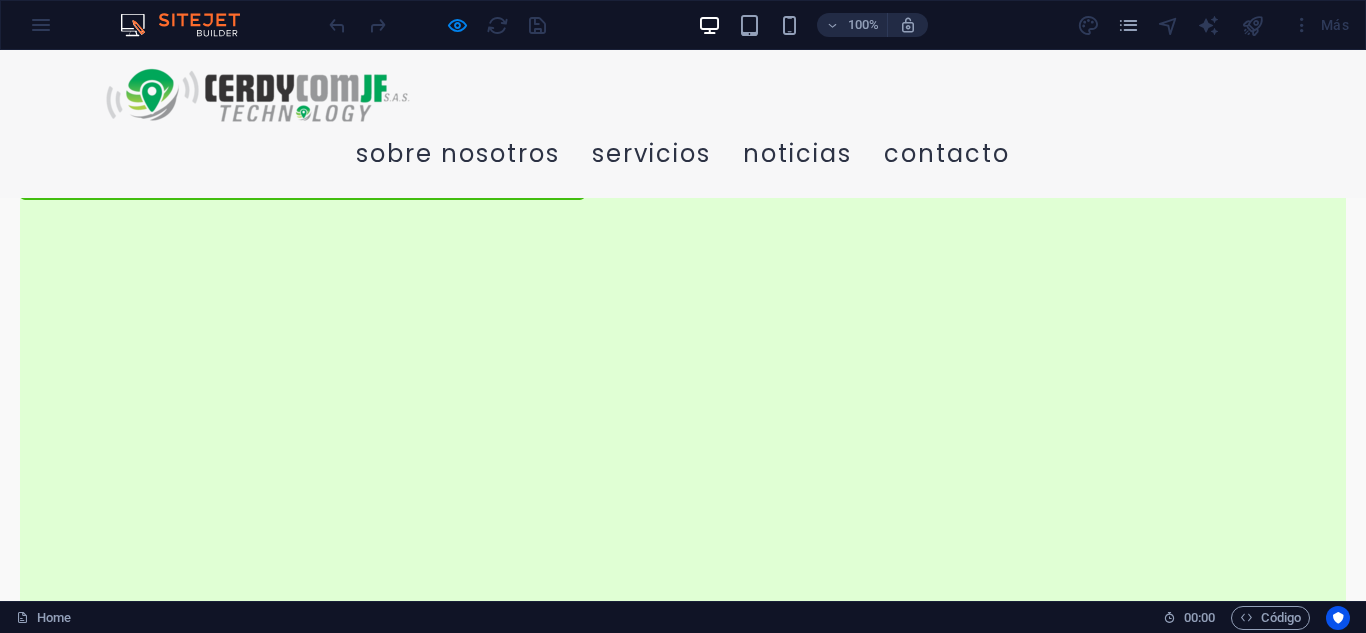 scroll, scrollTop: 0, scrollLeft: 0, axis: both 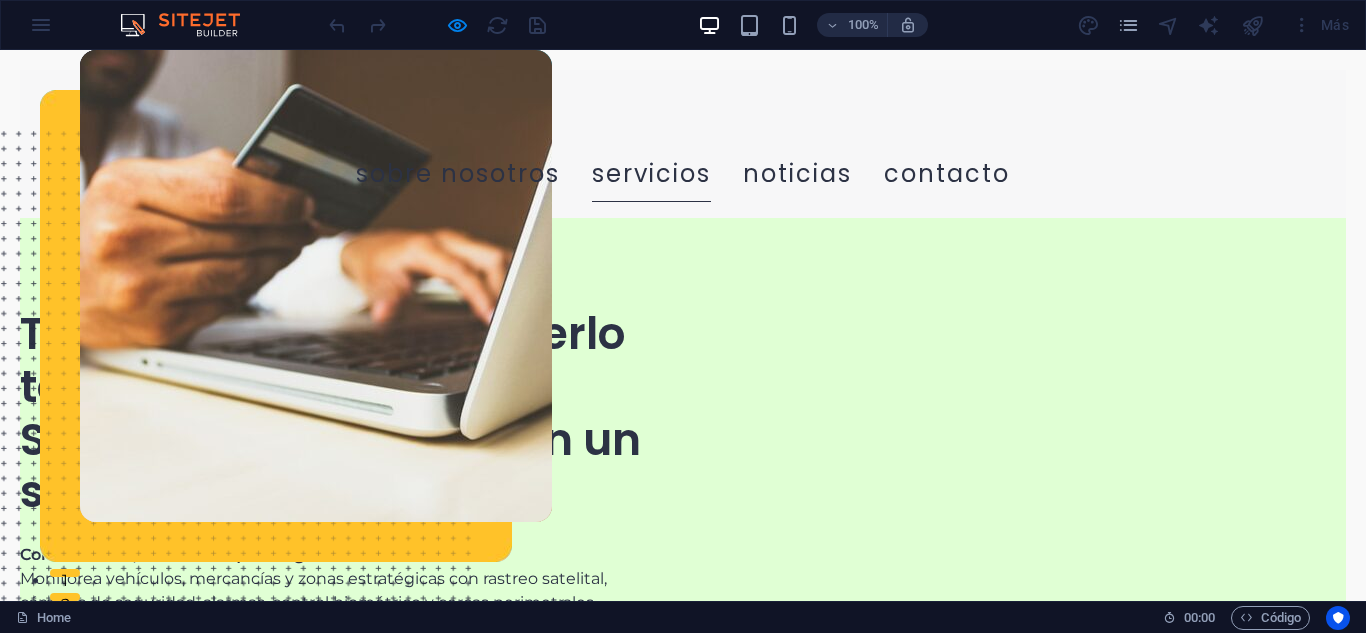 click on "SERVICIOS" at bounding box center (651, 174) 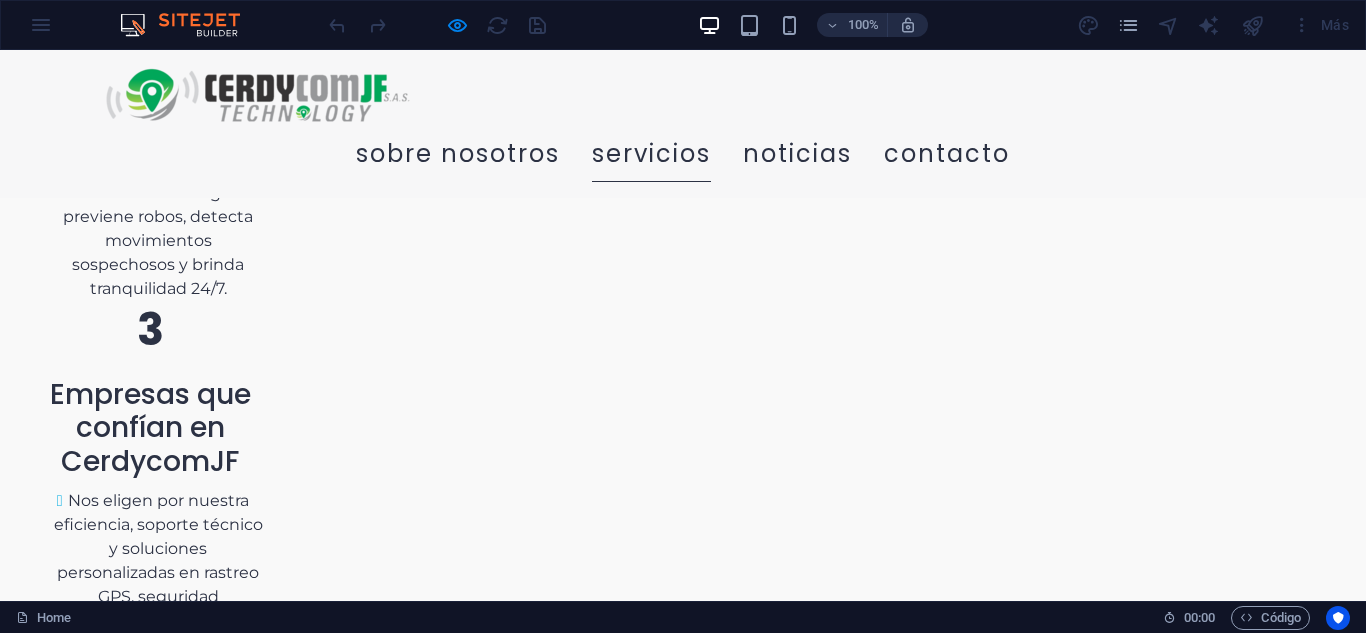 scroll, scrollTop: 2105, scrollLeft: 0, axis: vertical 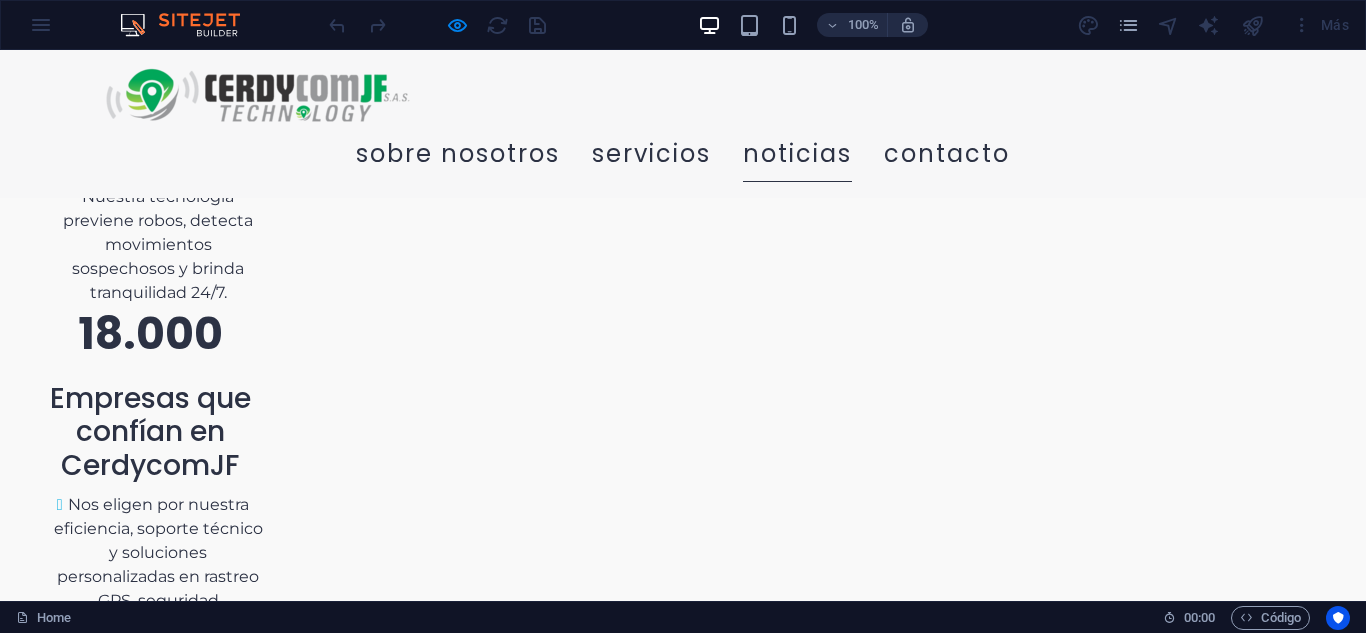 click on "NOTICIAS" at bounding box center (797, 154) 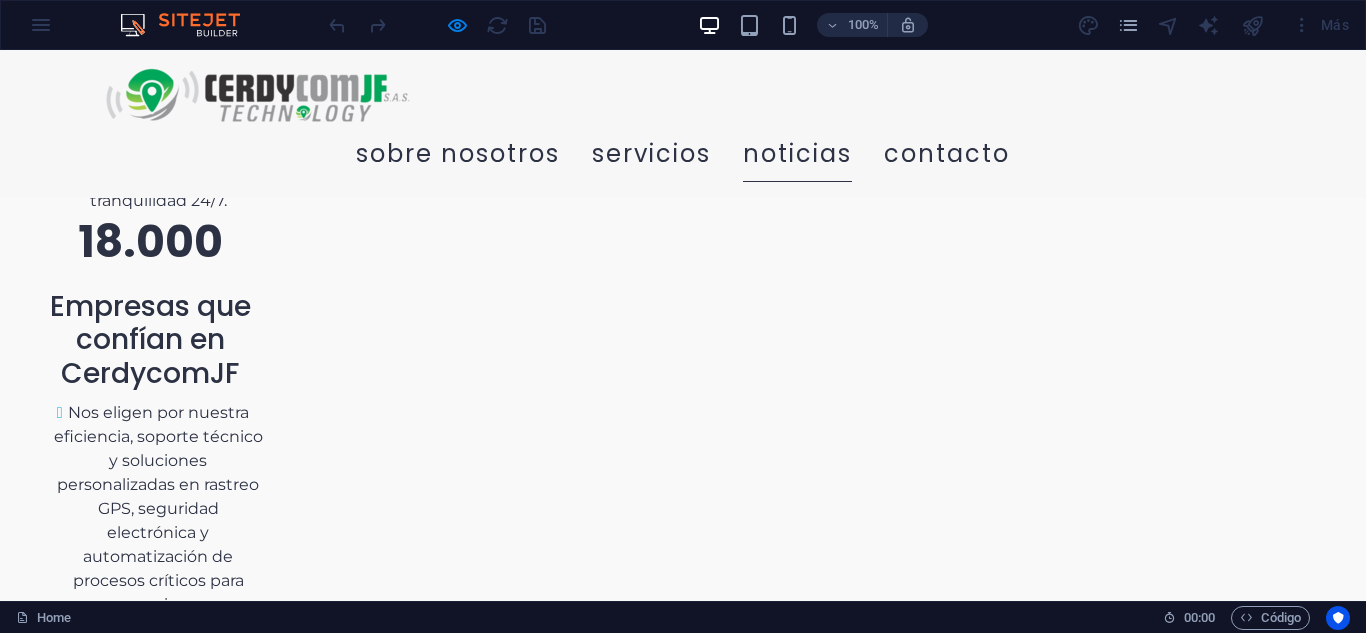 scroll, scrollTop: 0, scrollLeft: 0, axis: both 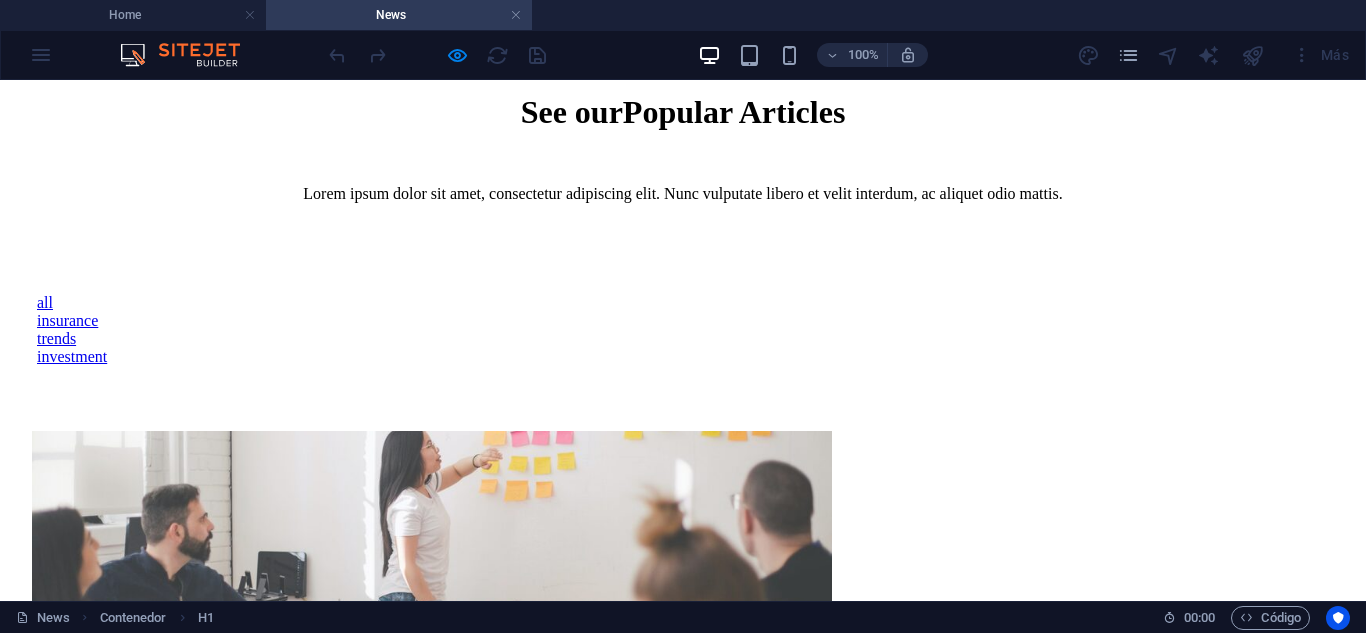 click on "insurance" at bounding box center [683, 321] 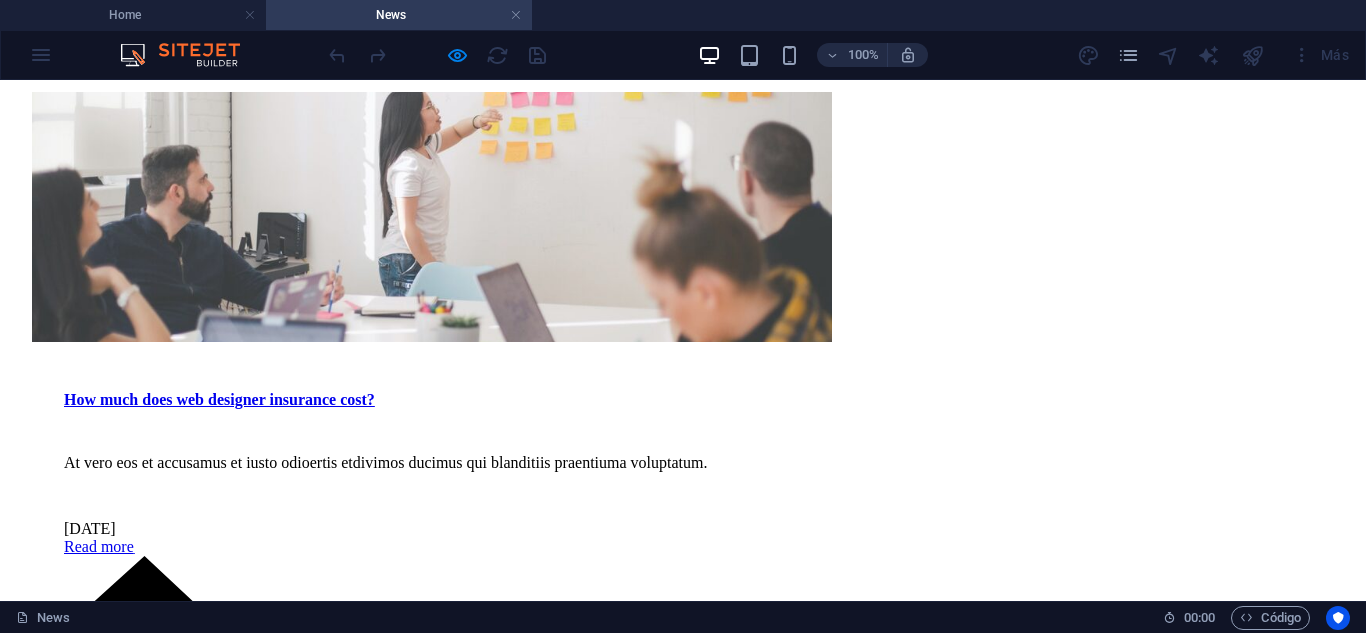 scroll, scrollTop: 0, scrollLeft: 0, axis: both 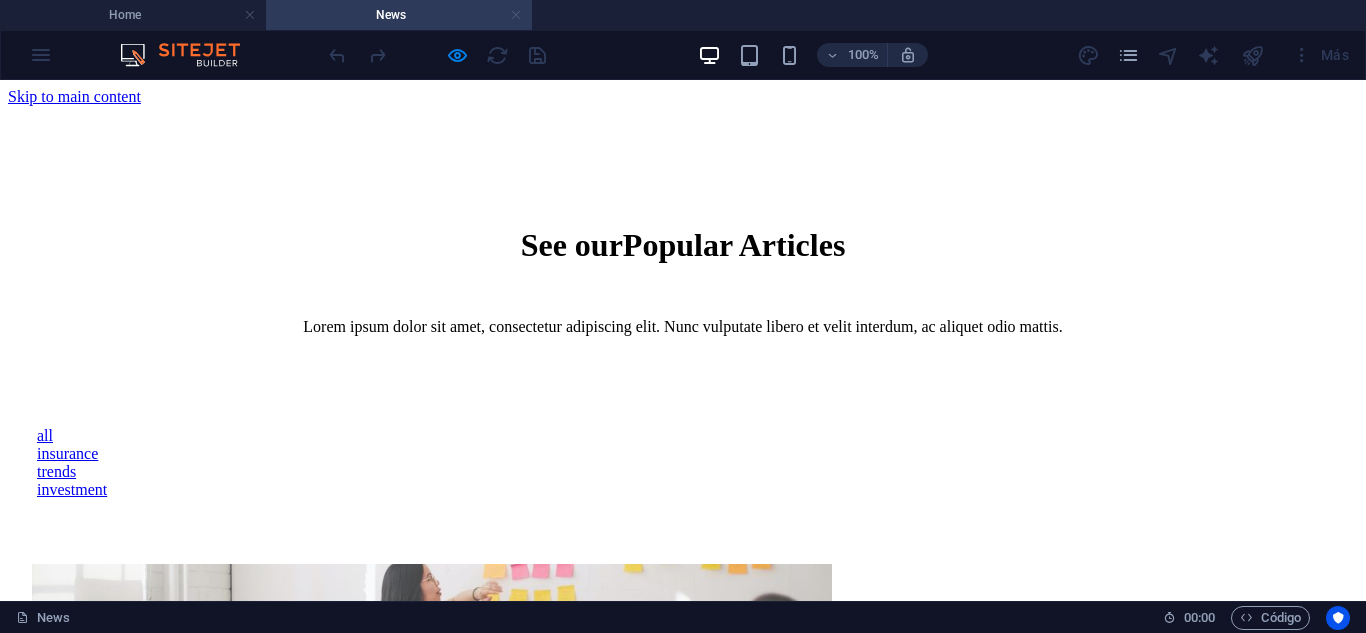click at bounding box center (516, 15) 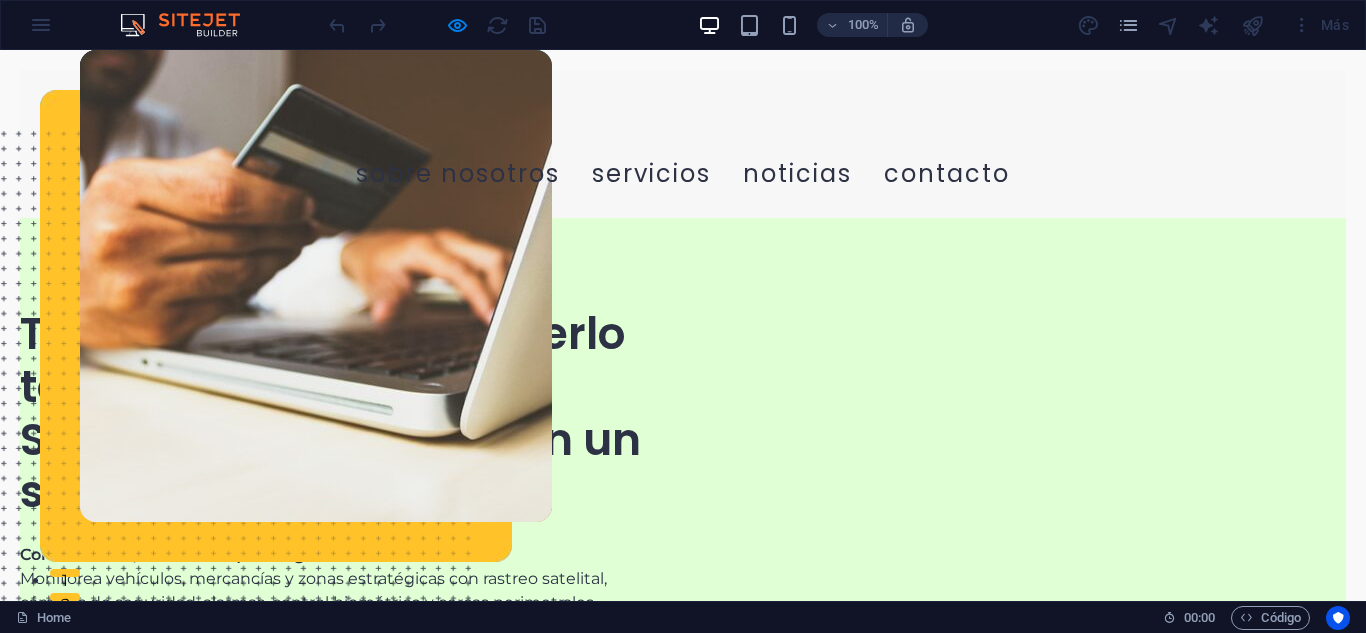 scroll, scrollTop: 2105, scrollLeft: 0, axis: vertical 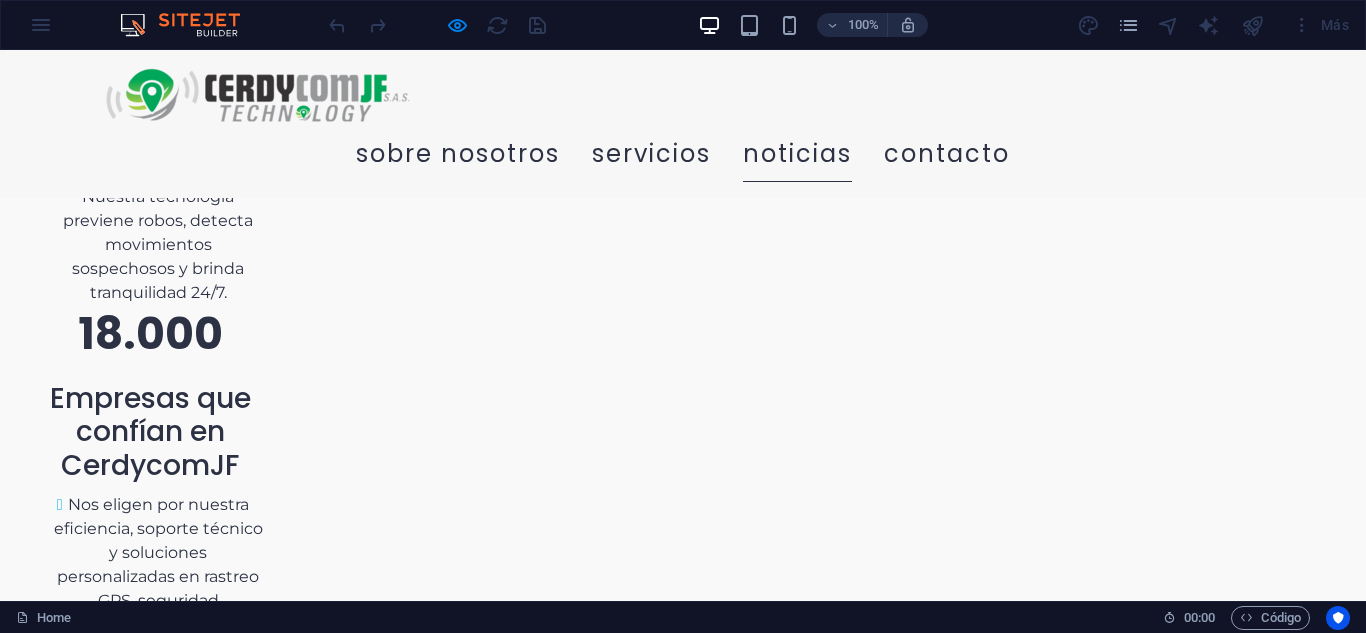 click on "NOTICIAS" at bounding box center [797, 154] 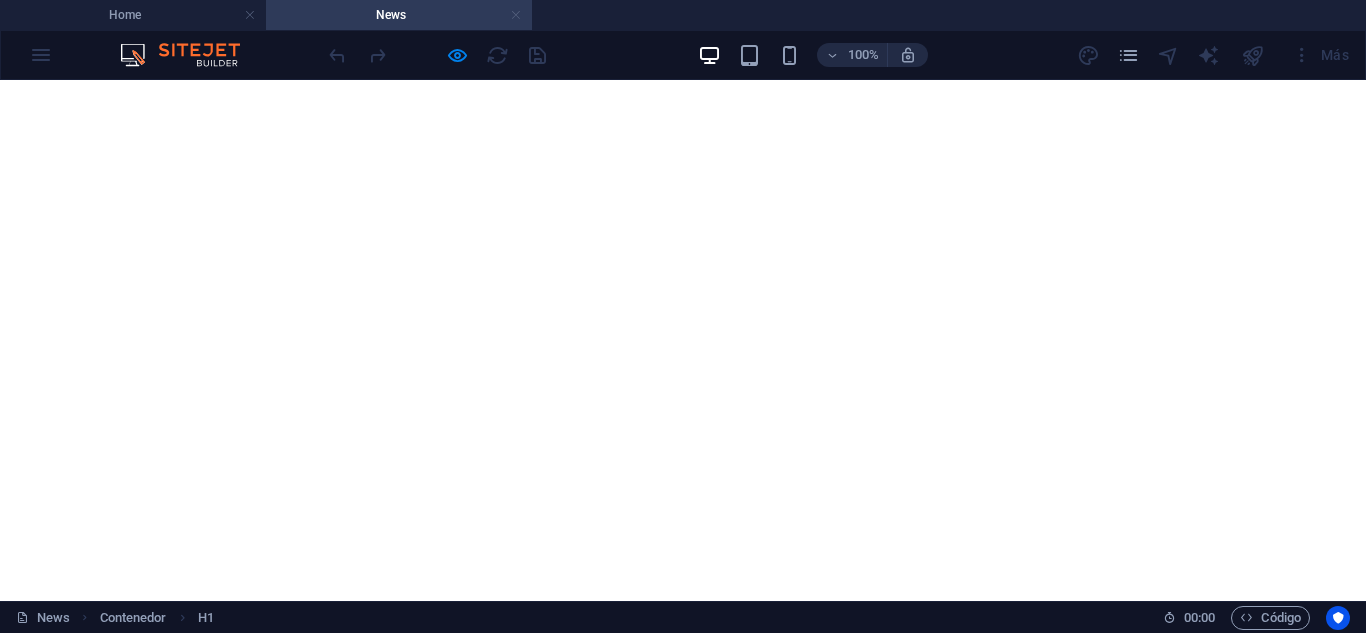 click at bounding box center (516, 15) 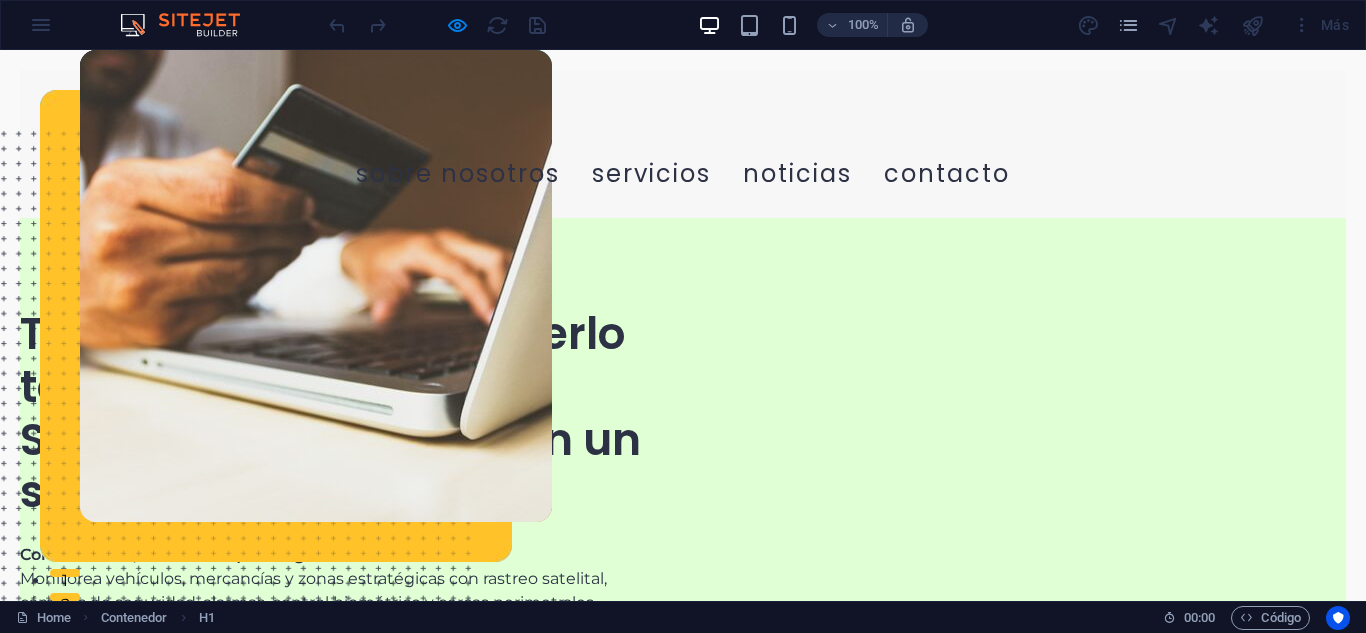 scroll, scrollTop: 2105, scrollLeft: 0, axis: vertical 